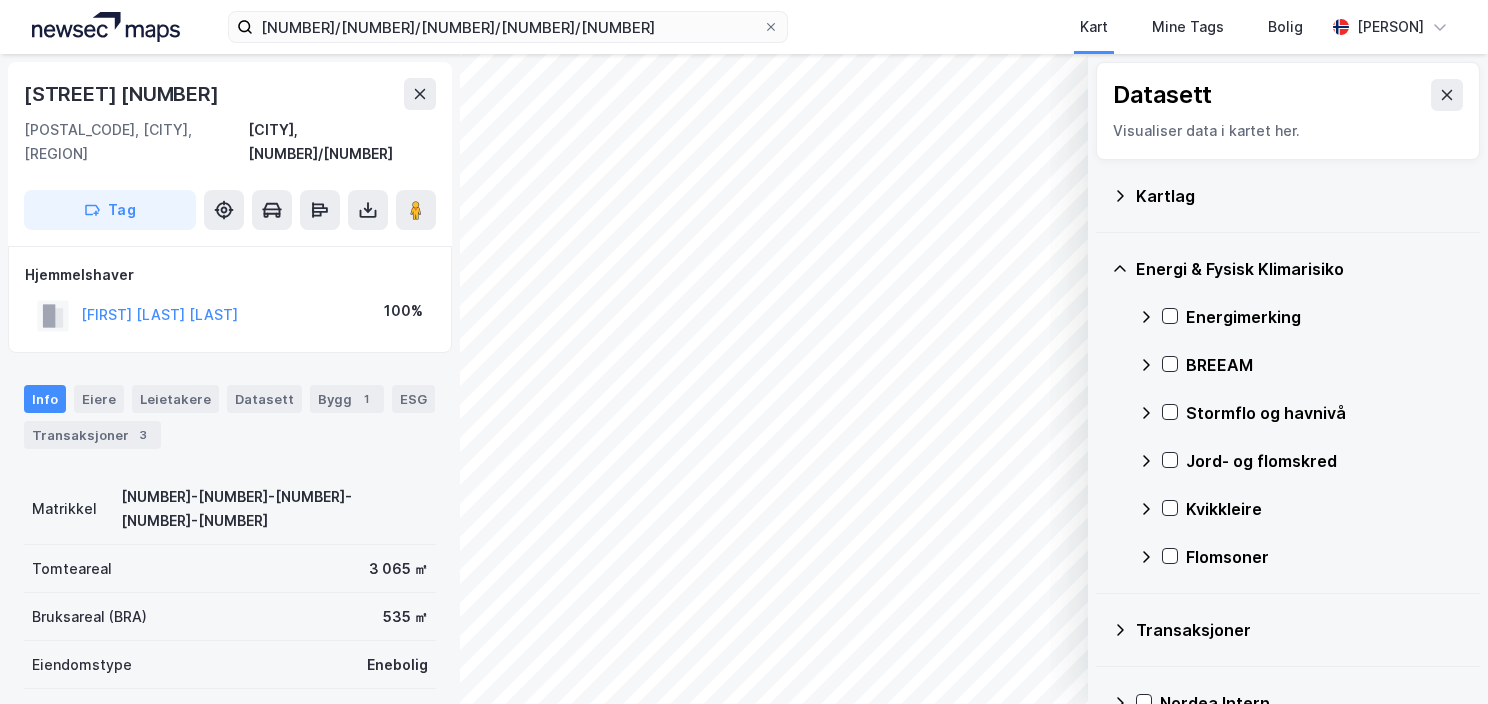 scroll, scrollTop: 0, scrollLeft: 0, axis: both 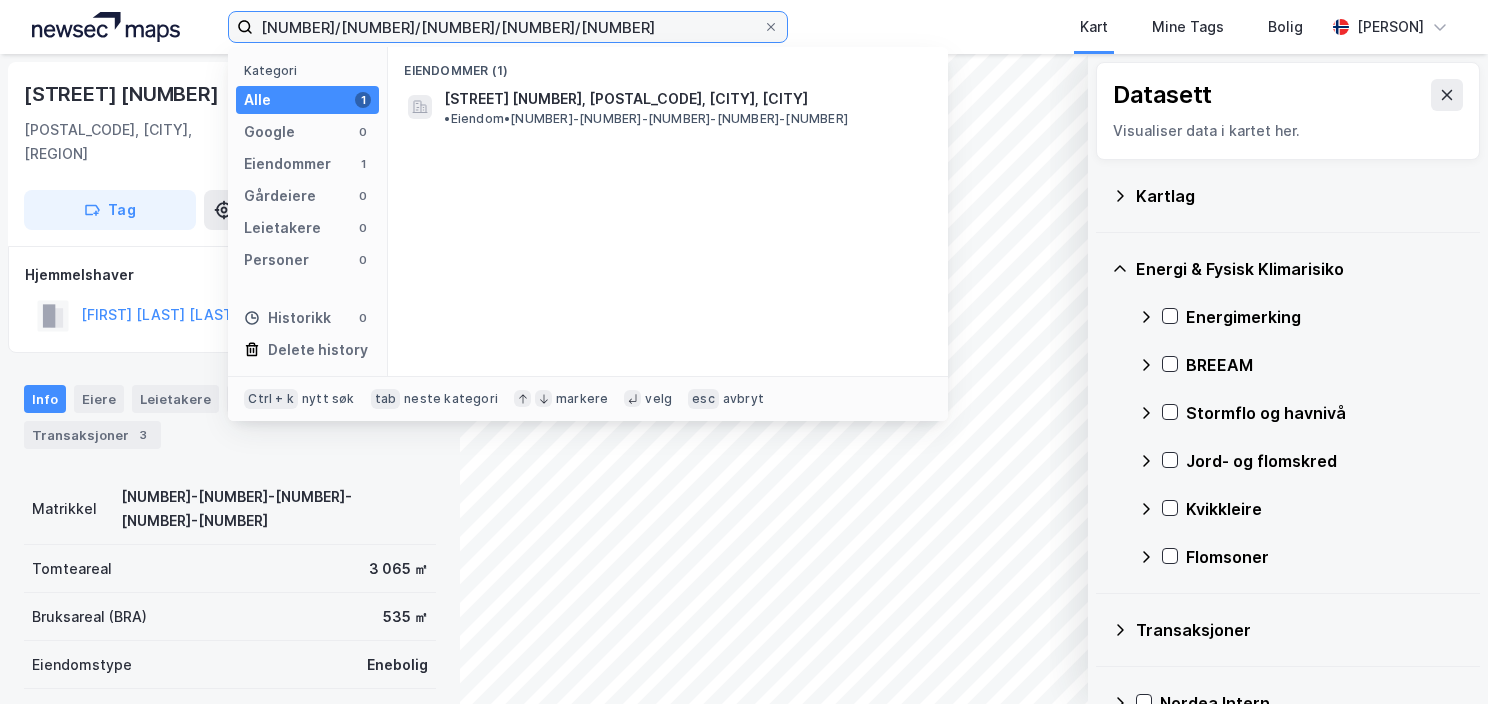 drag, startPoint x: 371, startPoint y: 28, endPoint x: 161, endPoint y: 44, distance: 210.60864 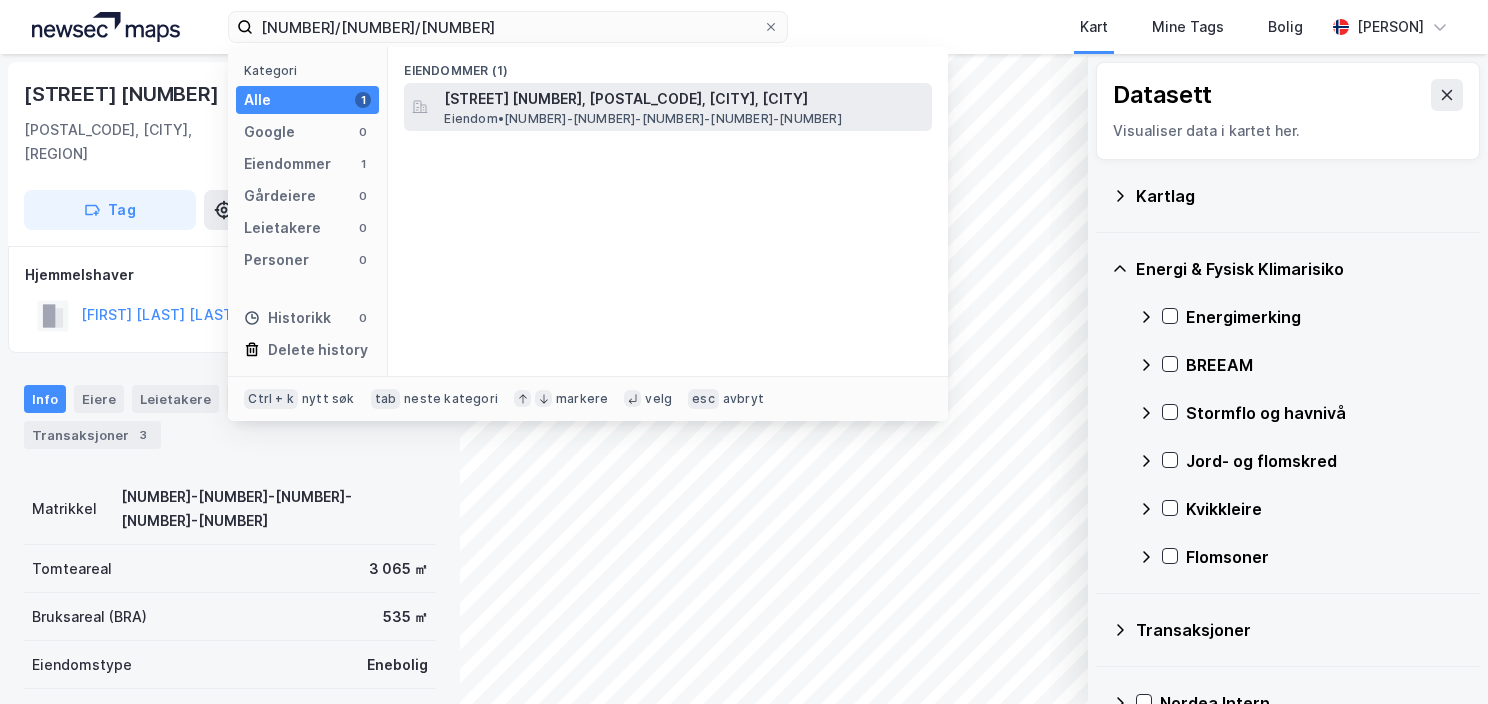 click on "[STREET] [NUMBER], [POSTAL_CODE], [CITY], [CITY]" at bounding box center [684, 99] 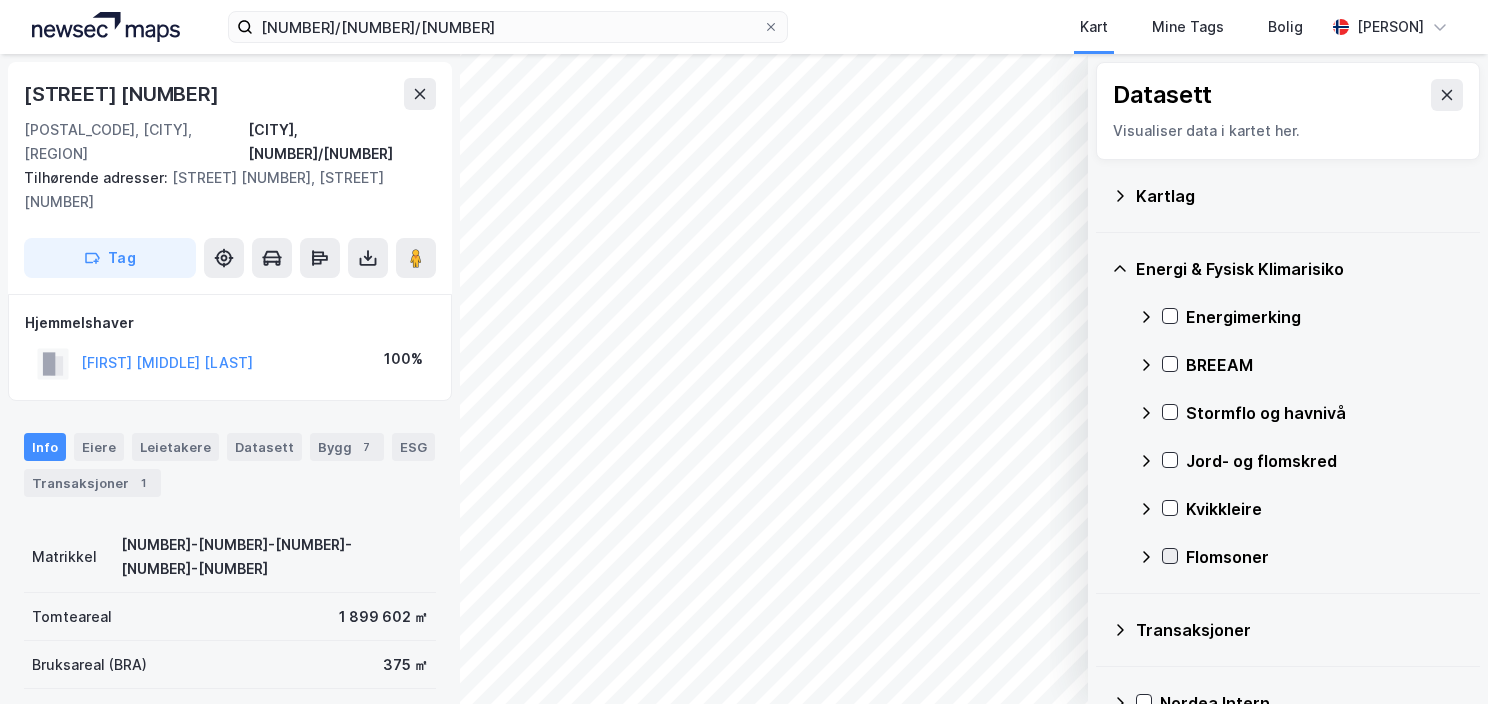 click 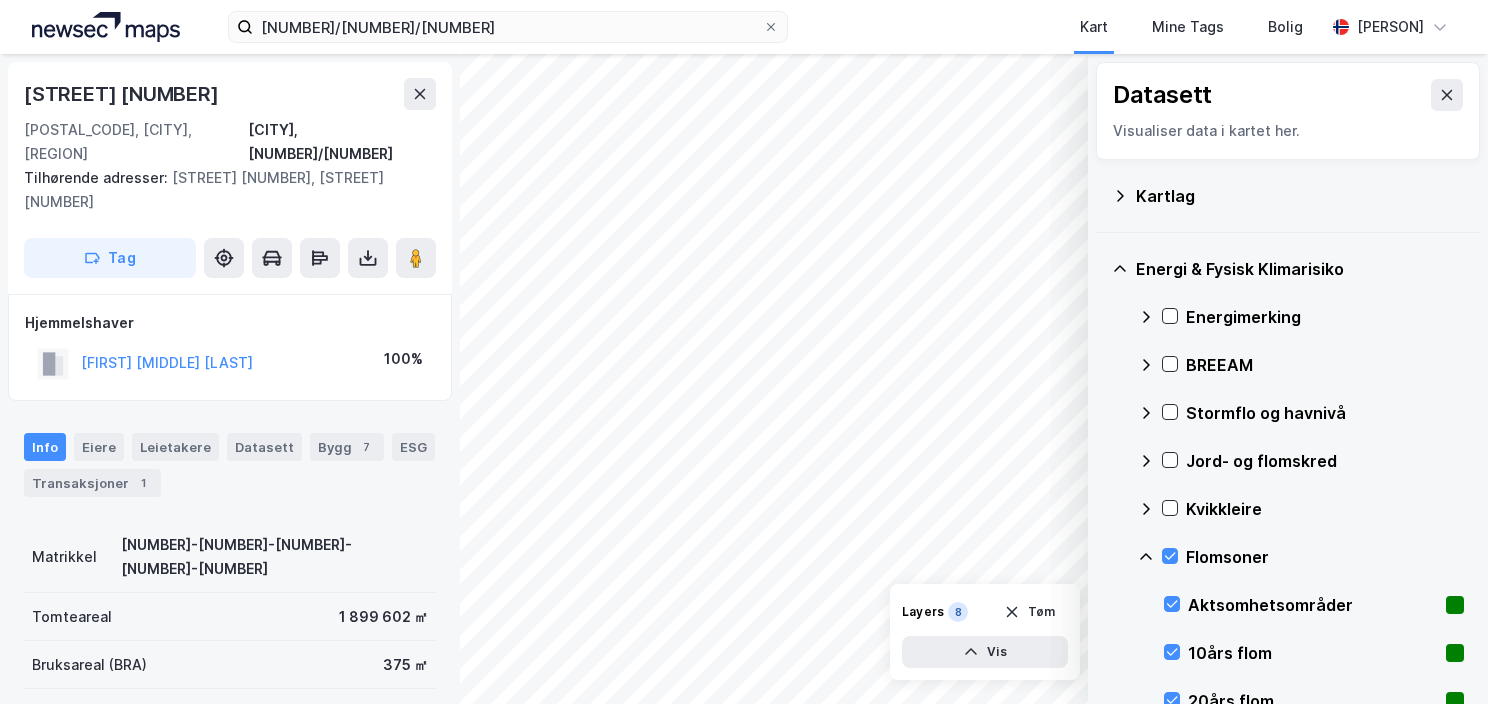 click 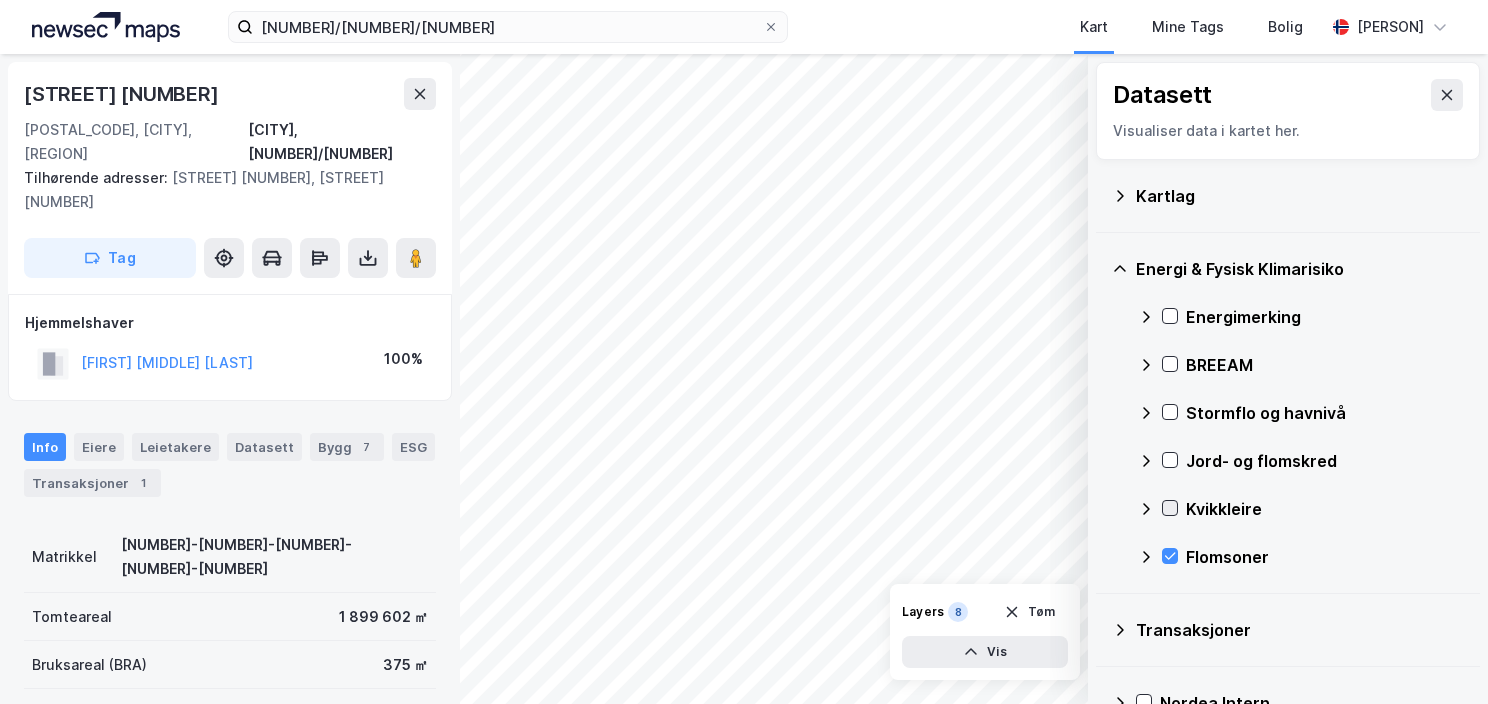 click 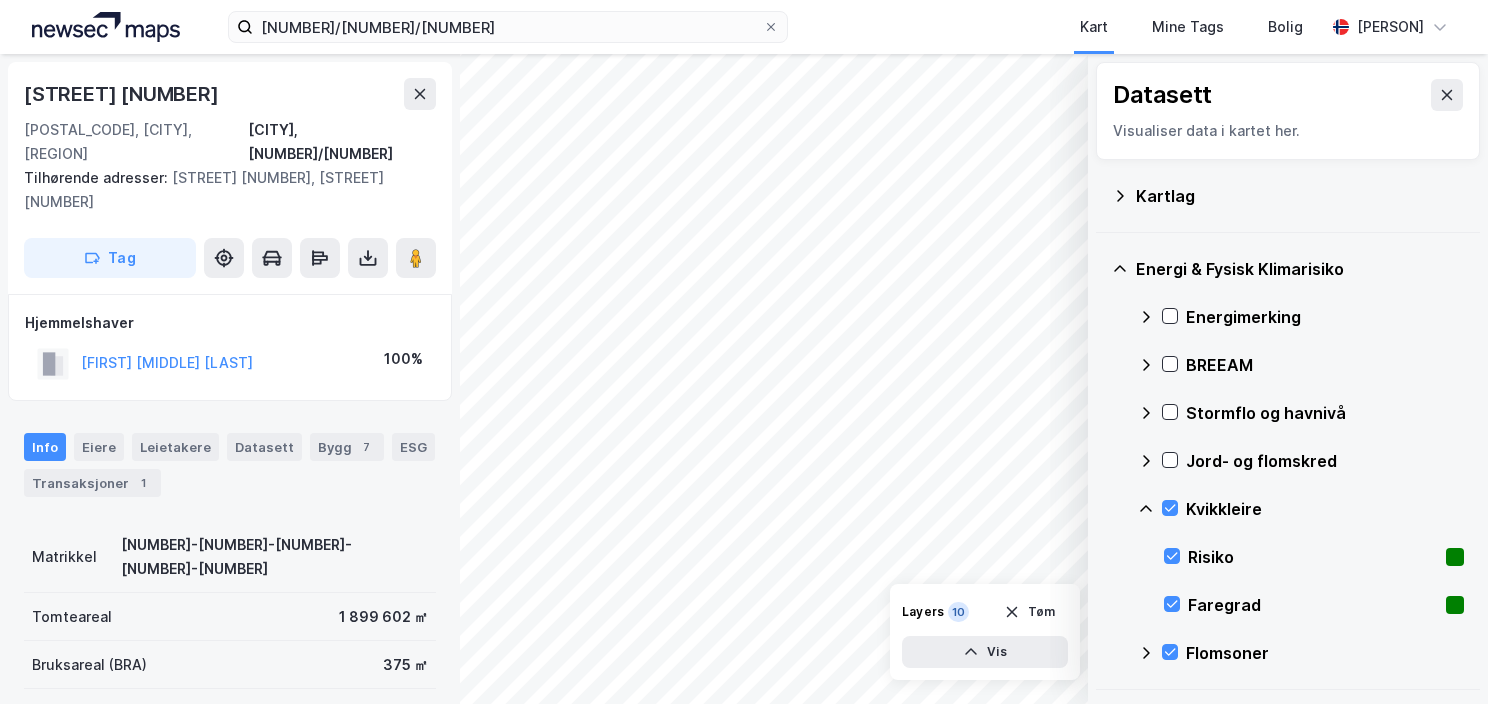 click 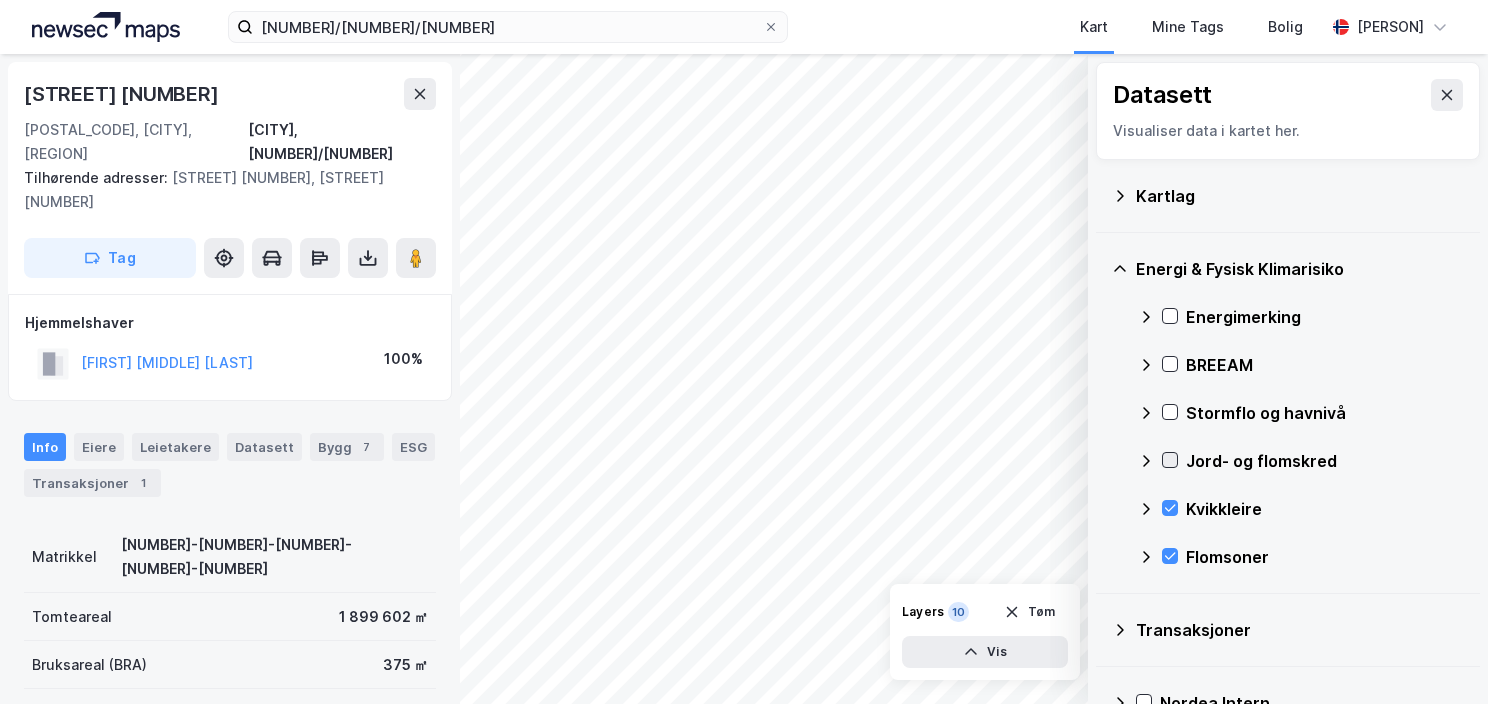 click 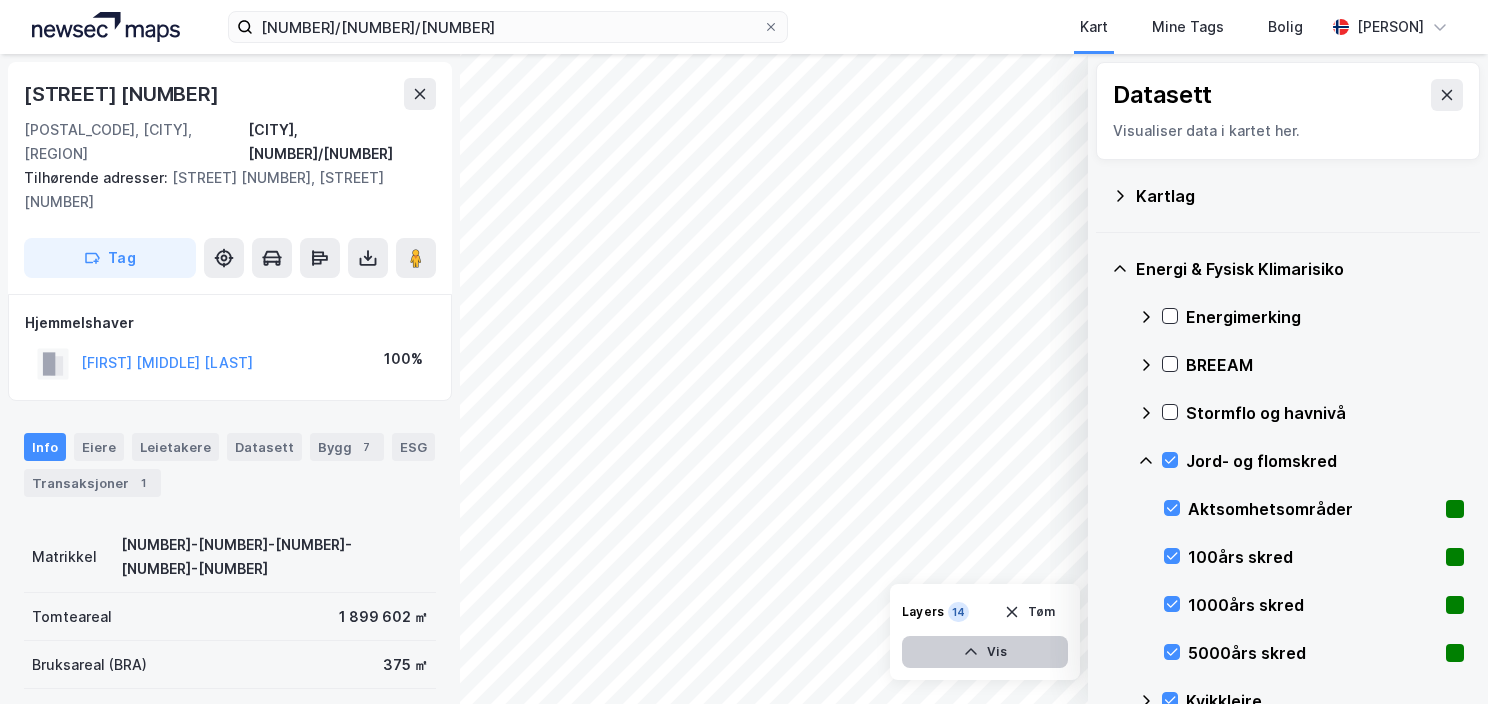 click on "Vis" at bounding box center [985, 652] 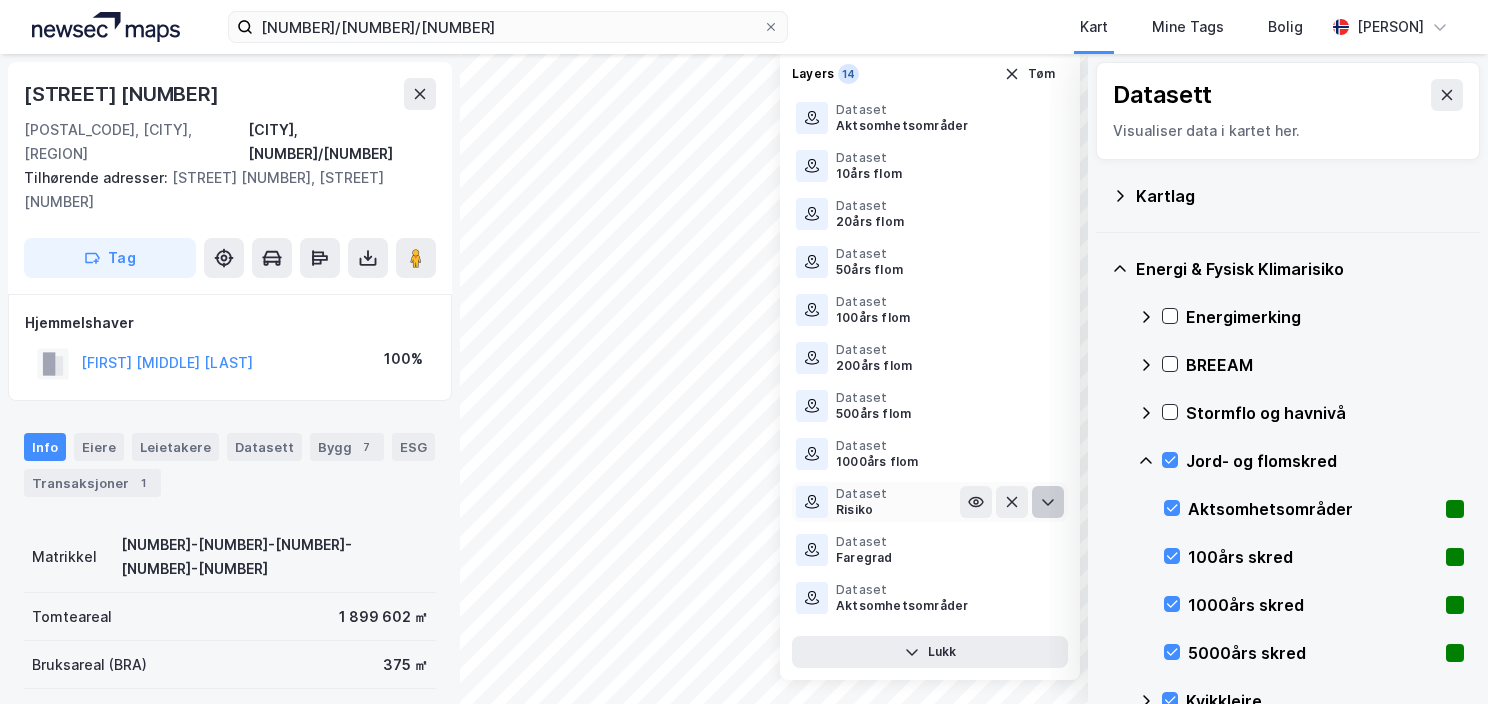 scroll, scrollTop: 134, scrollLeft: 0, axis: vertical 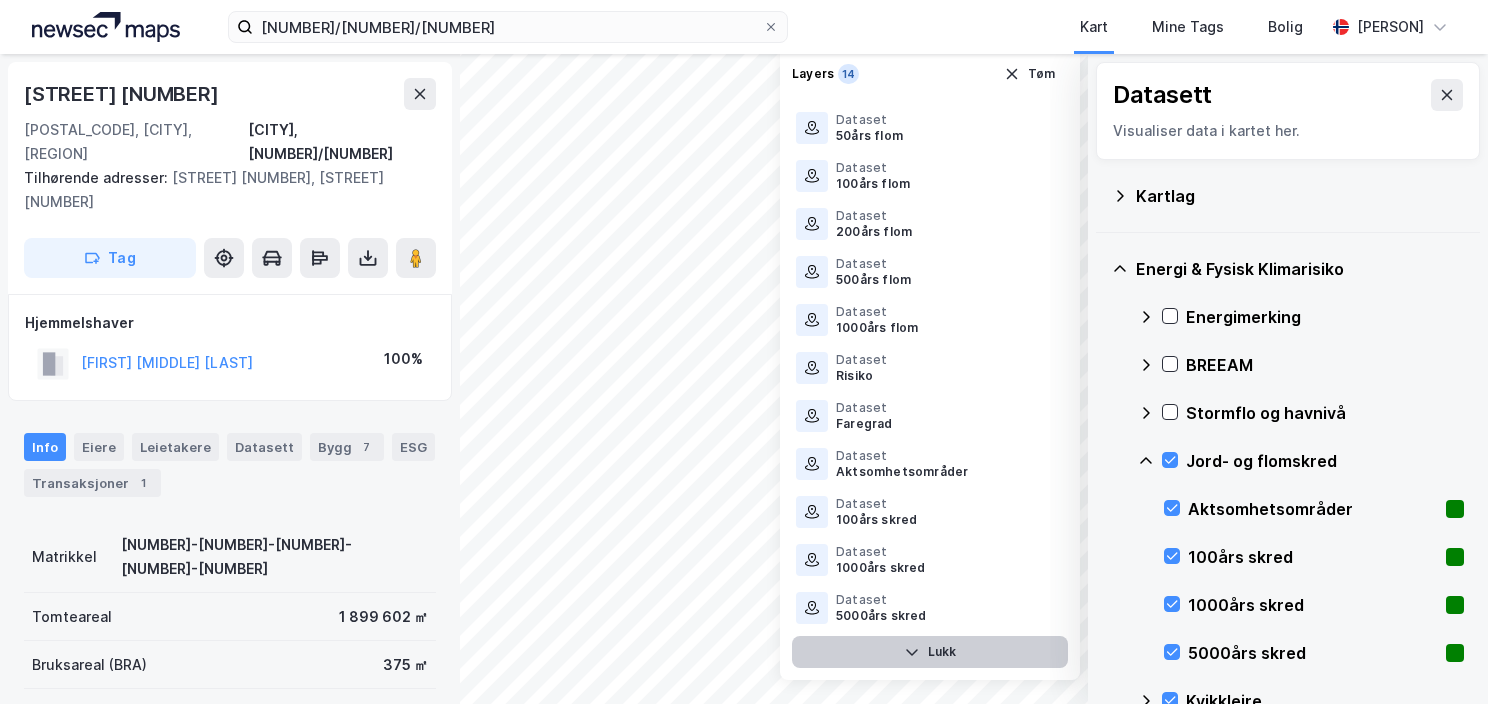 click on "Lukk" at bounding box center [930, 652] 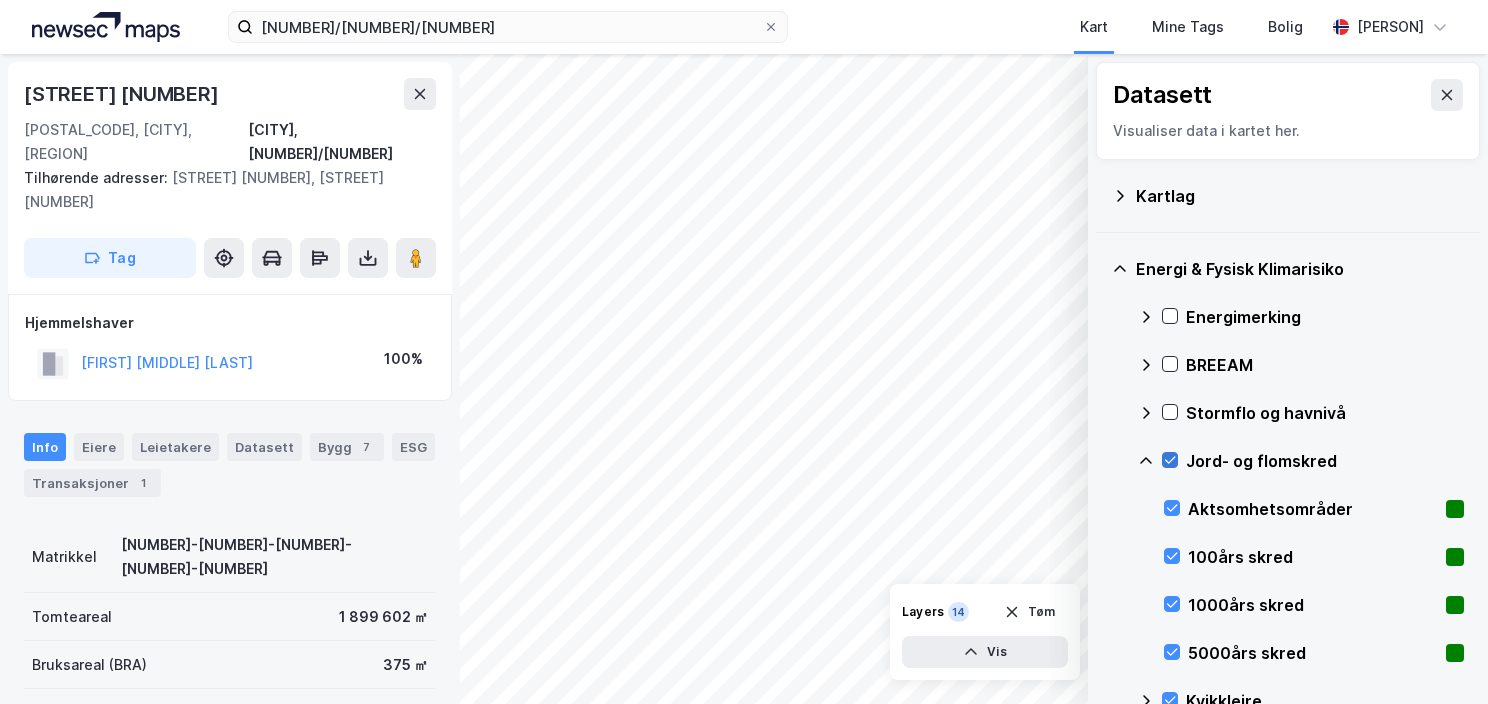click 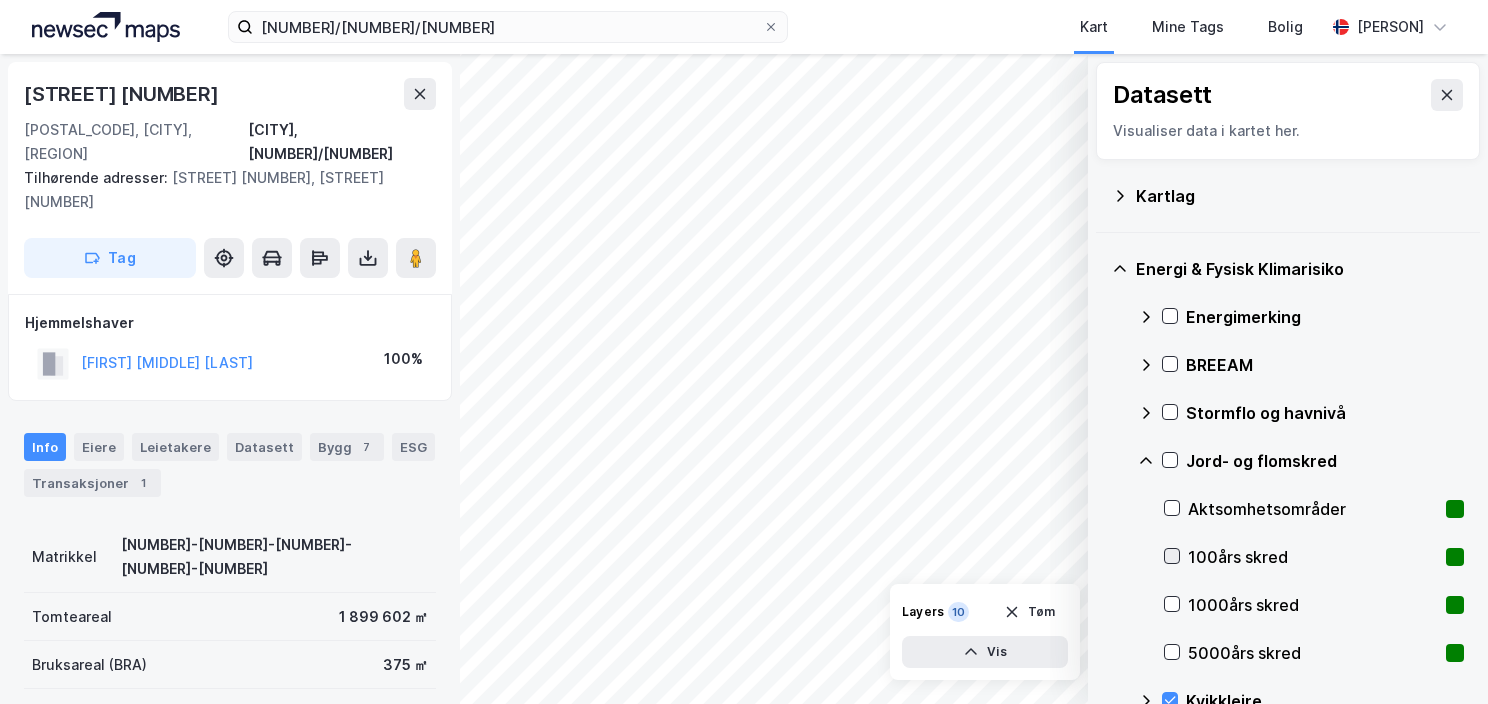 click at bounding box center [1172, 556] 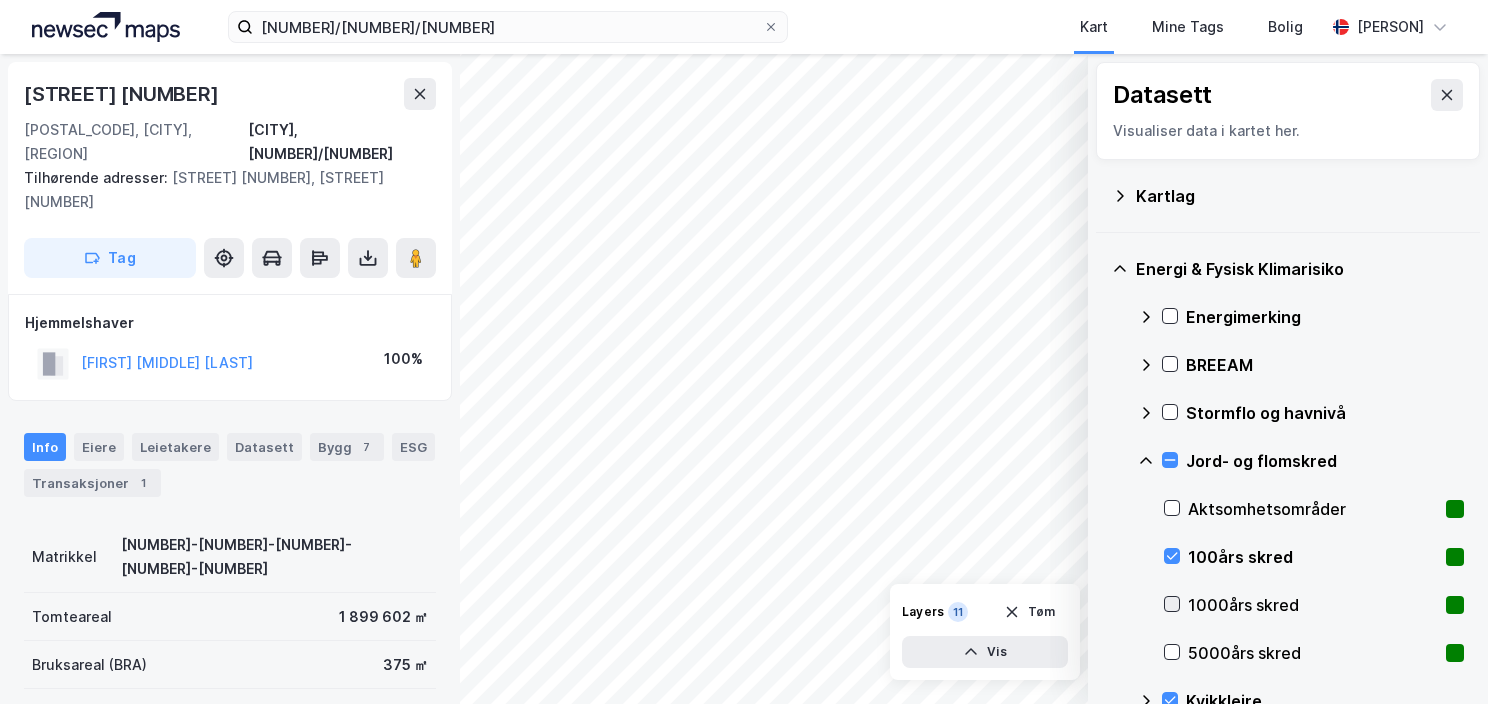 click 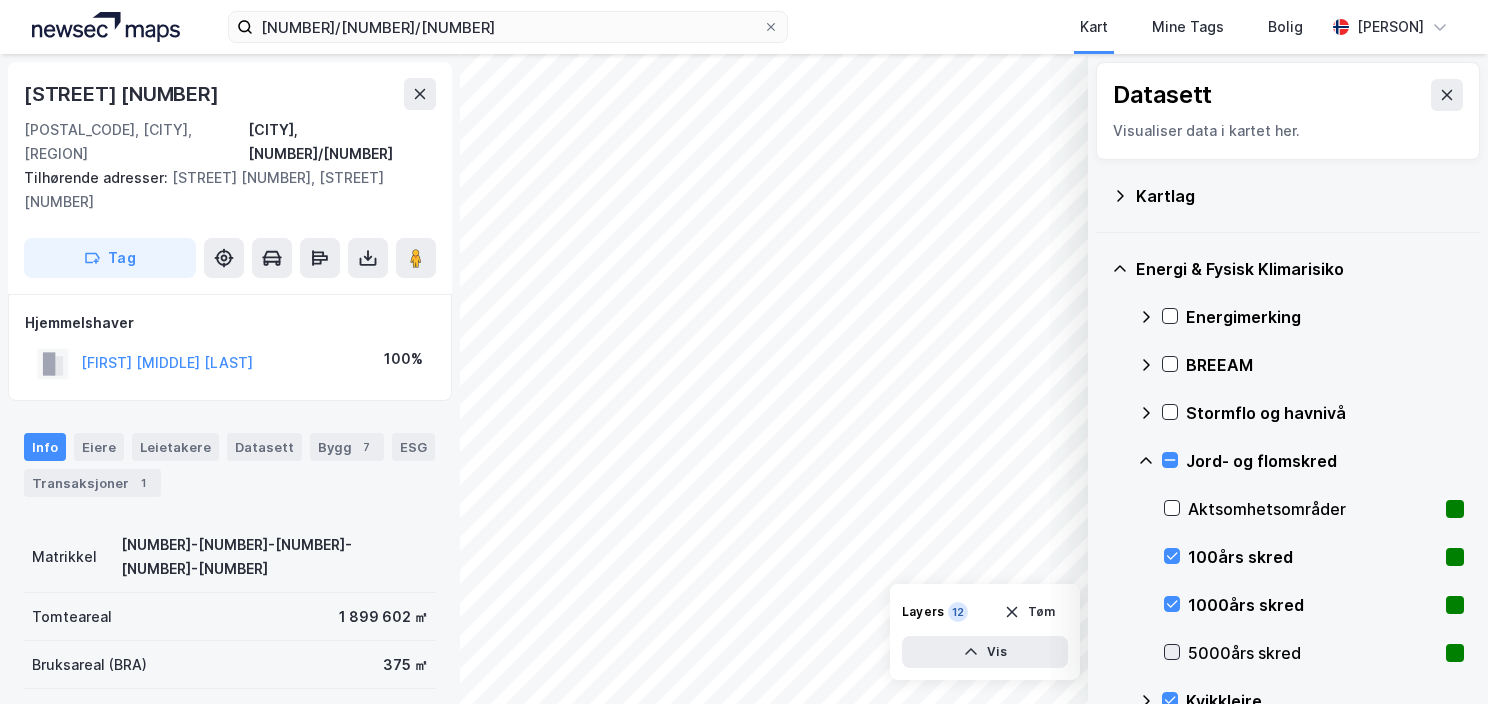 click 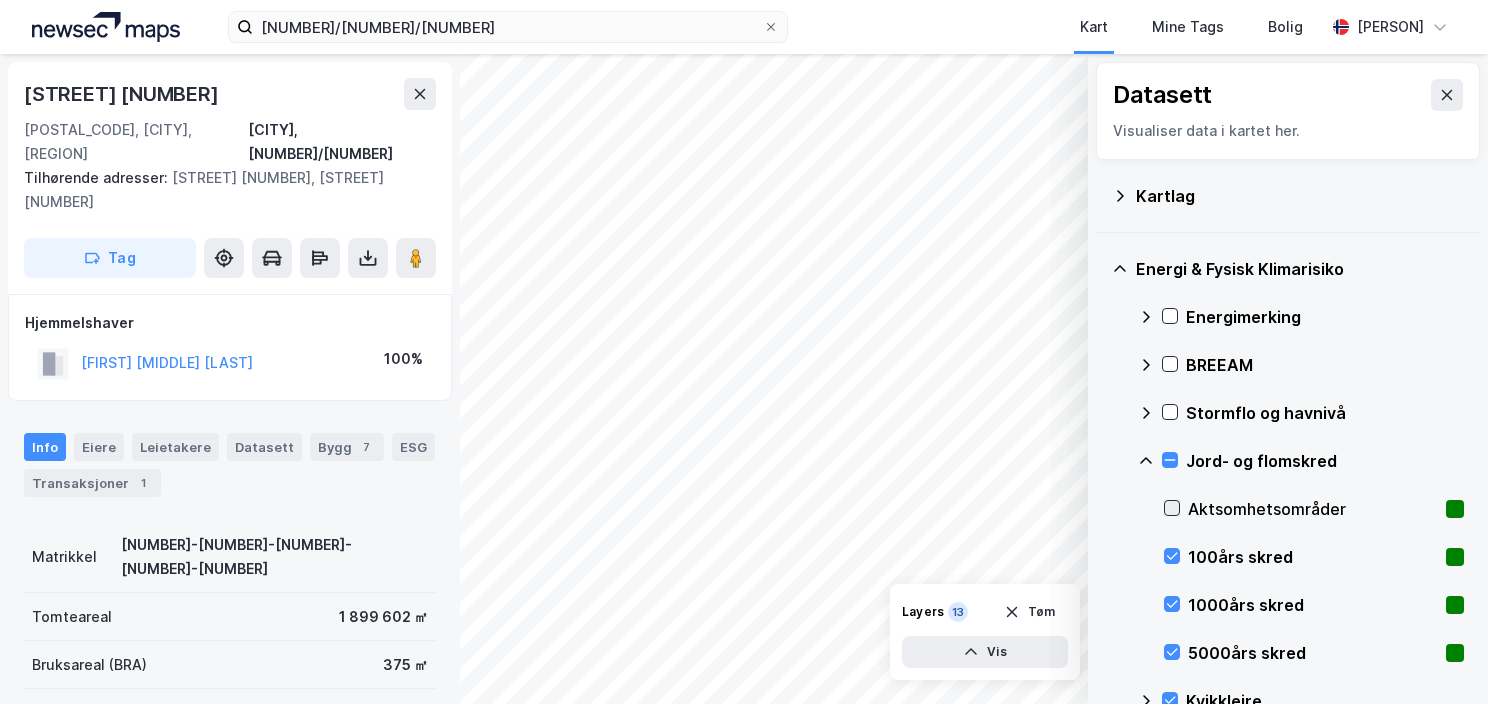 click 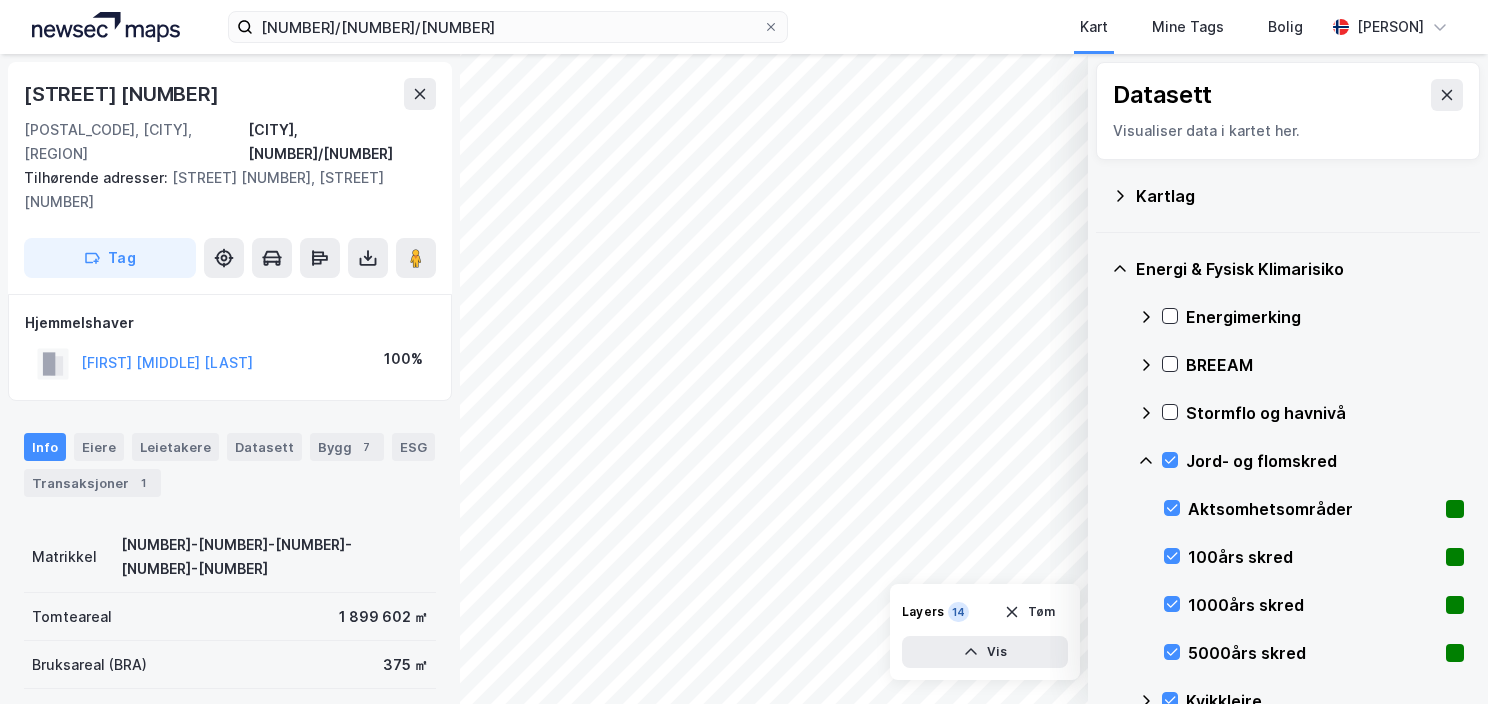 click 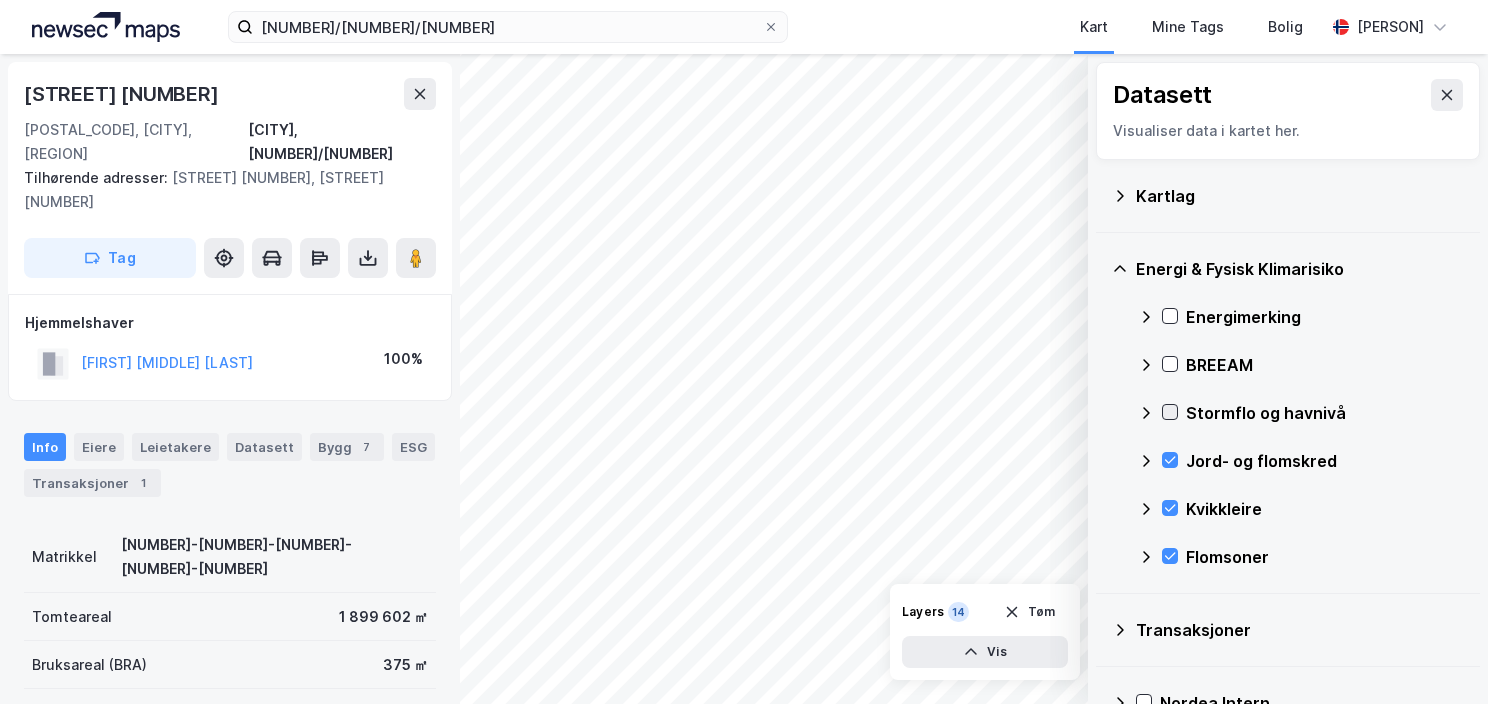 click 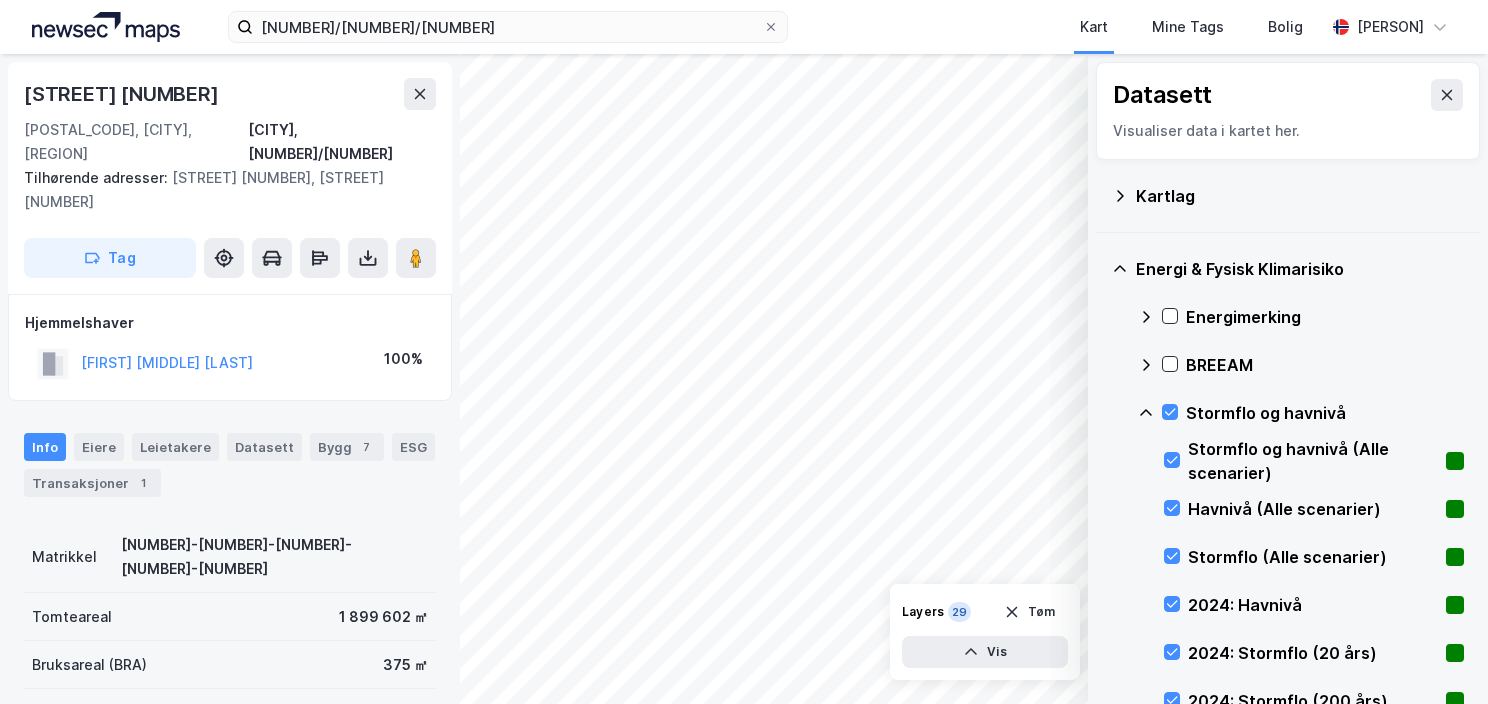 click 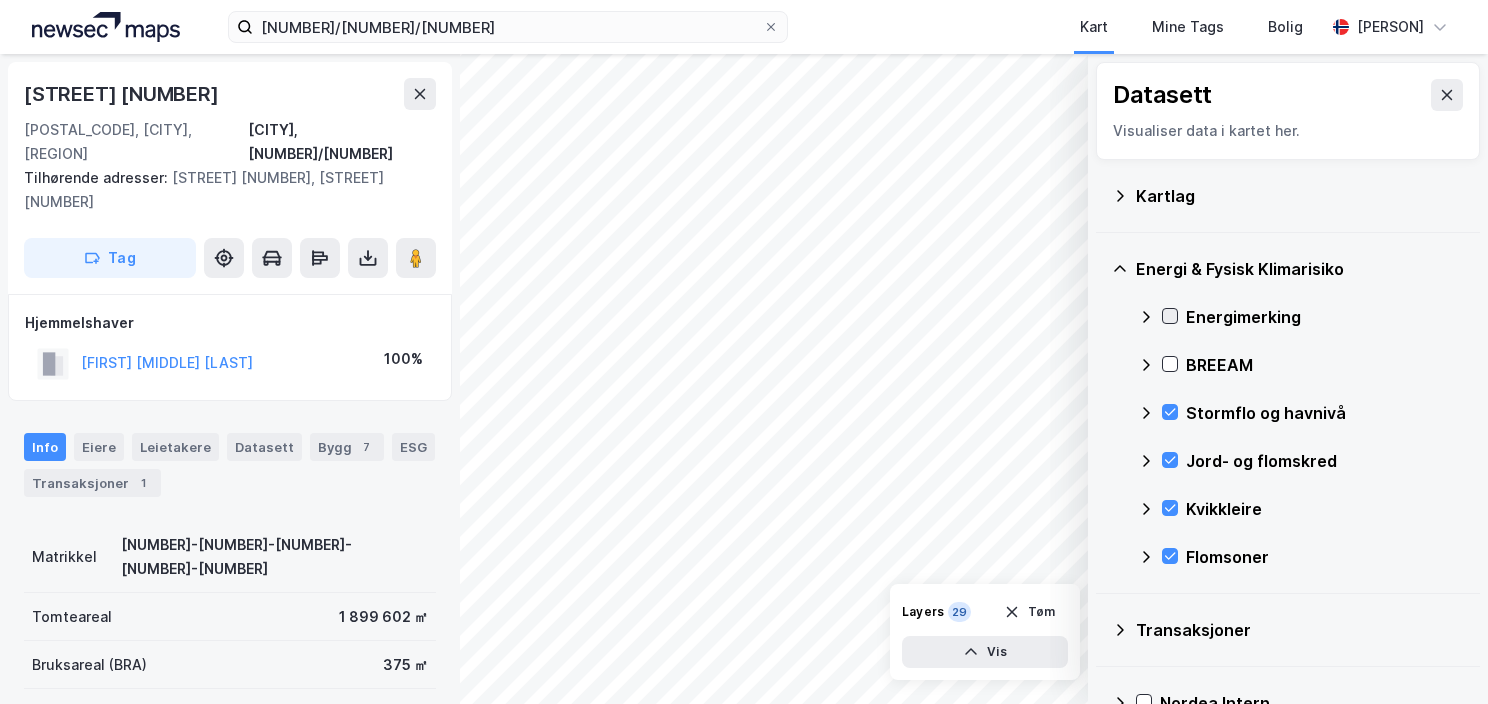 click 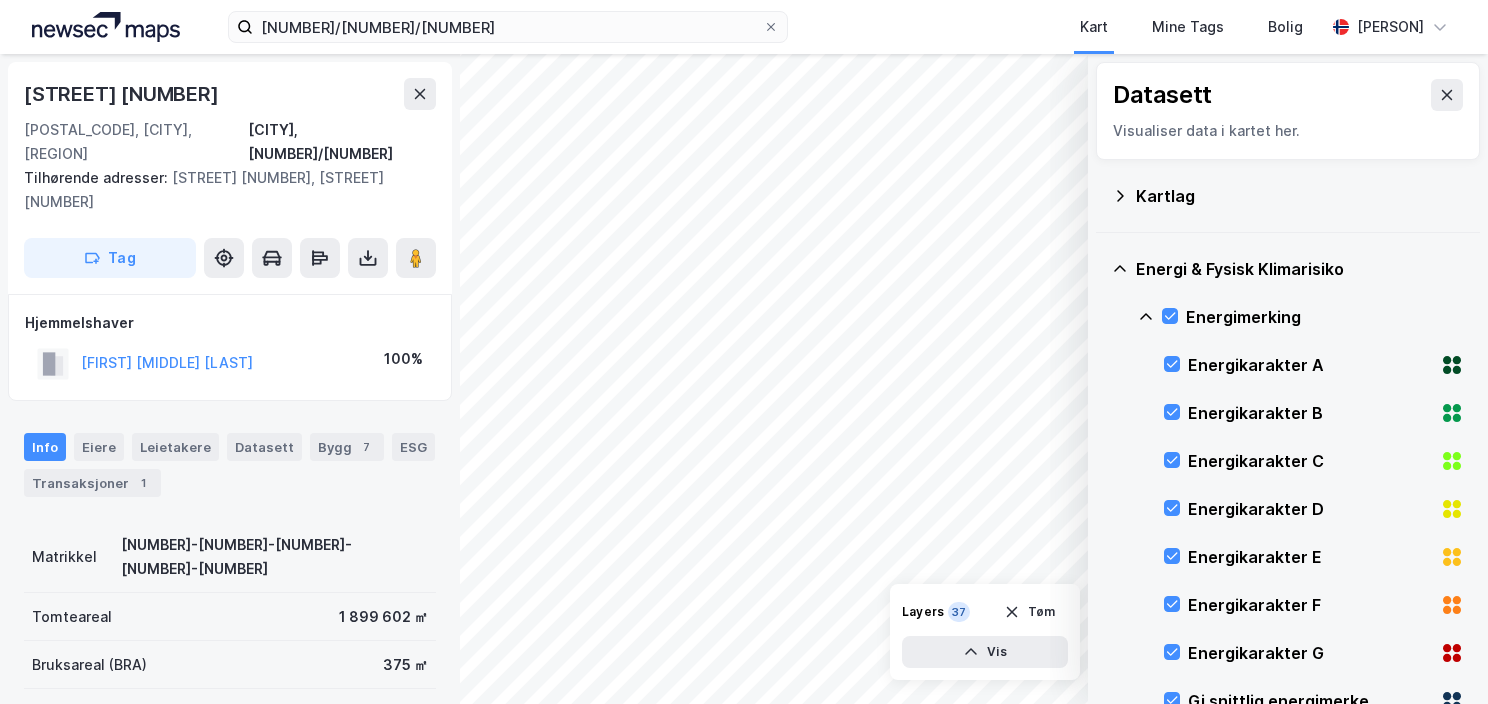 click 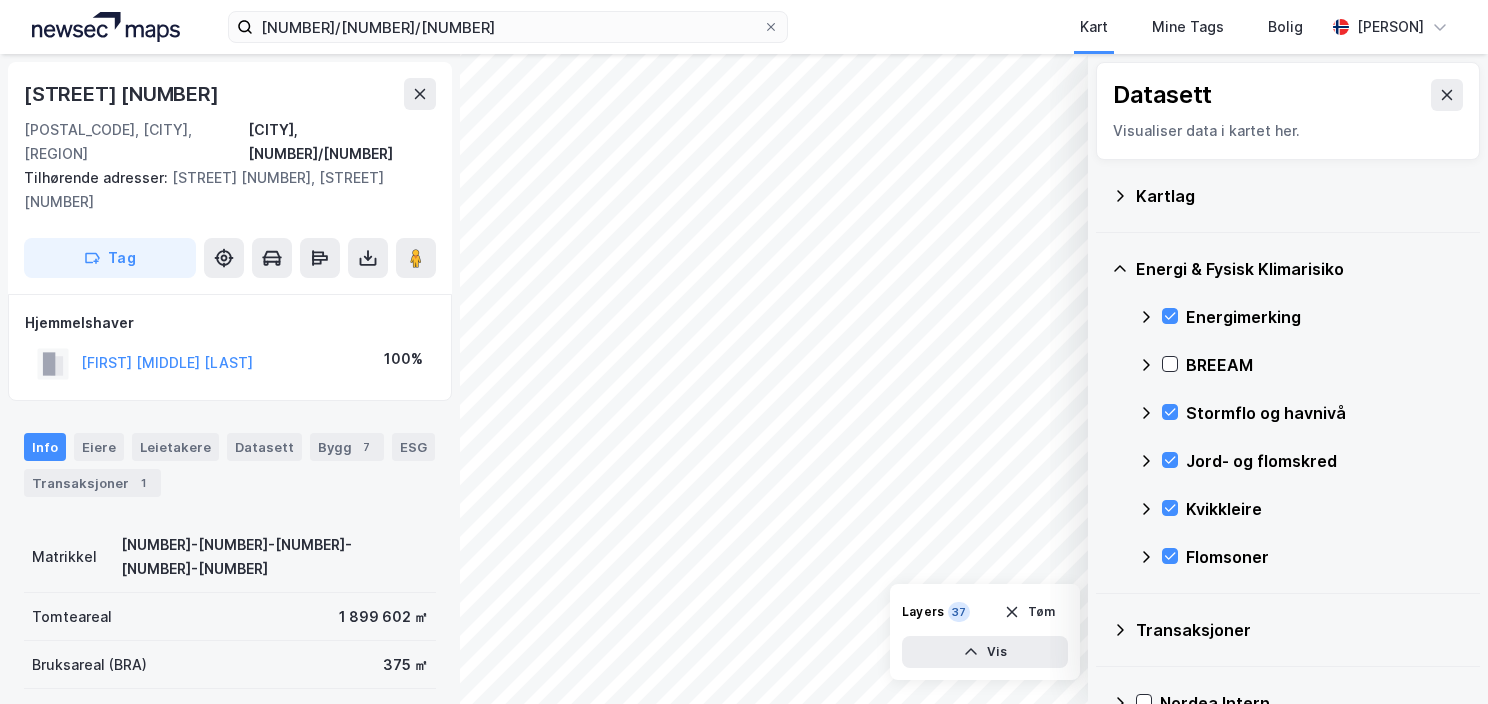 click 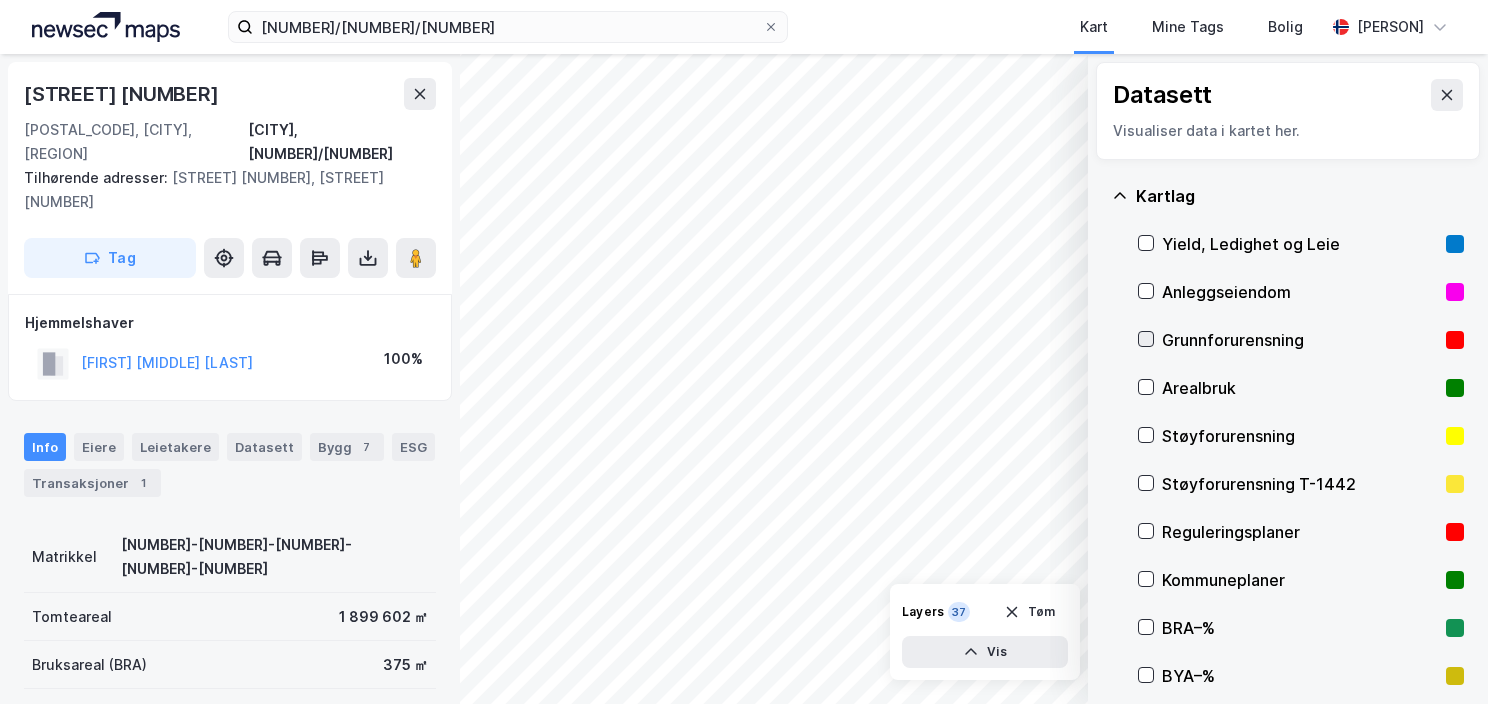 click 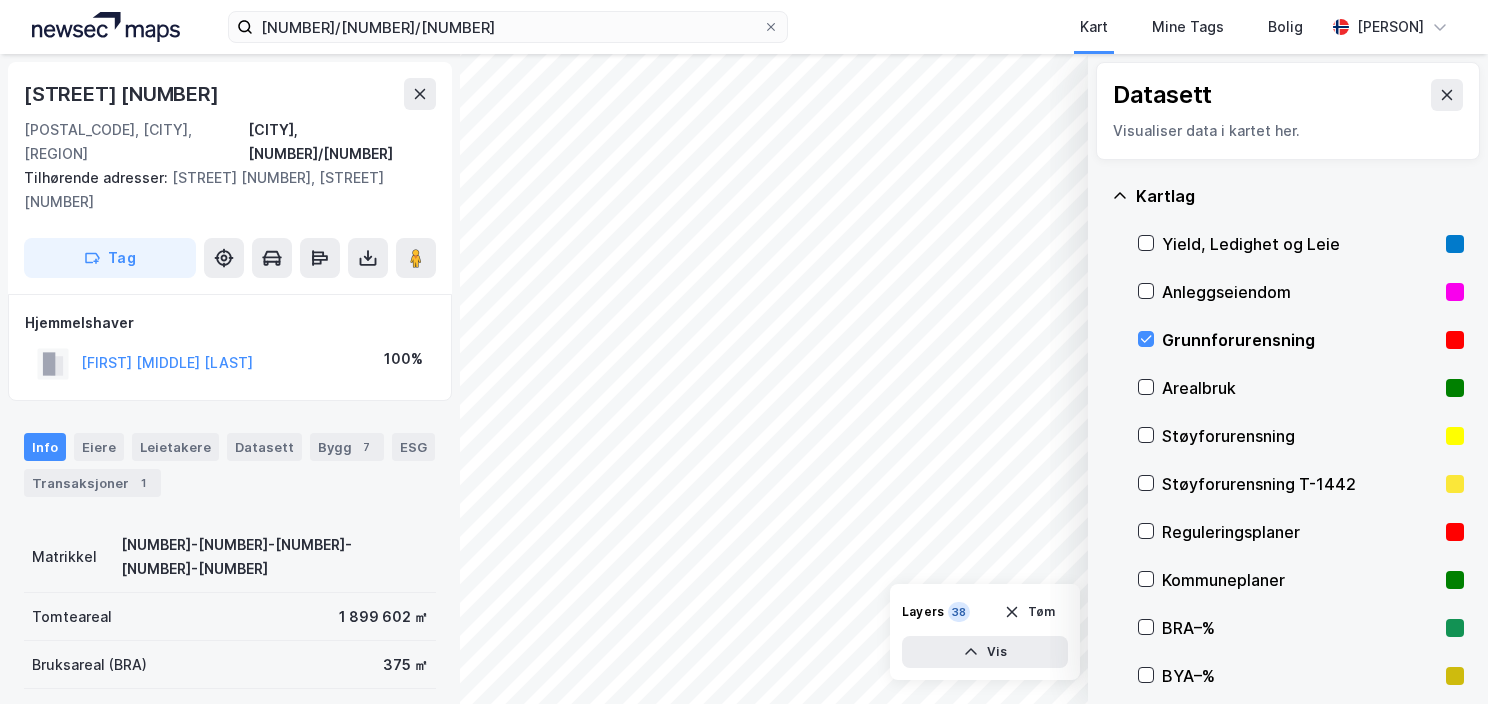 click 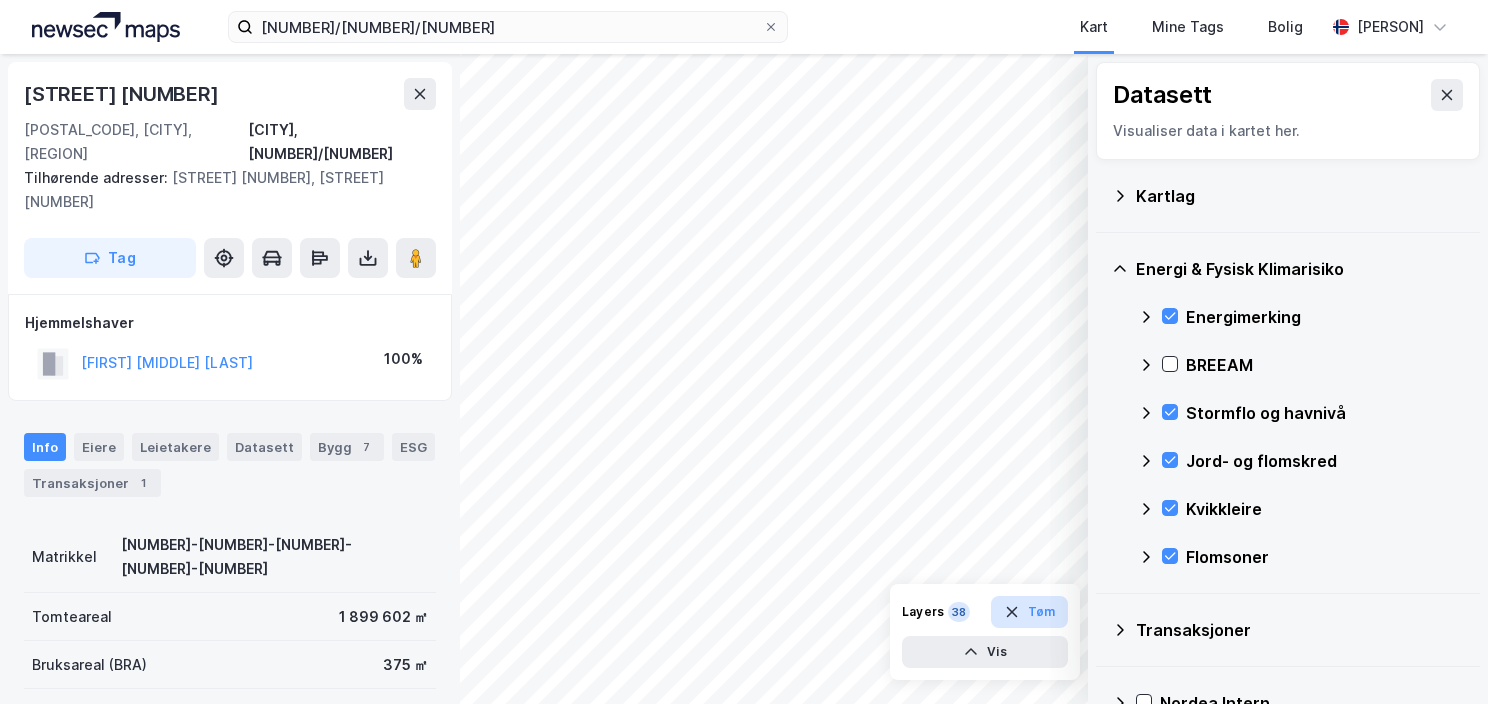 click on "Tøm" at bounding box center [1029, 612] 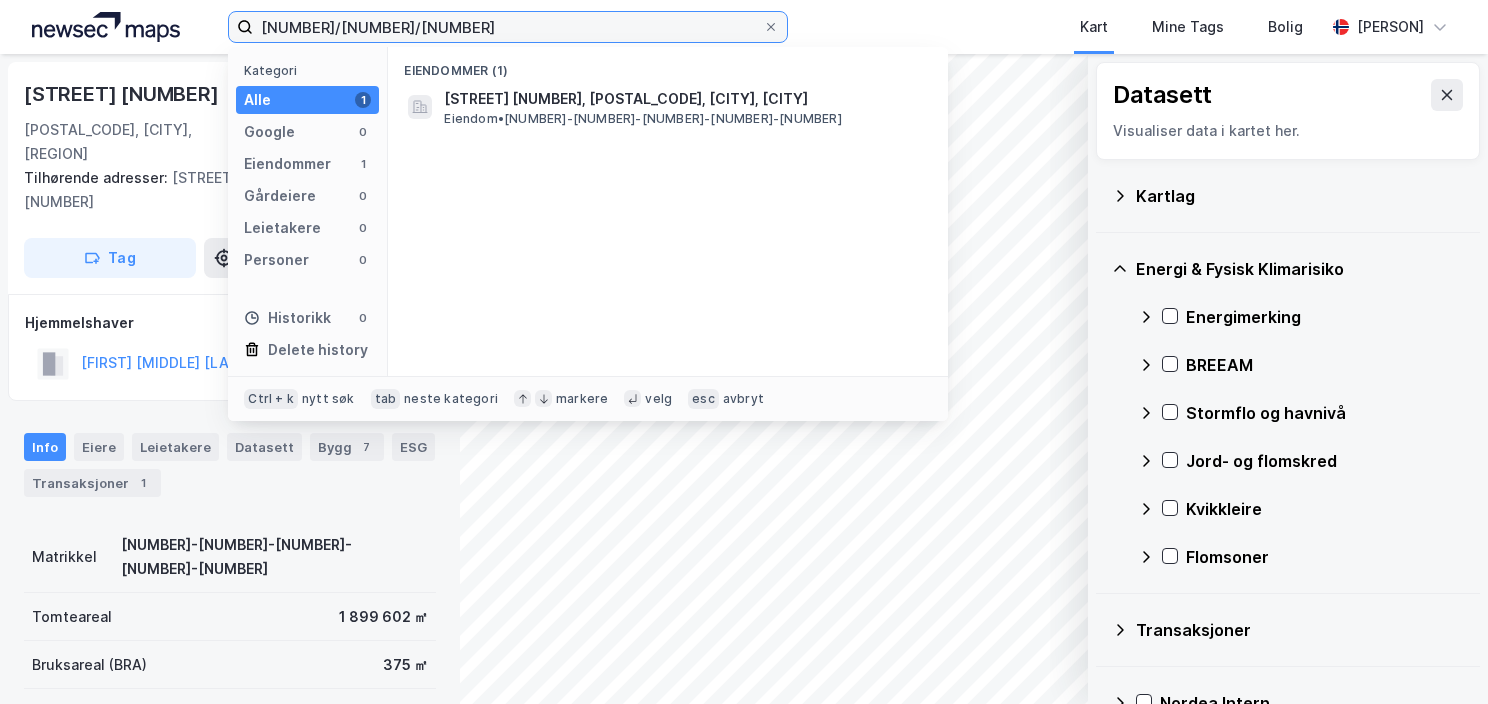 click on "[NUMBER]/[NUMBER]/[NUMBER]" at bounding box center [508, 27] 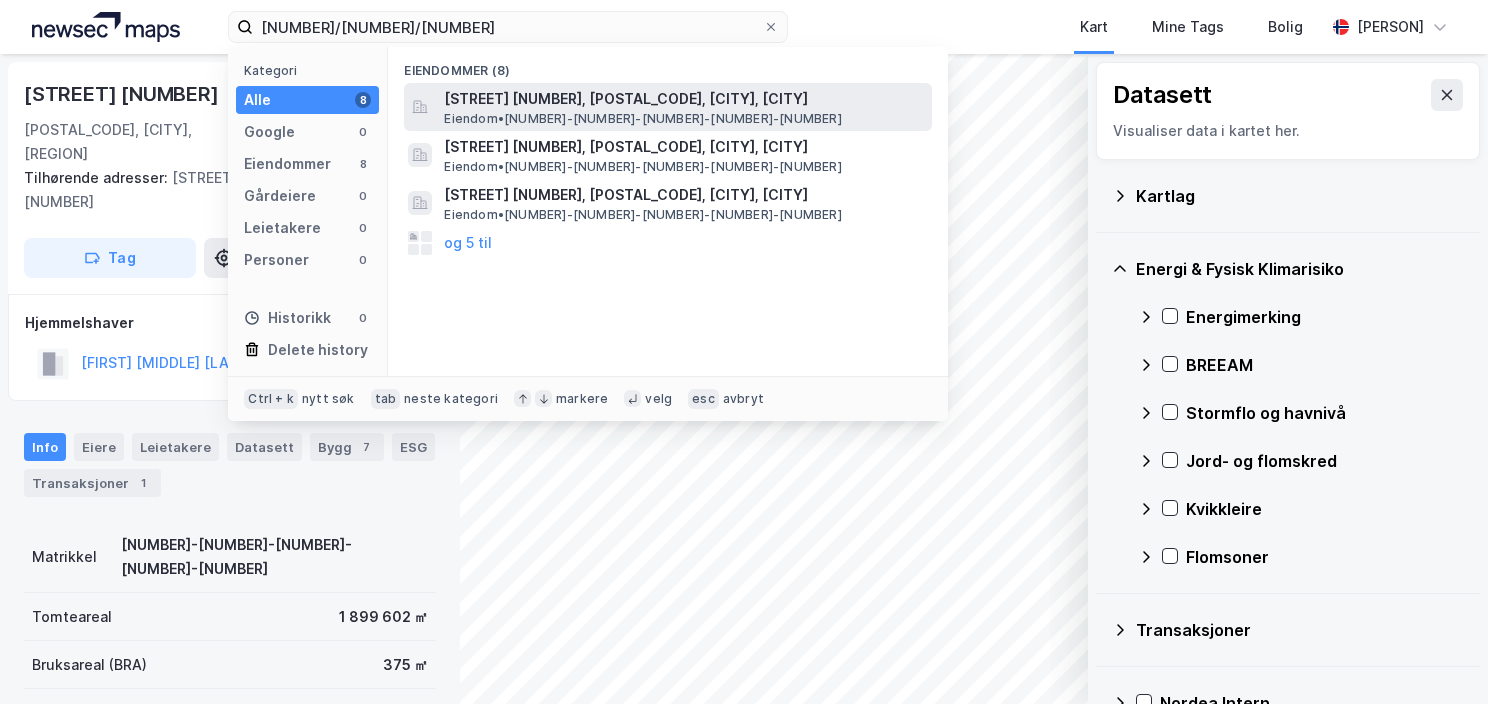 click on "[STREET] [NUMBER], [POSTAL_CODE], [CITY], [CITY]" at bounding box center [684, 99] 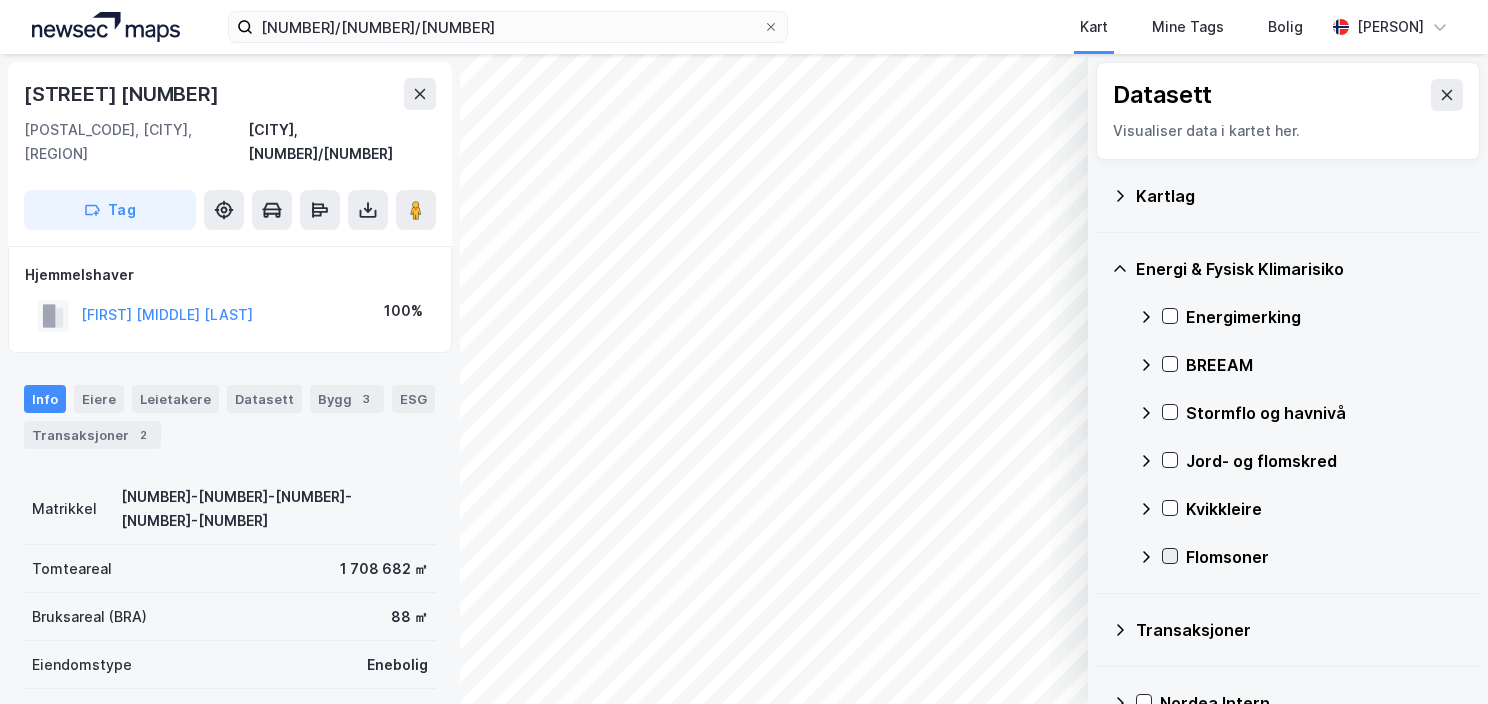 click 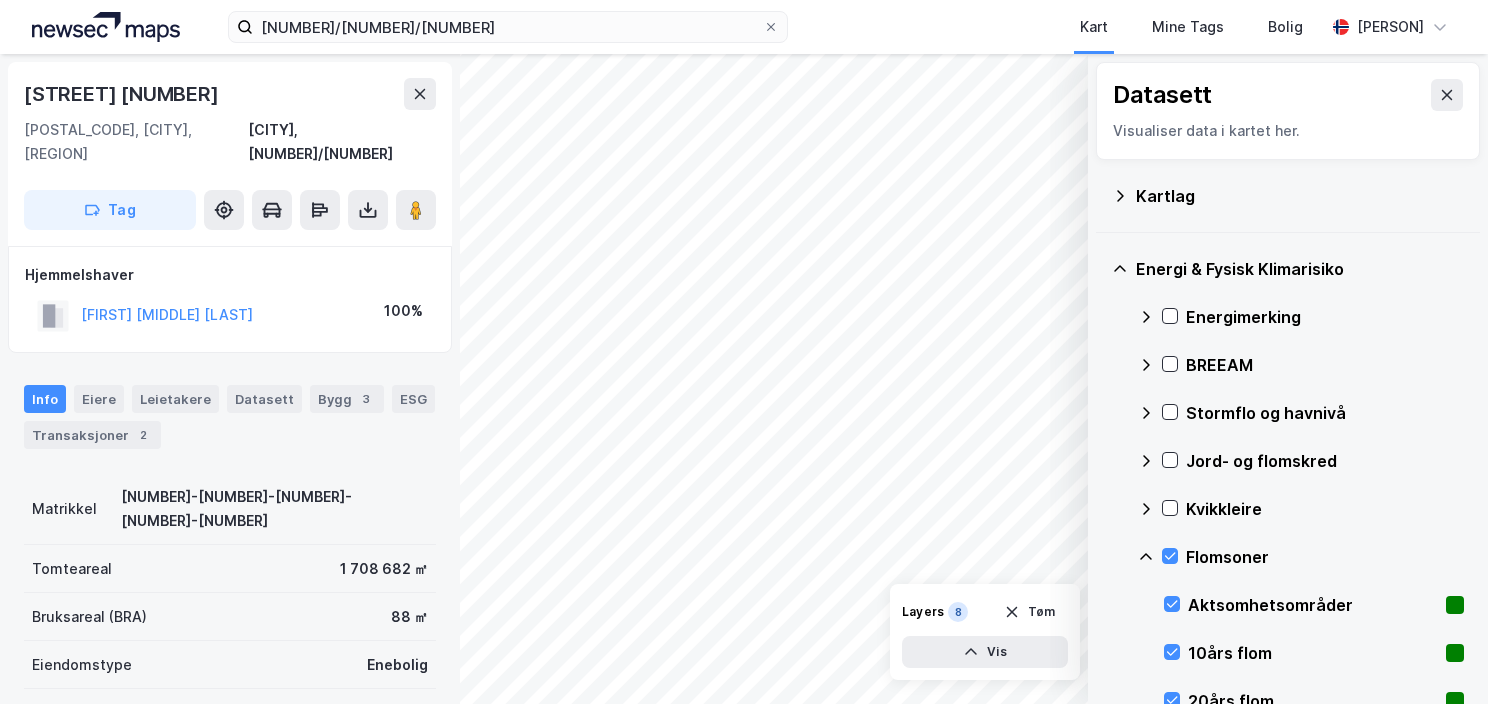click 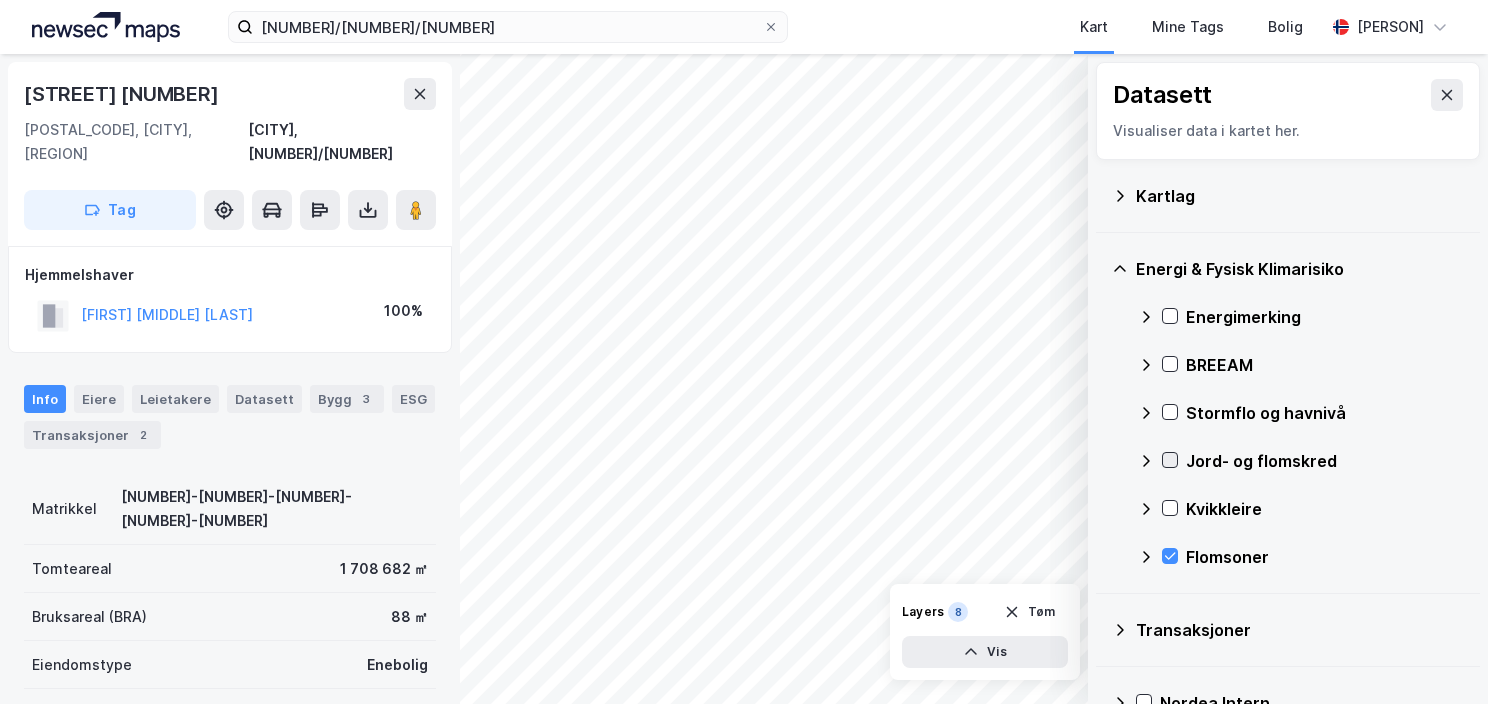 click 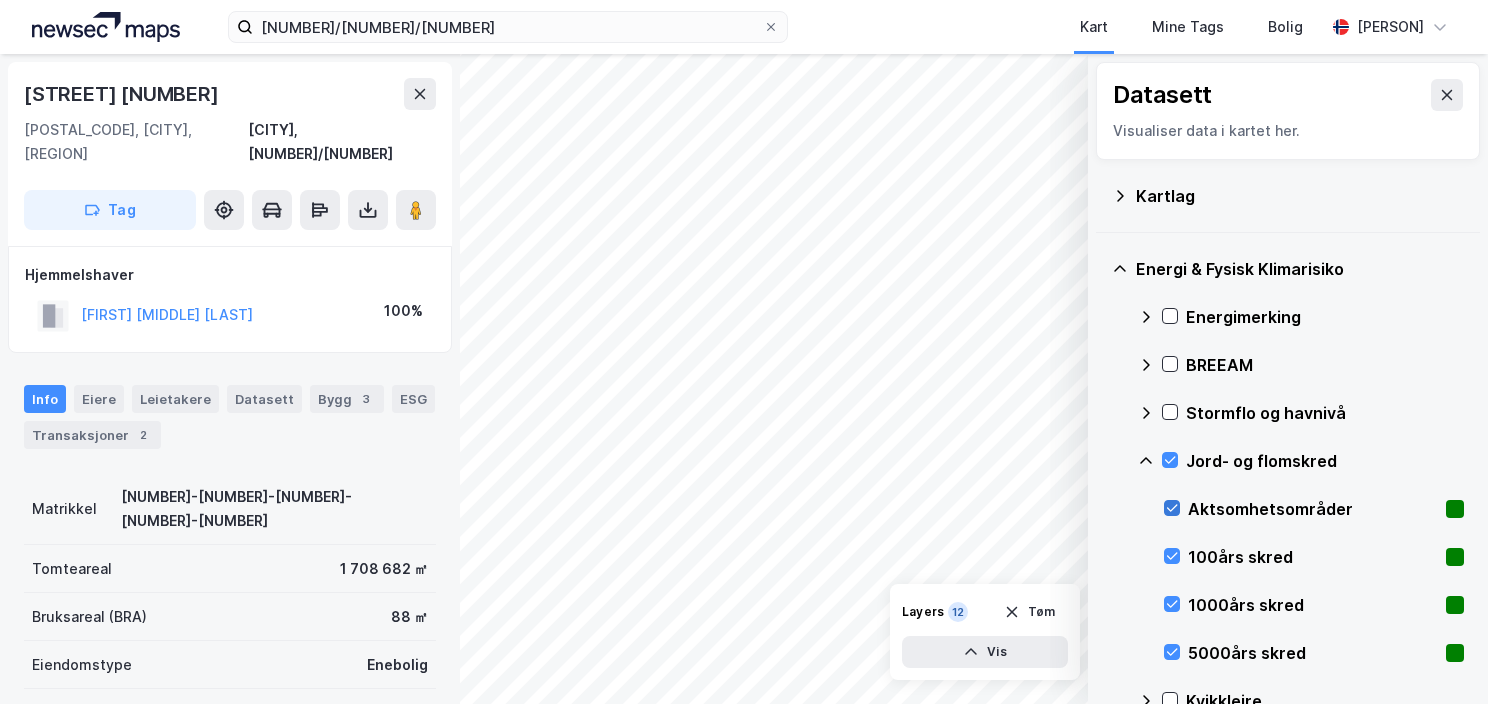 click 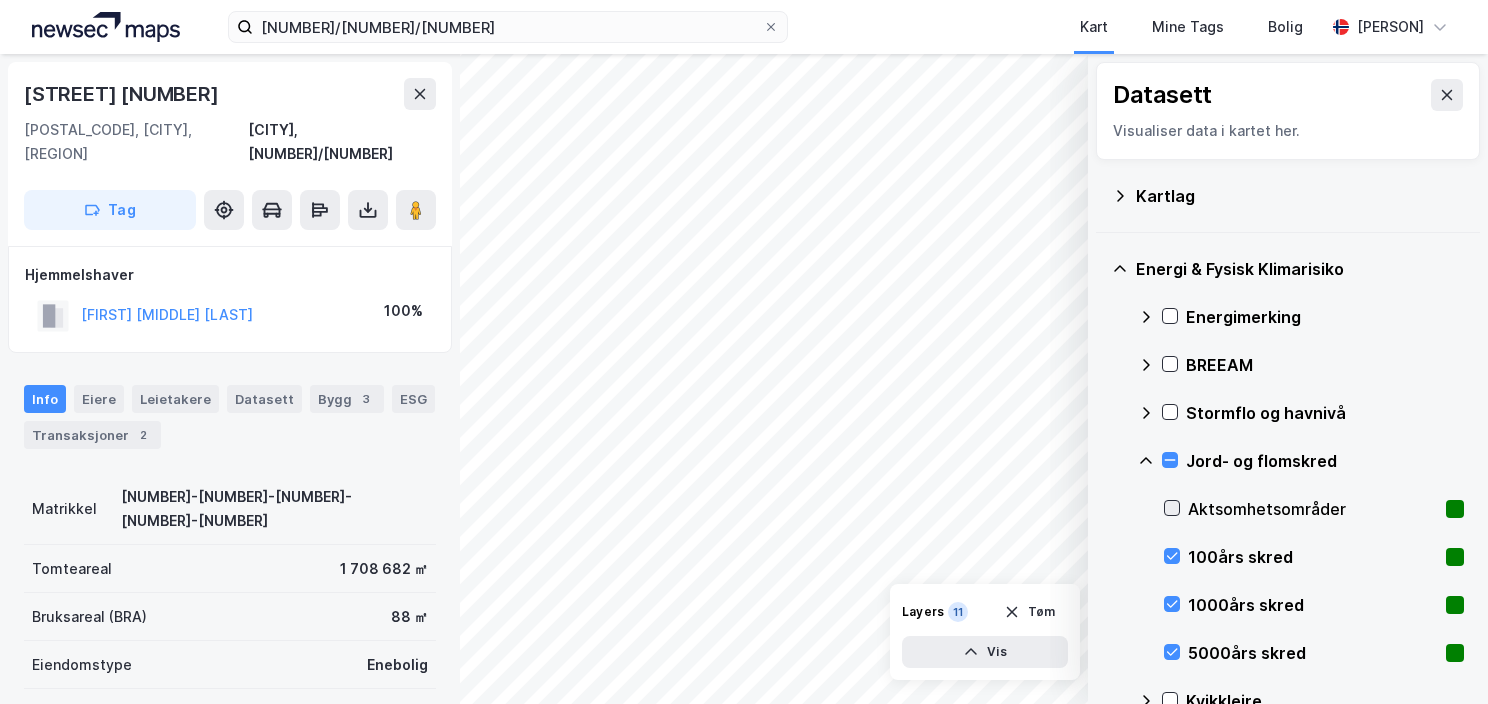 click 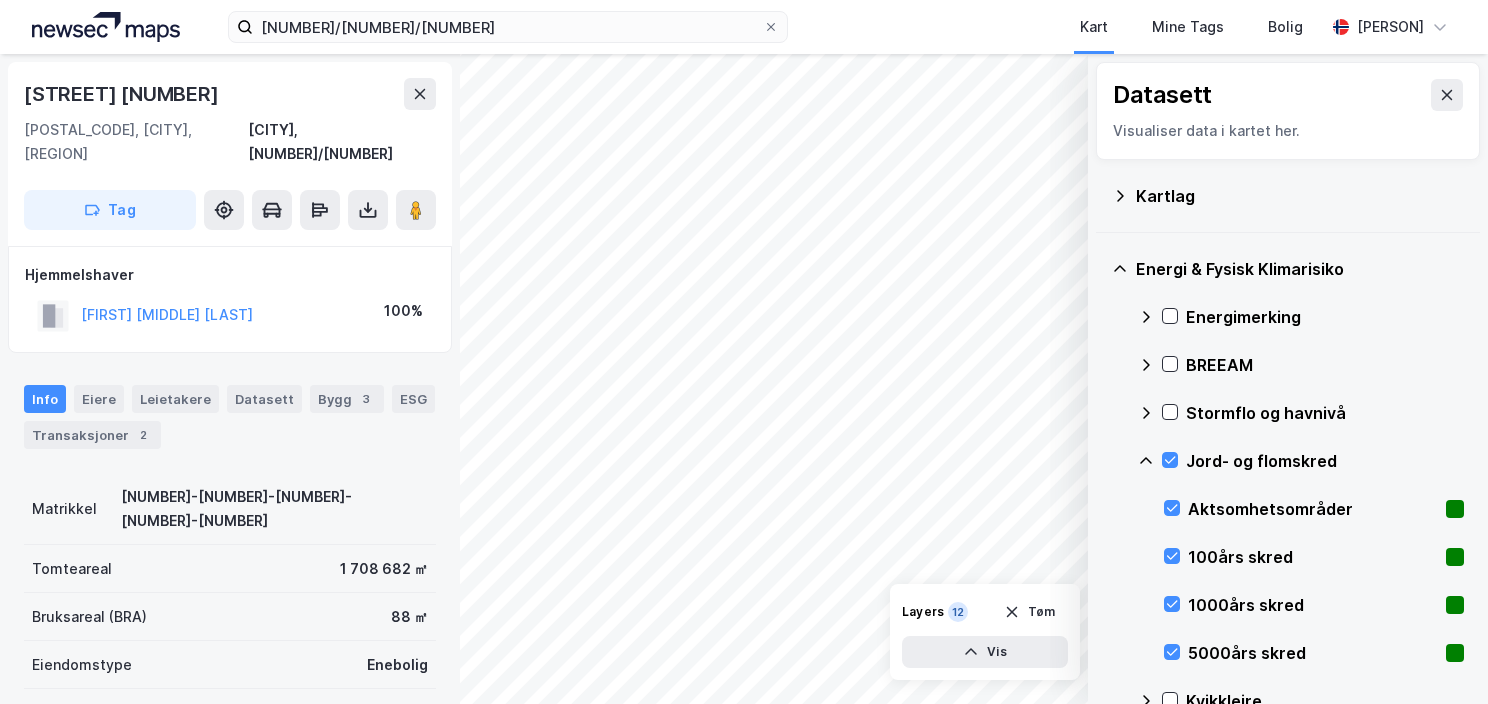 click 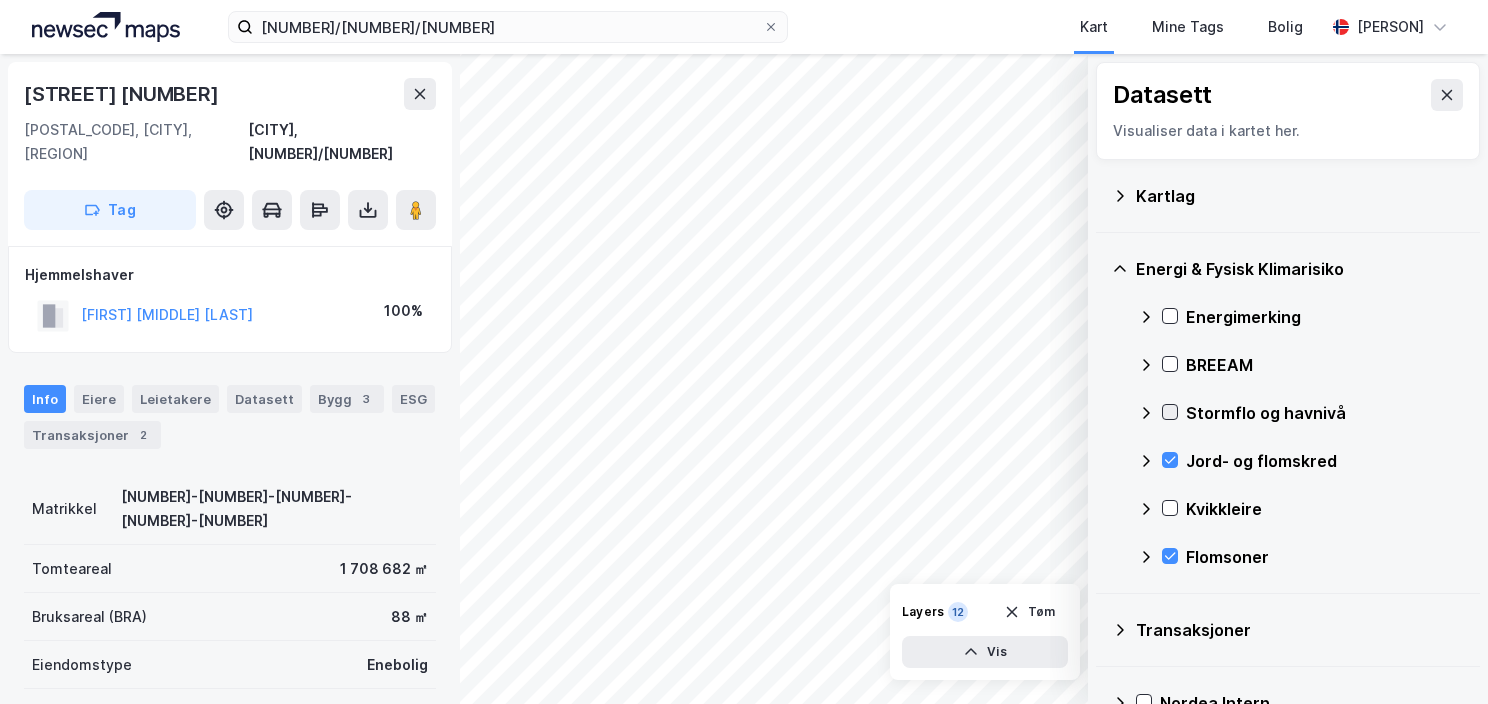 click 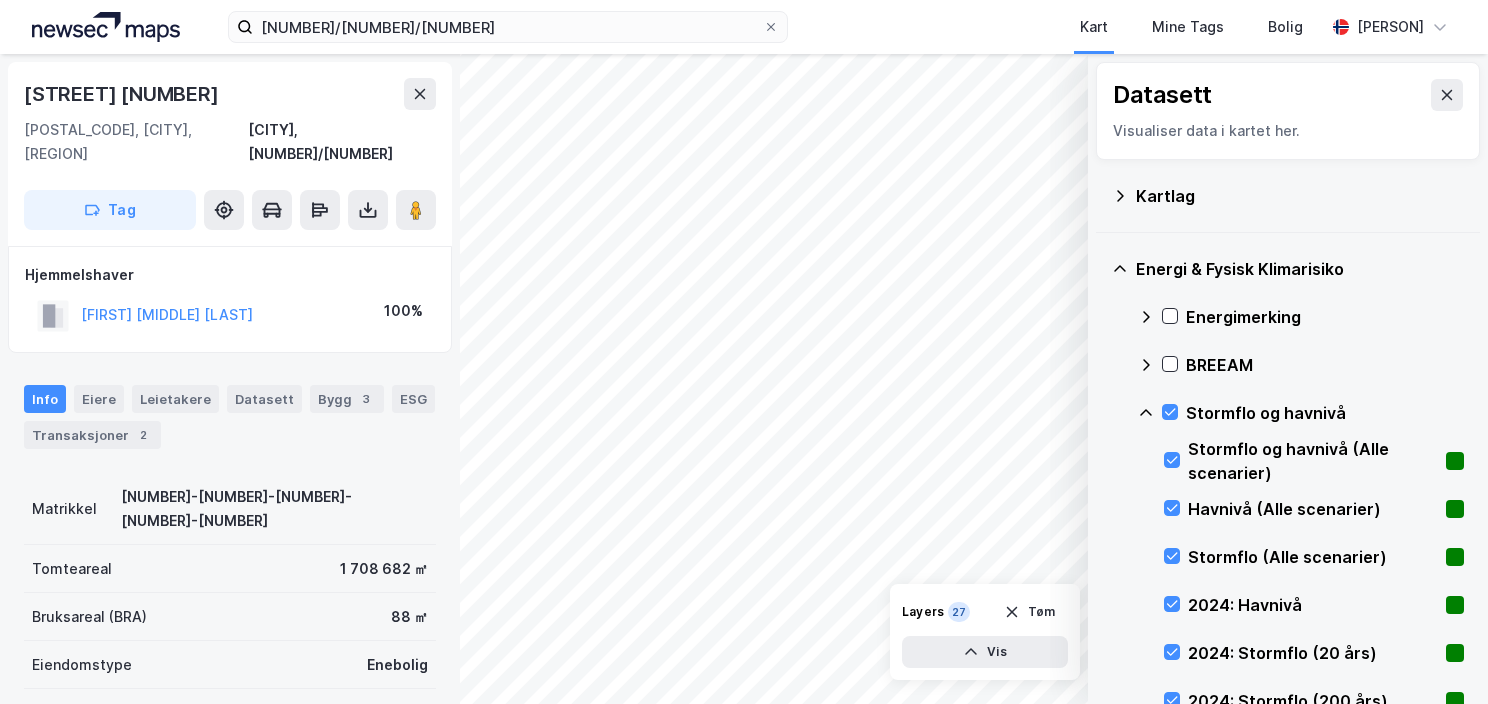 click 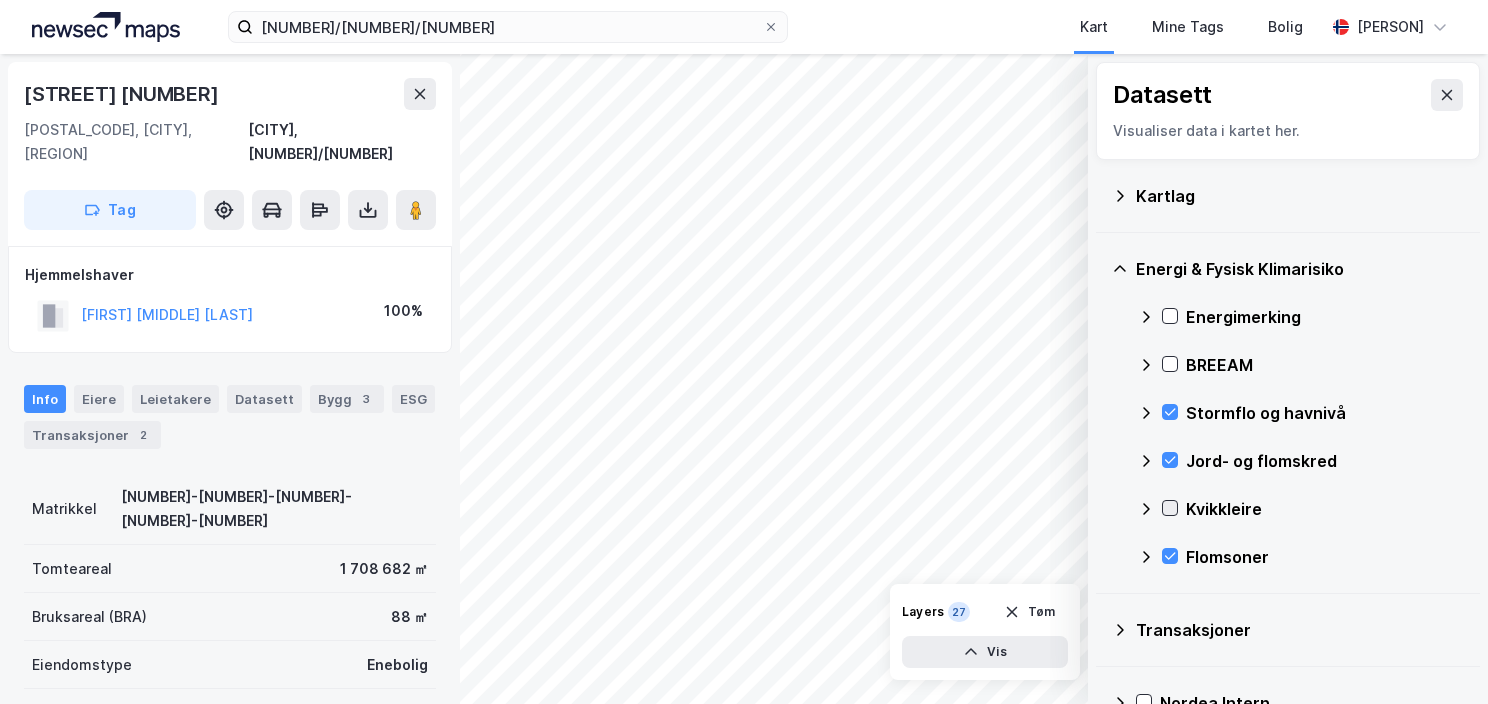 click 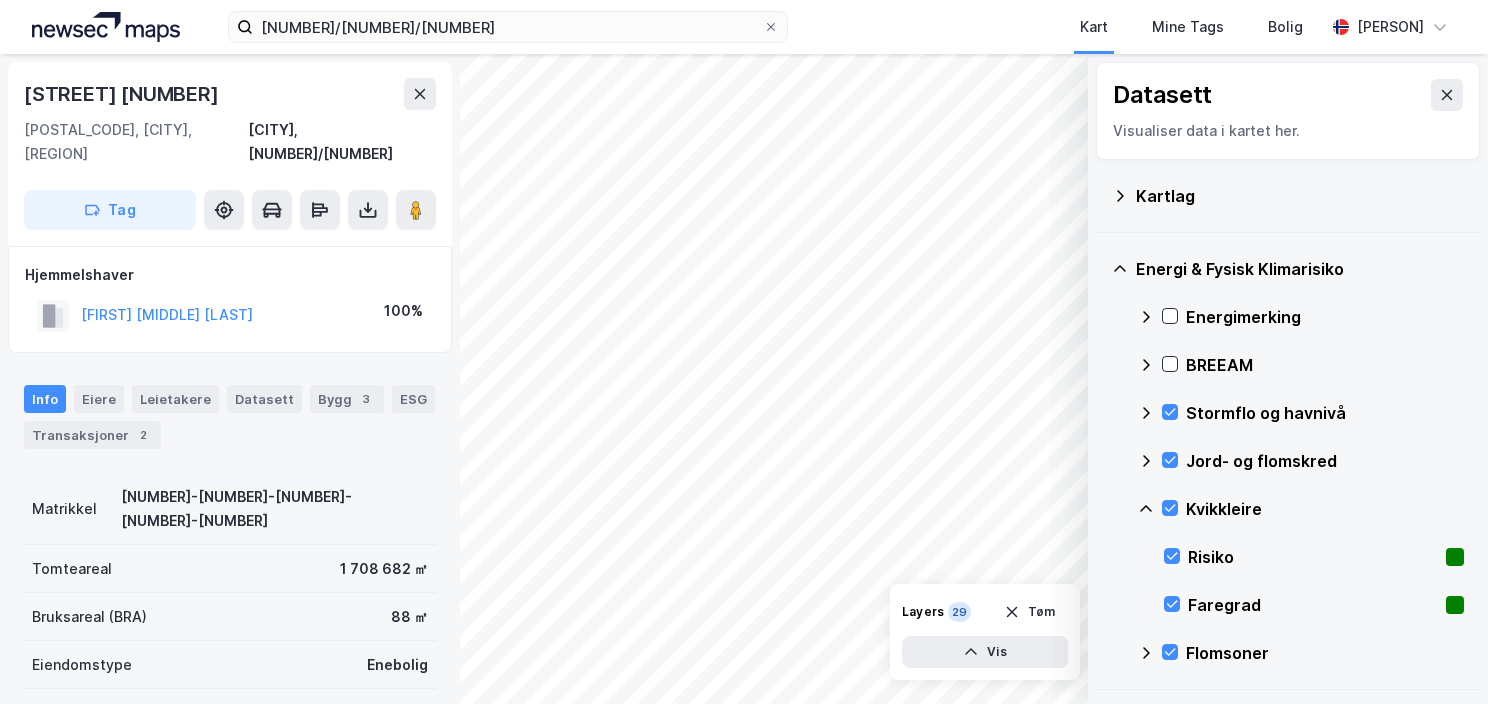 click 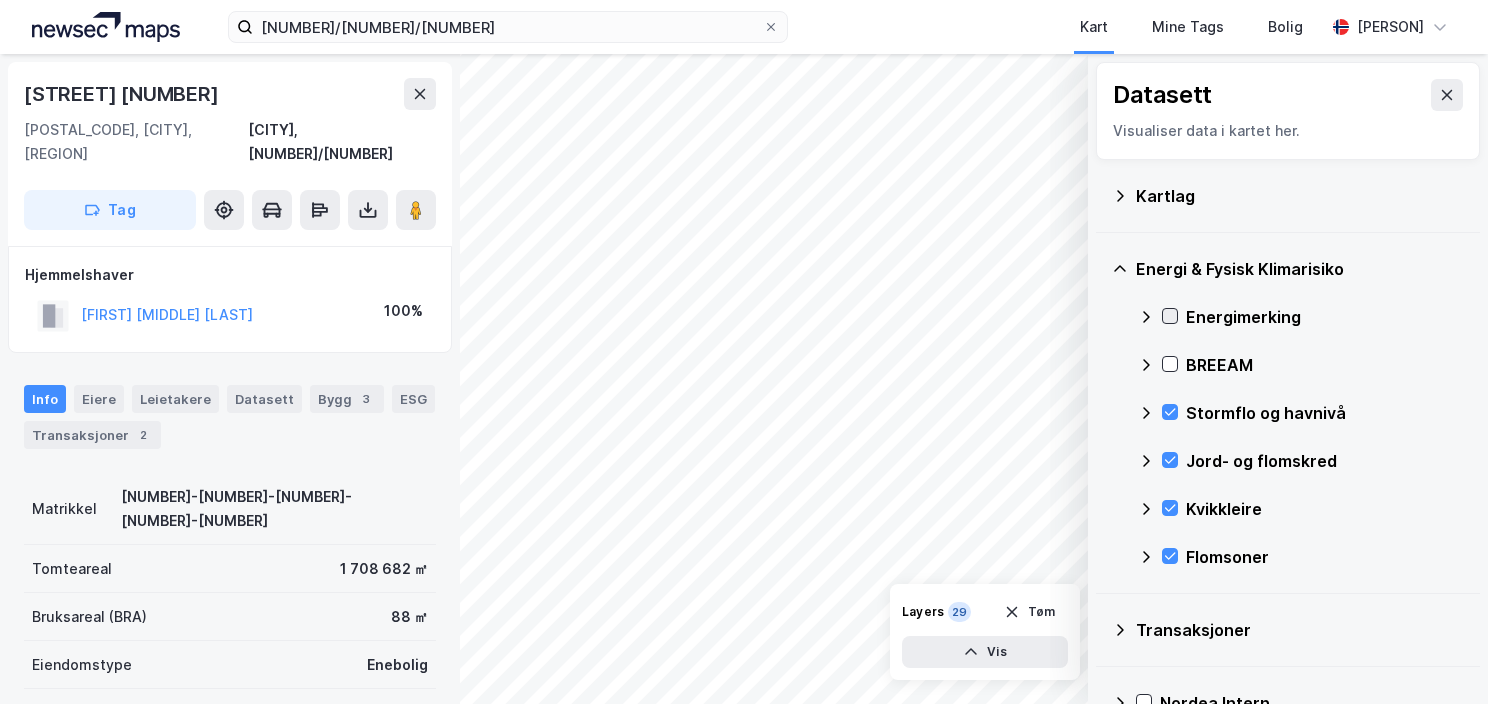 click 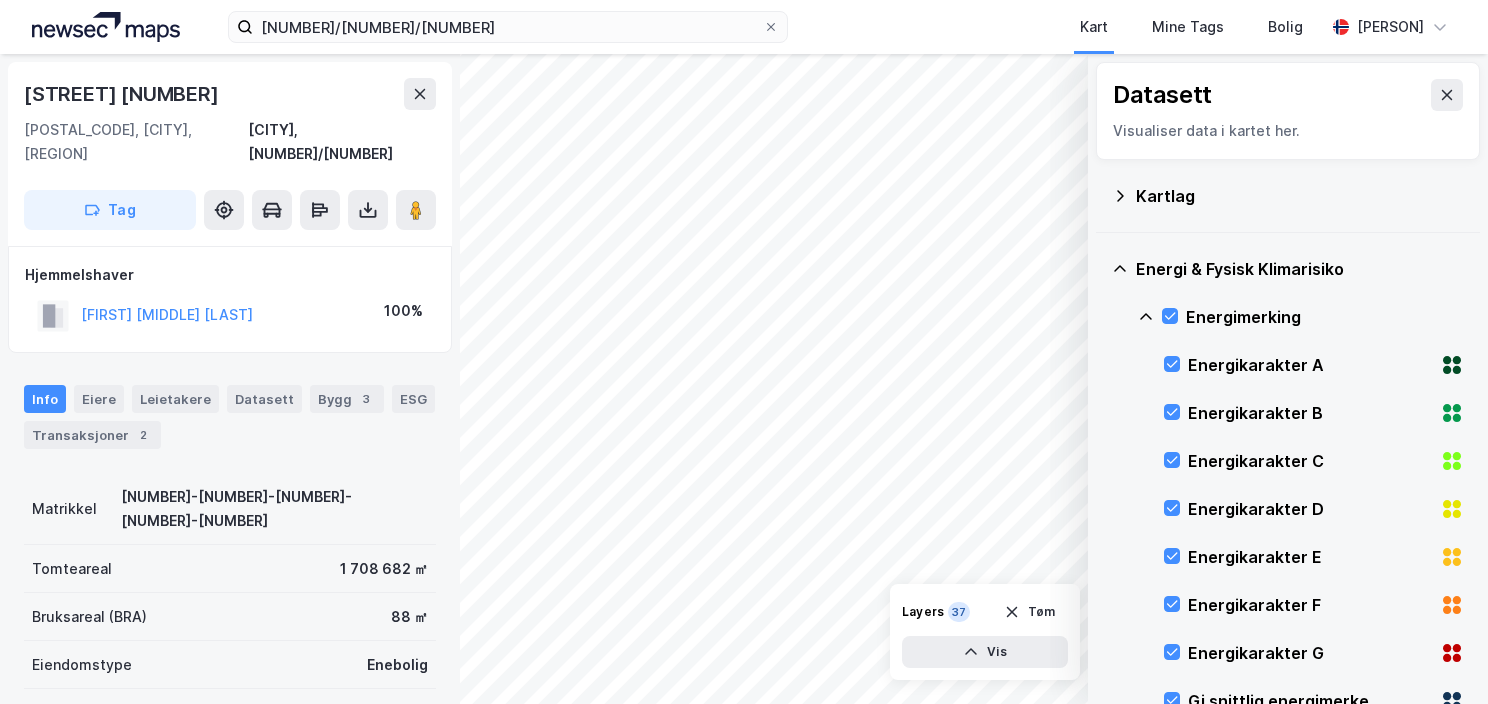 click 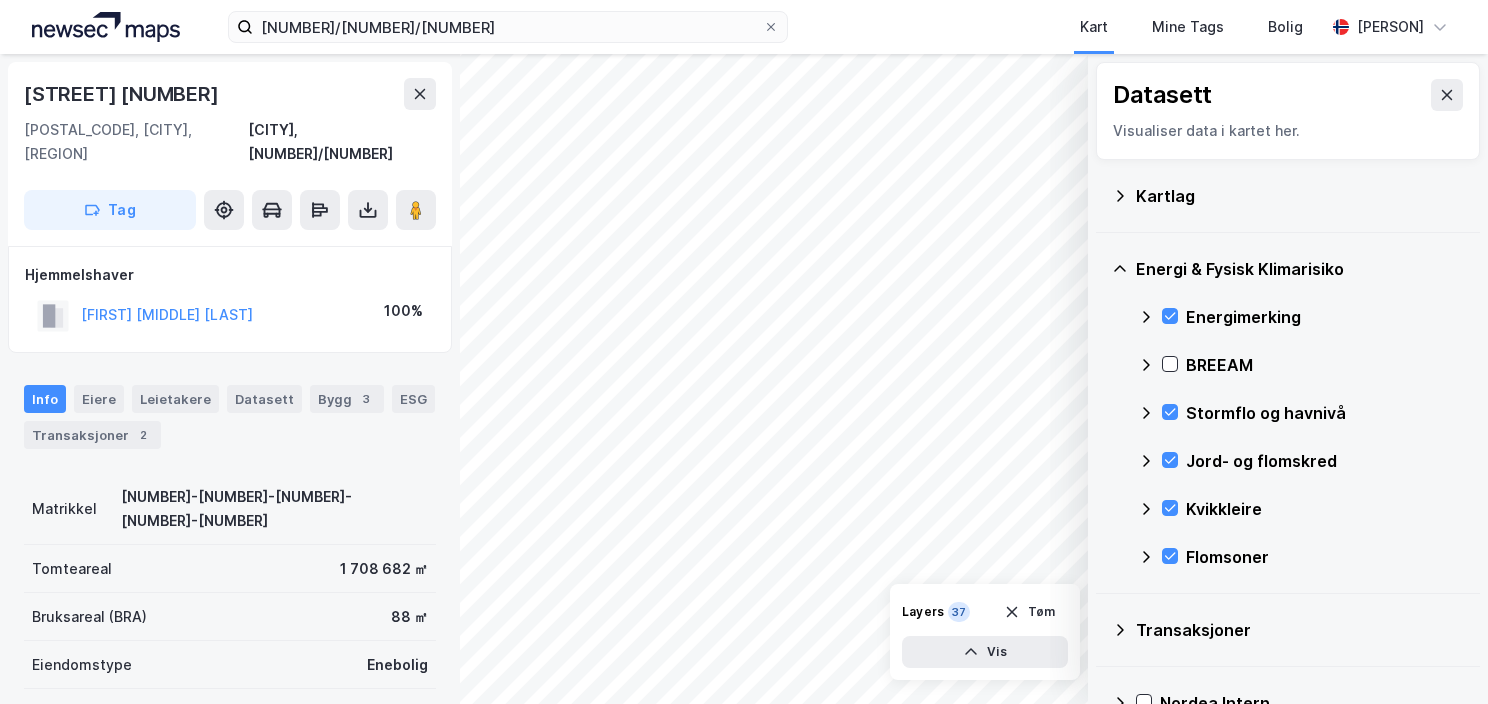 click 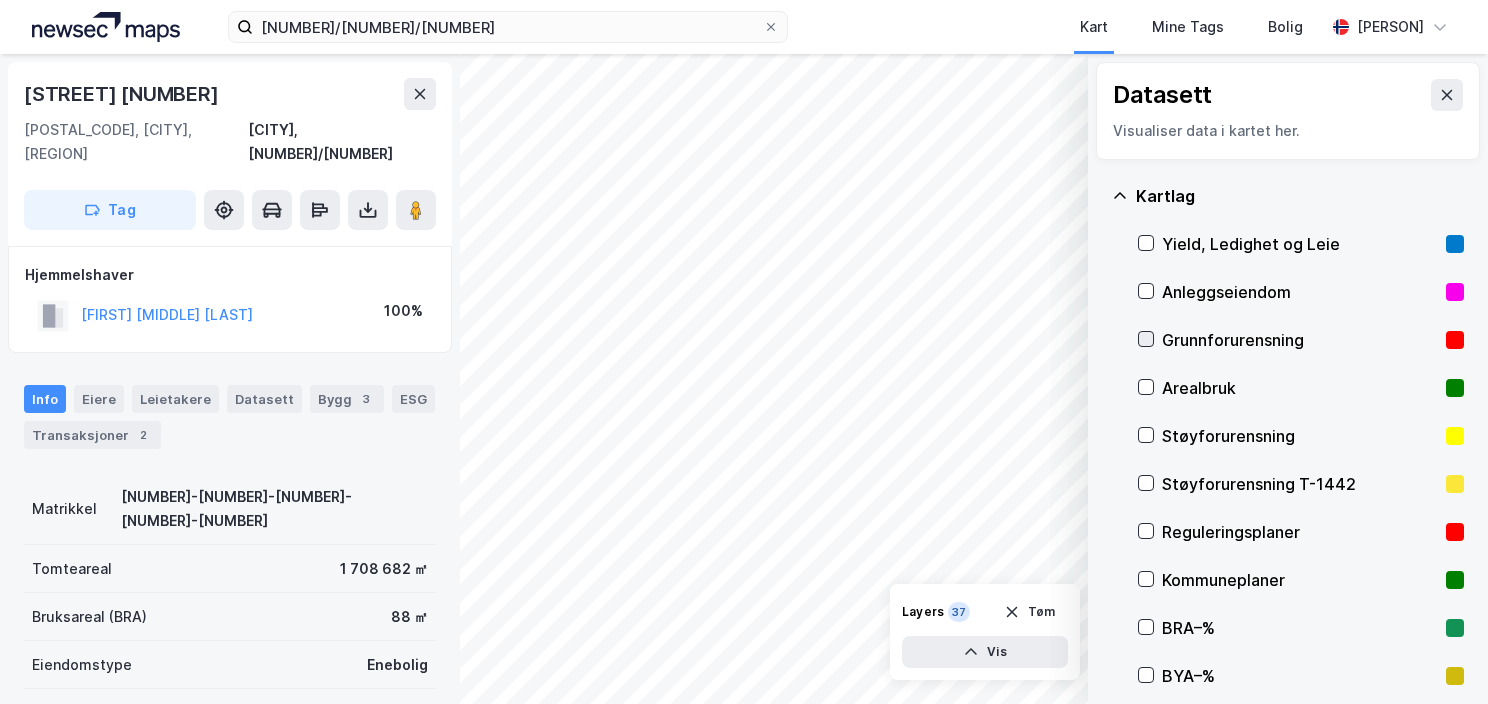 click 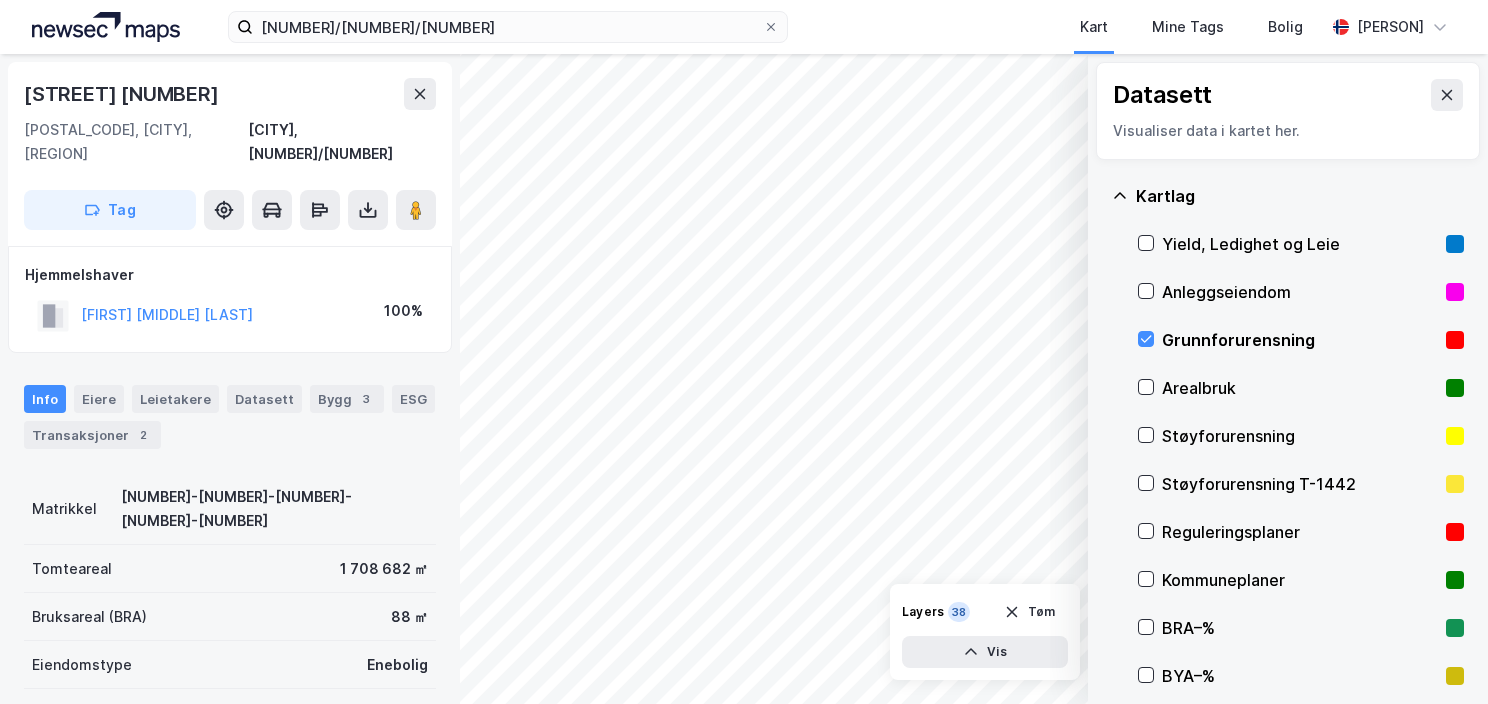 click 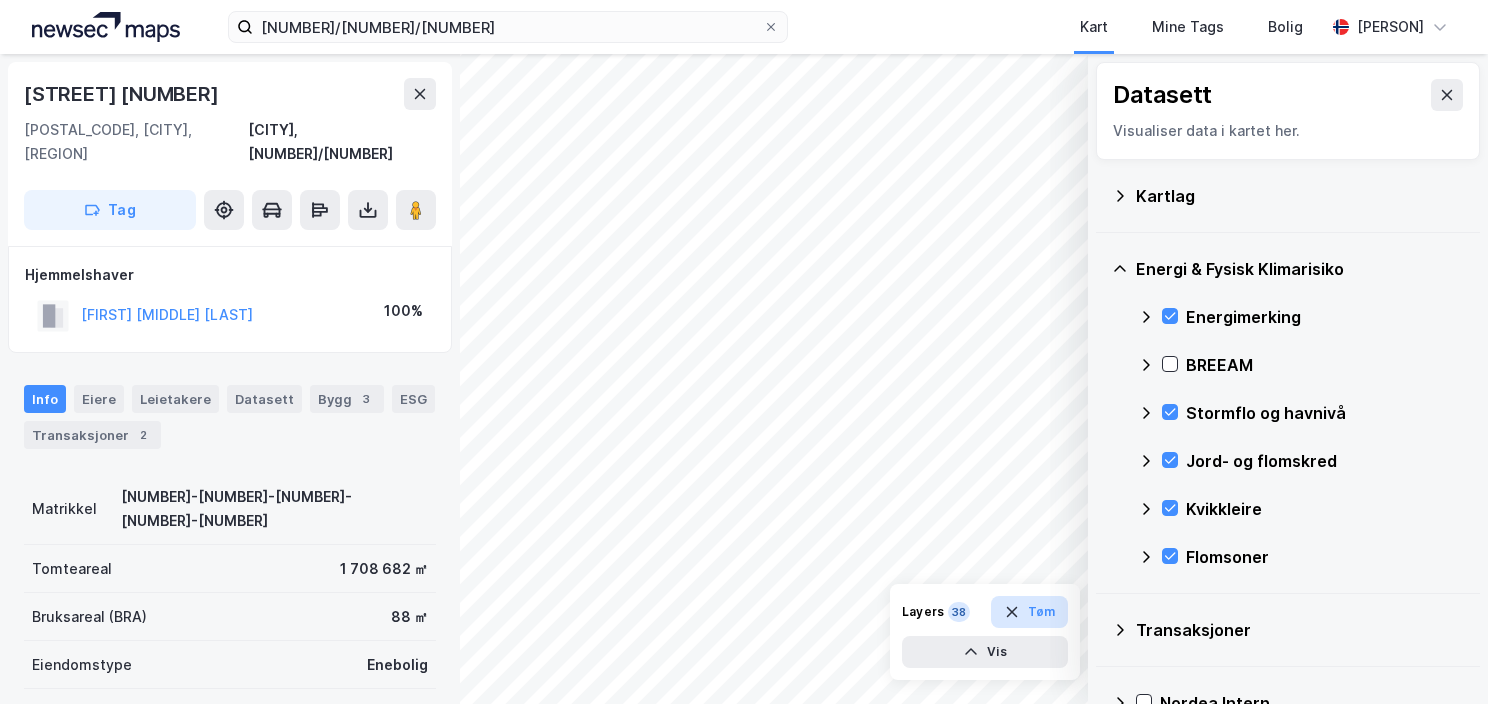 click on "Tøm" at bounding box center (1029, 612) 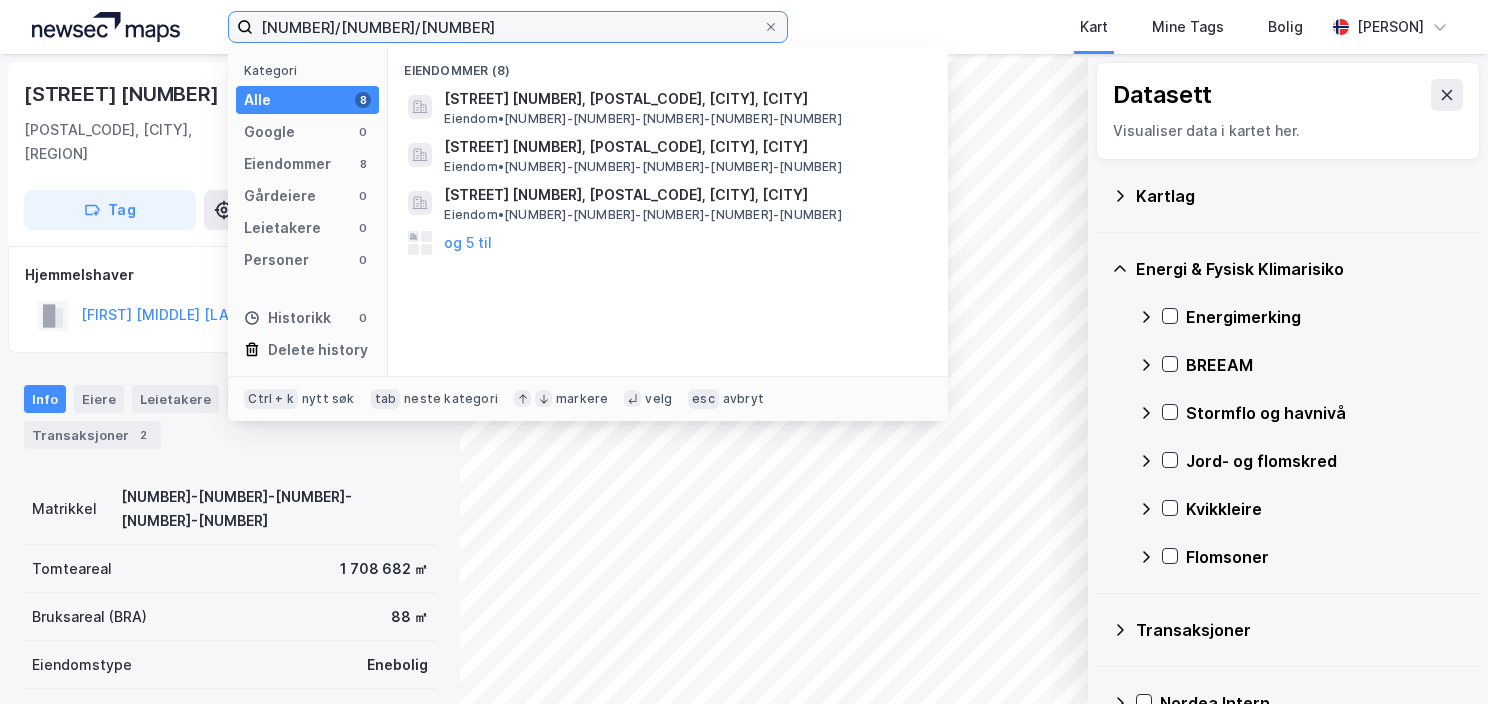 drag, startPoint x: 360, startPoint y: 19, endPoint x: 209, endPoint y: 30, distance: 151.40013 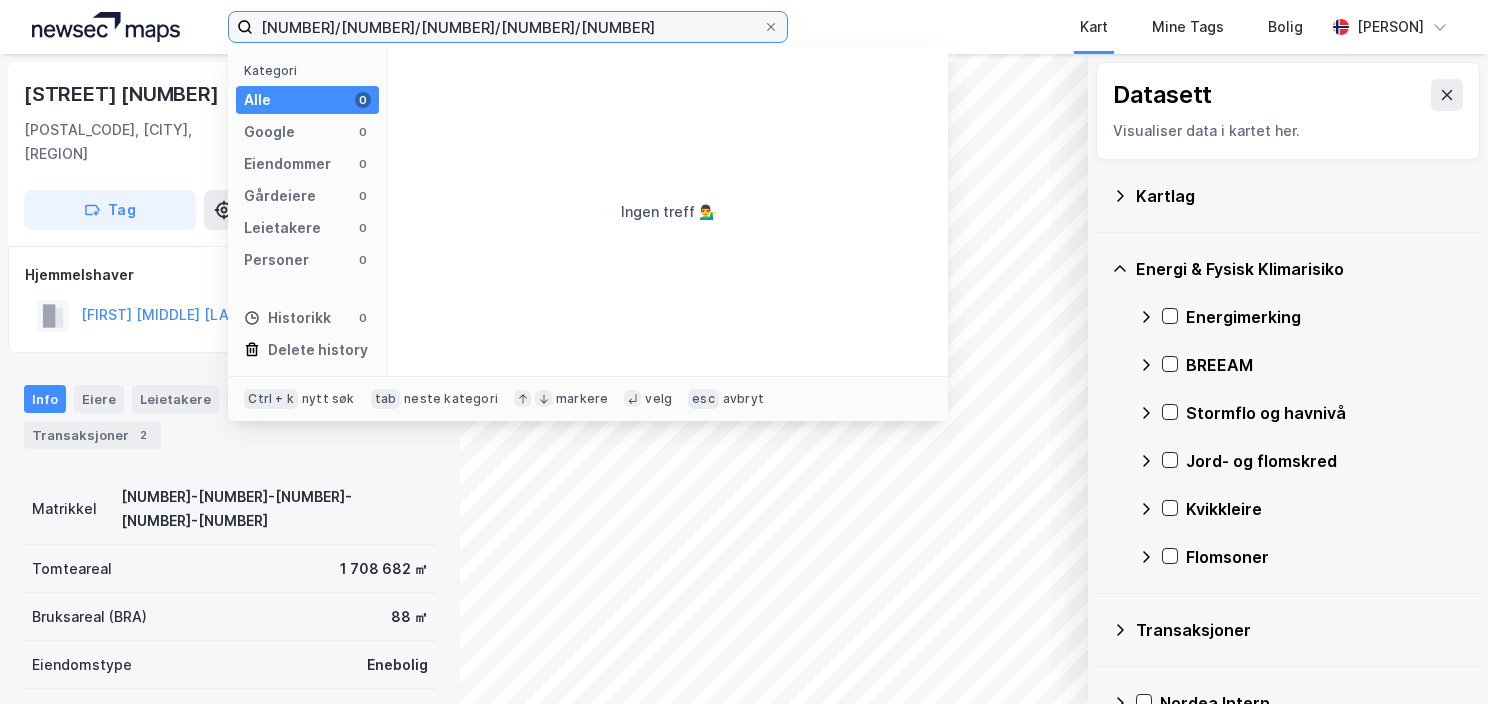 click on "[NUMBER]/[NUMBER]/[NUMBER]/[NUMBER]/[NUMBER]" at bounding box center (508, 27) 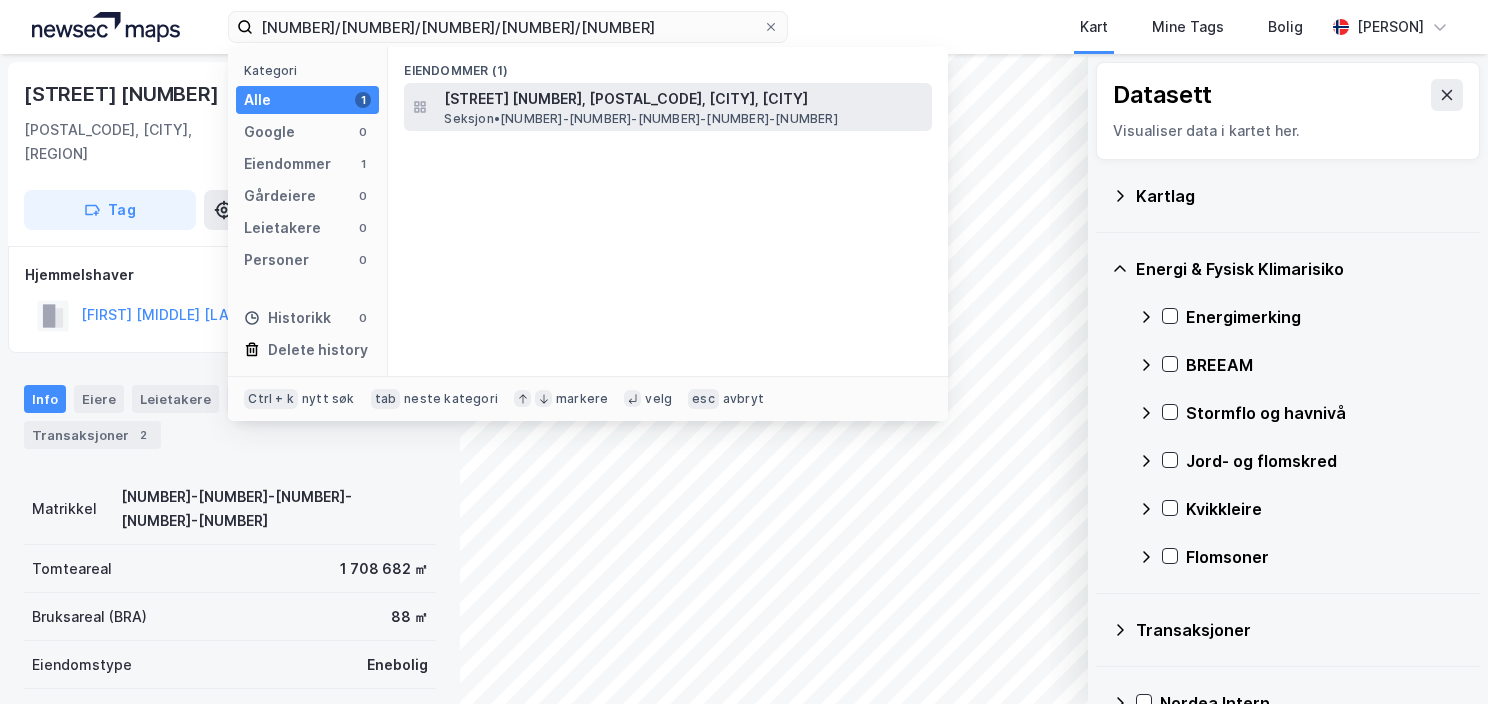 click on "[STREET] [NUMBER], [POSTAL_CODE], [CITY], [CITY]" at bounding box center (684, 99) 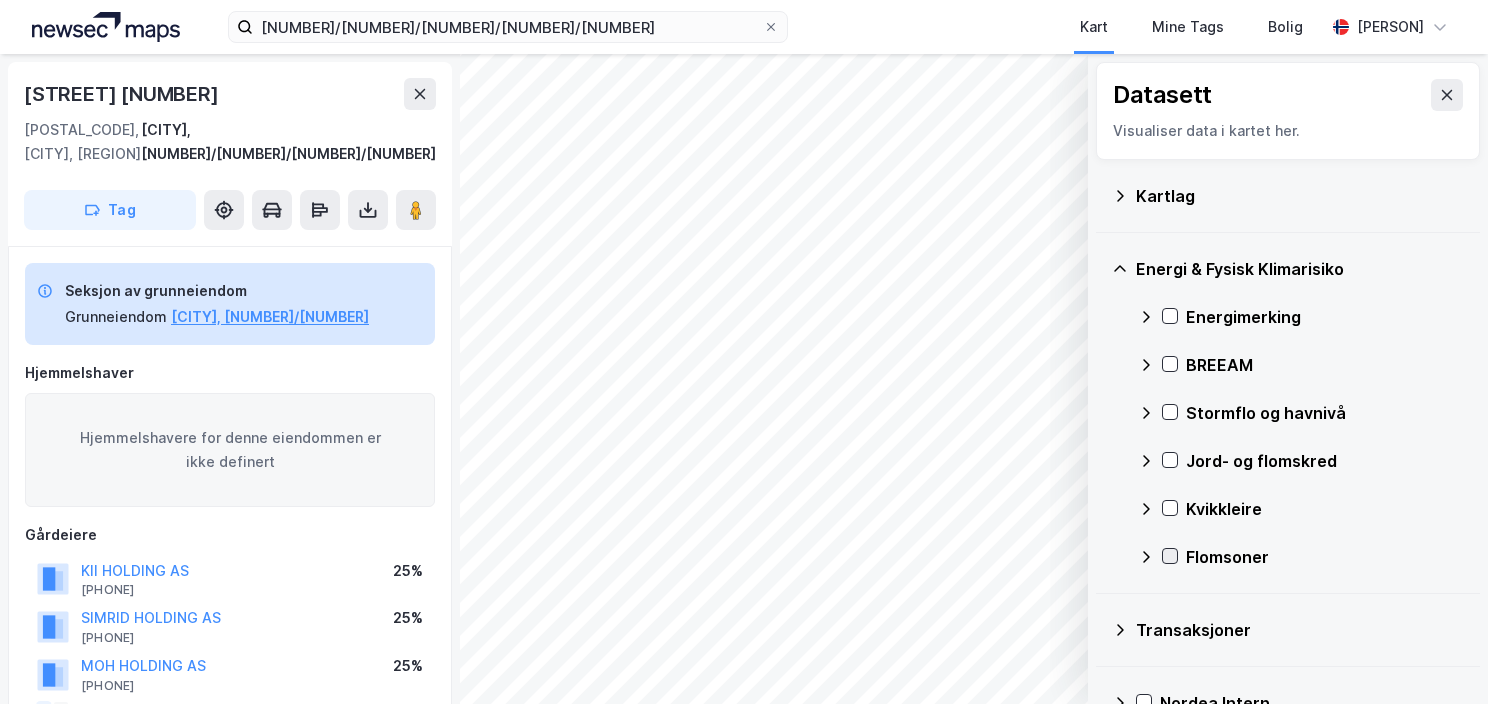 click at bounding box center [1170, 556] 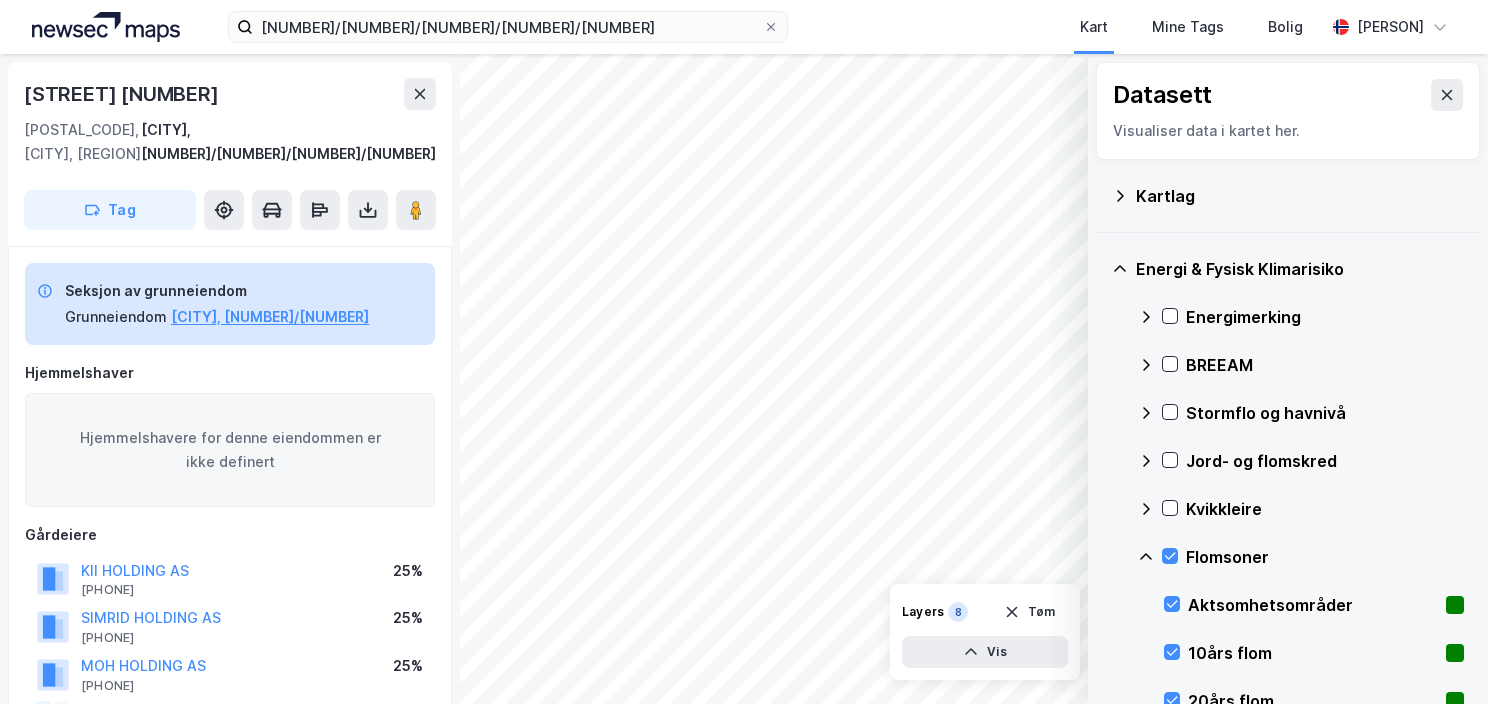 click 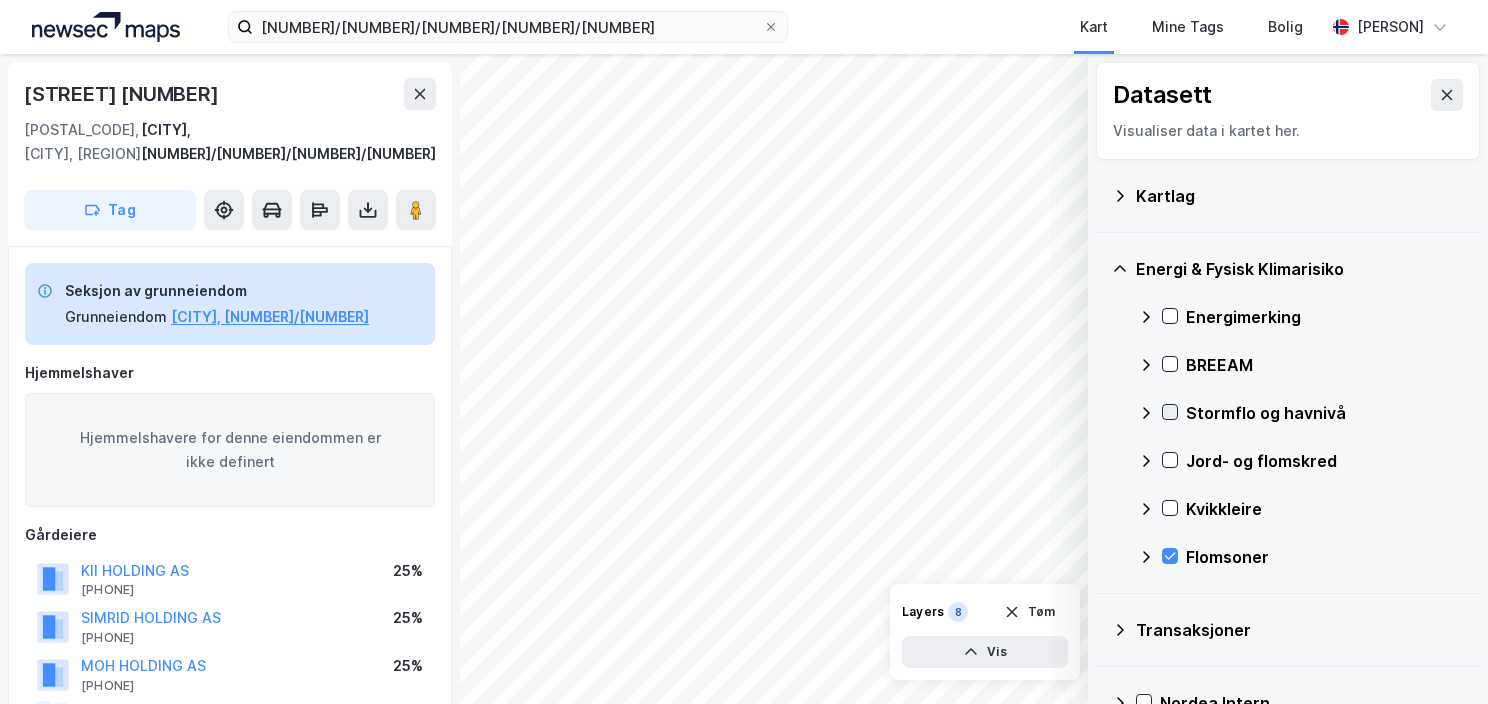 click 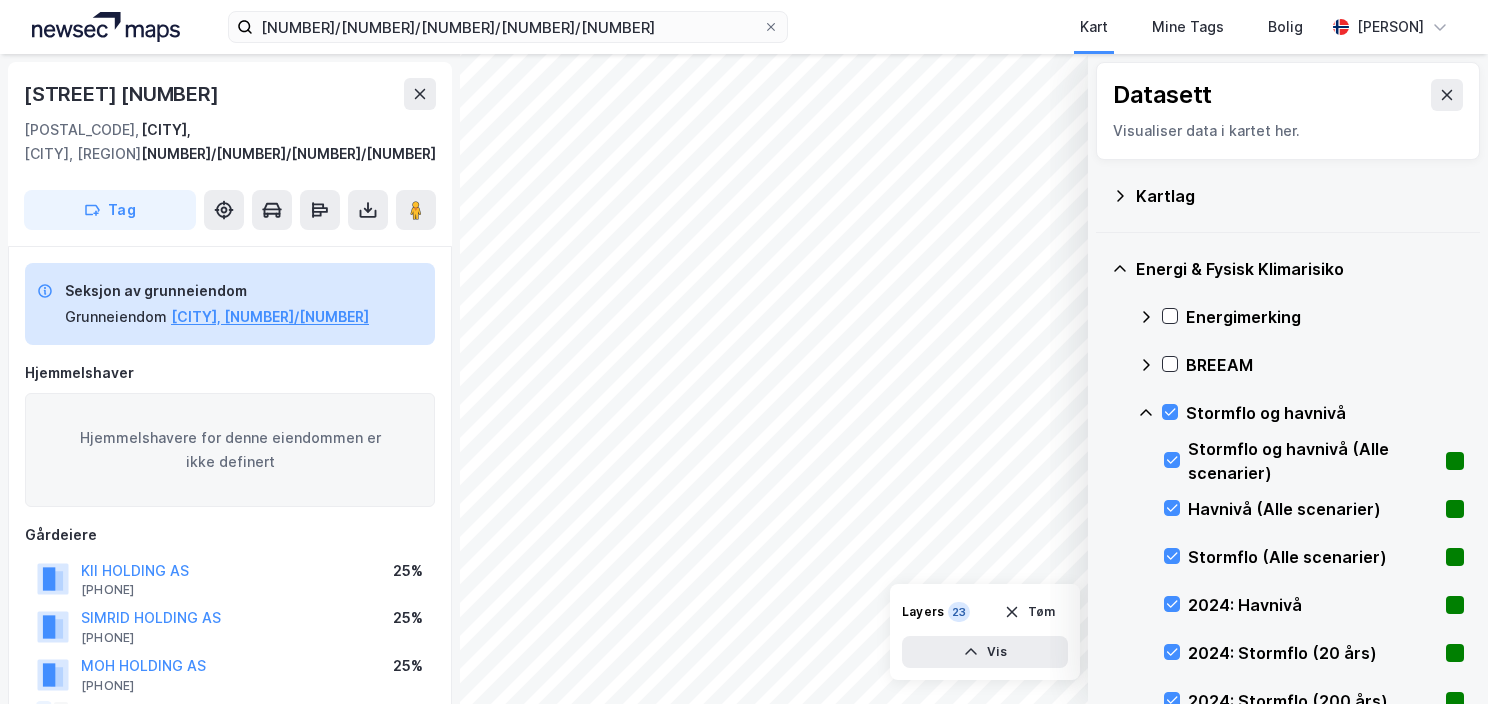 click 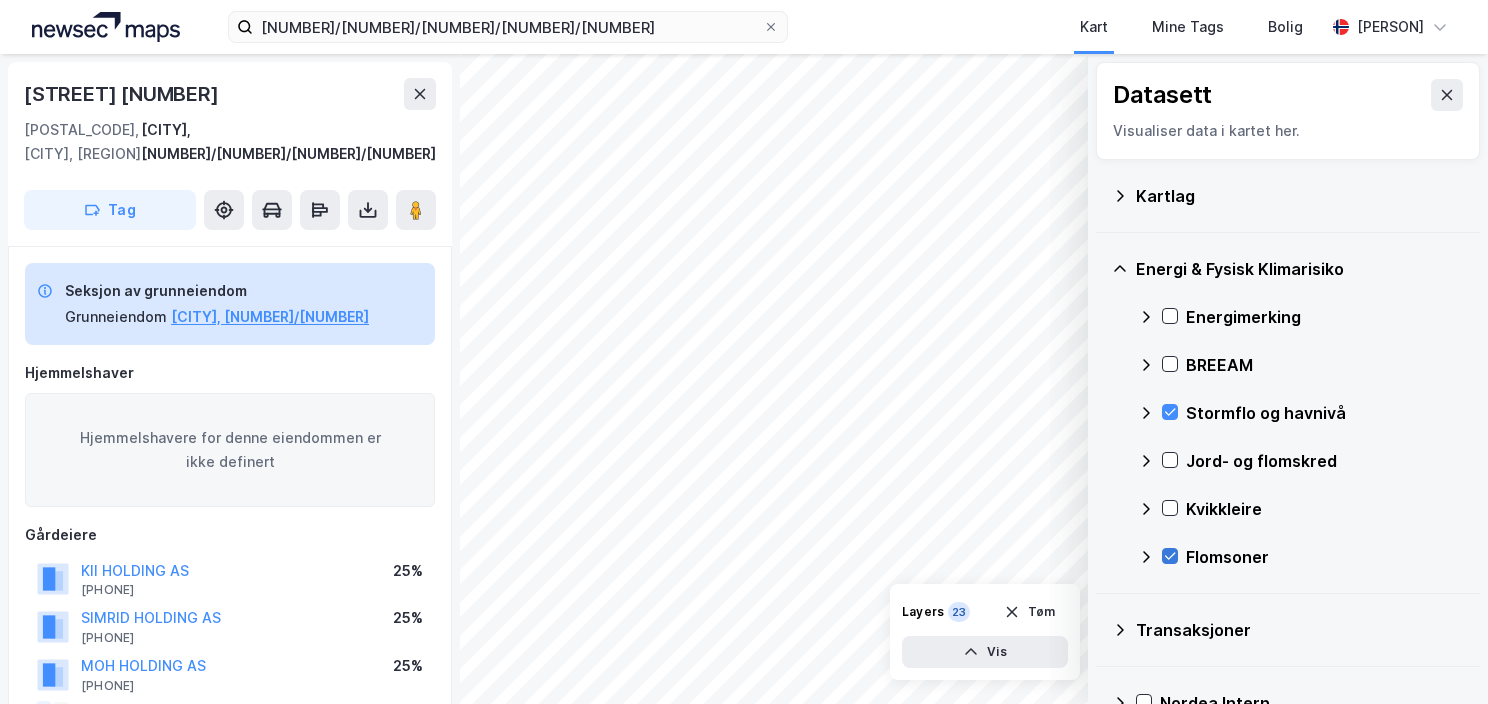 click 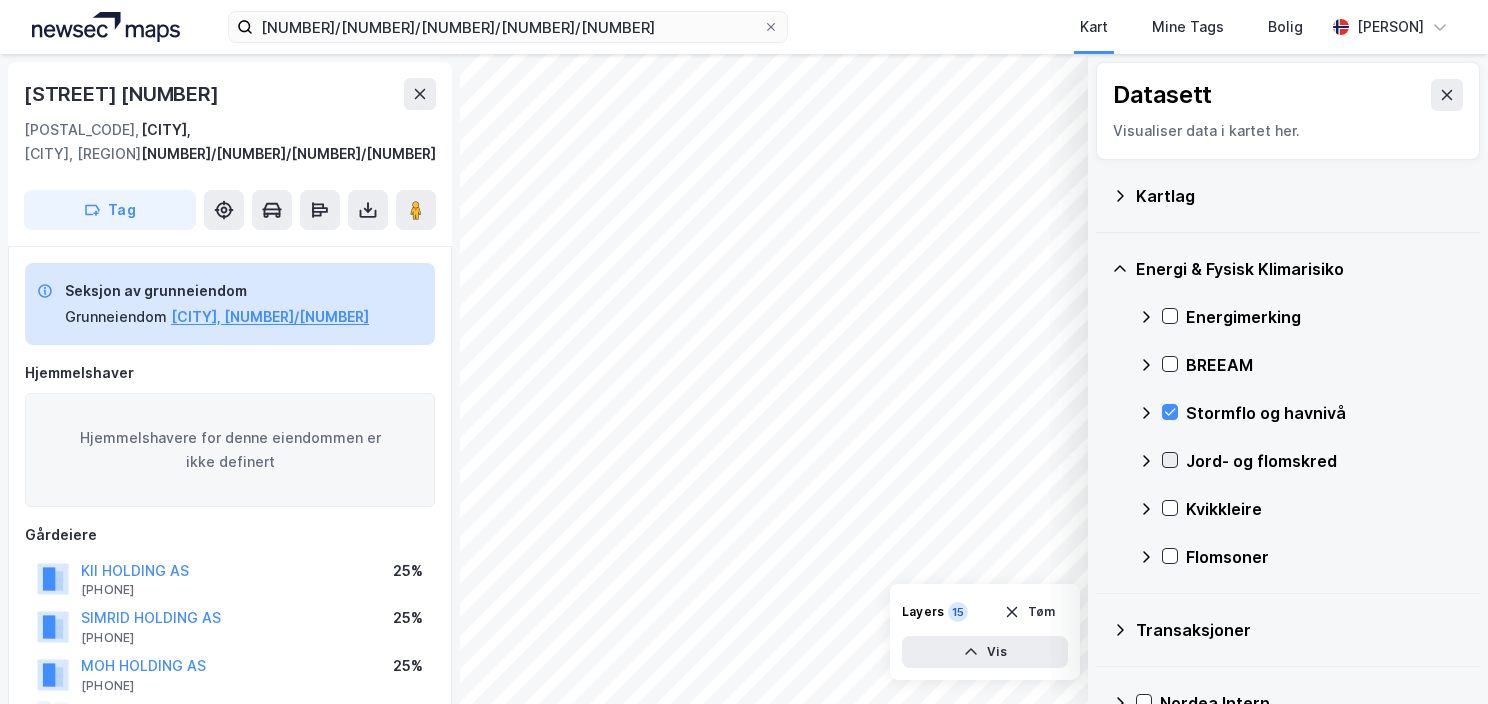 click 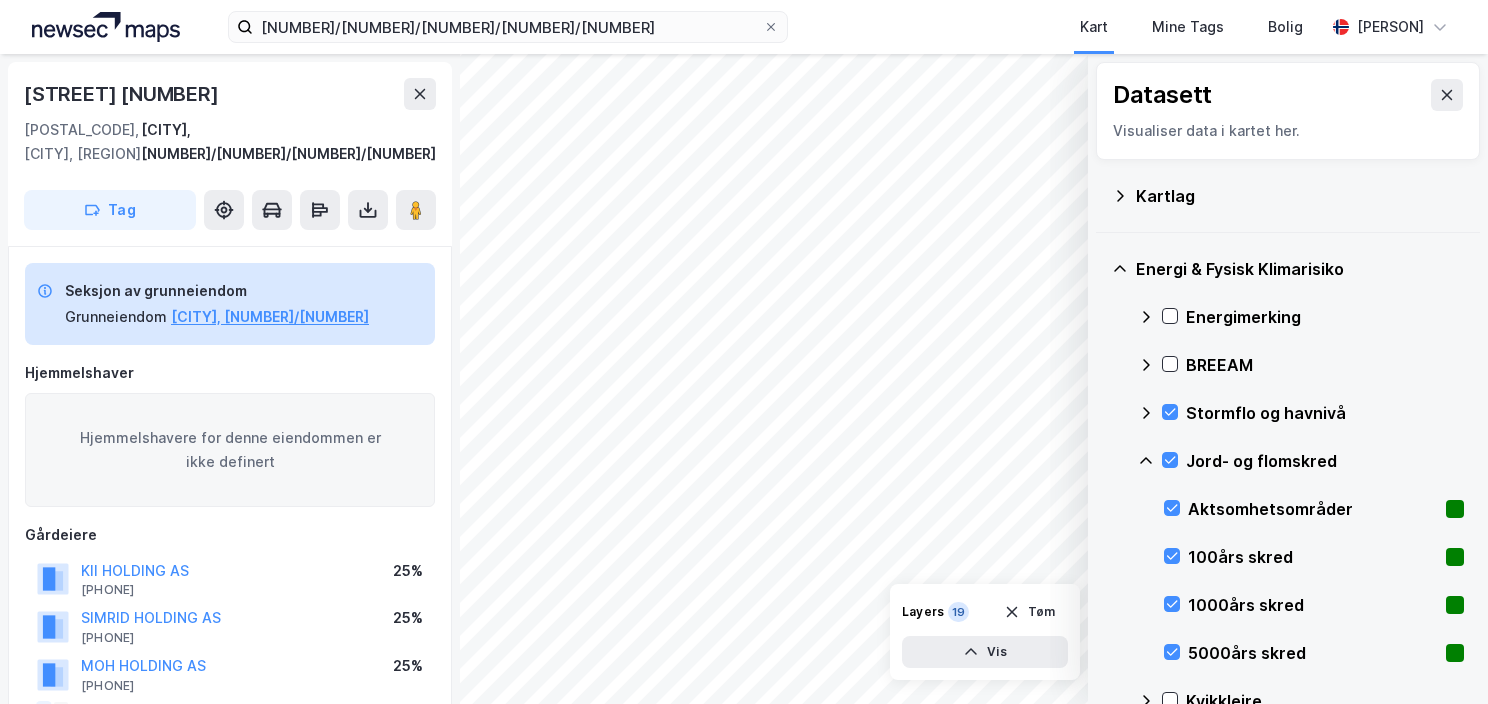 click 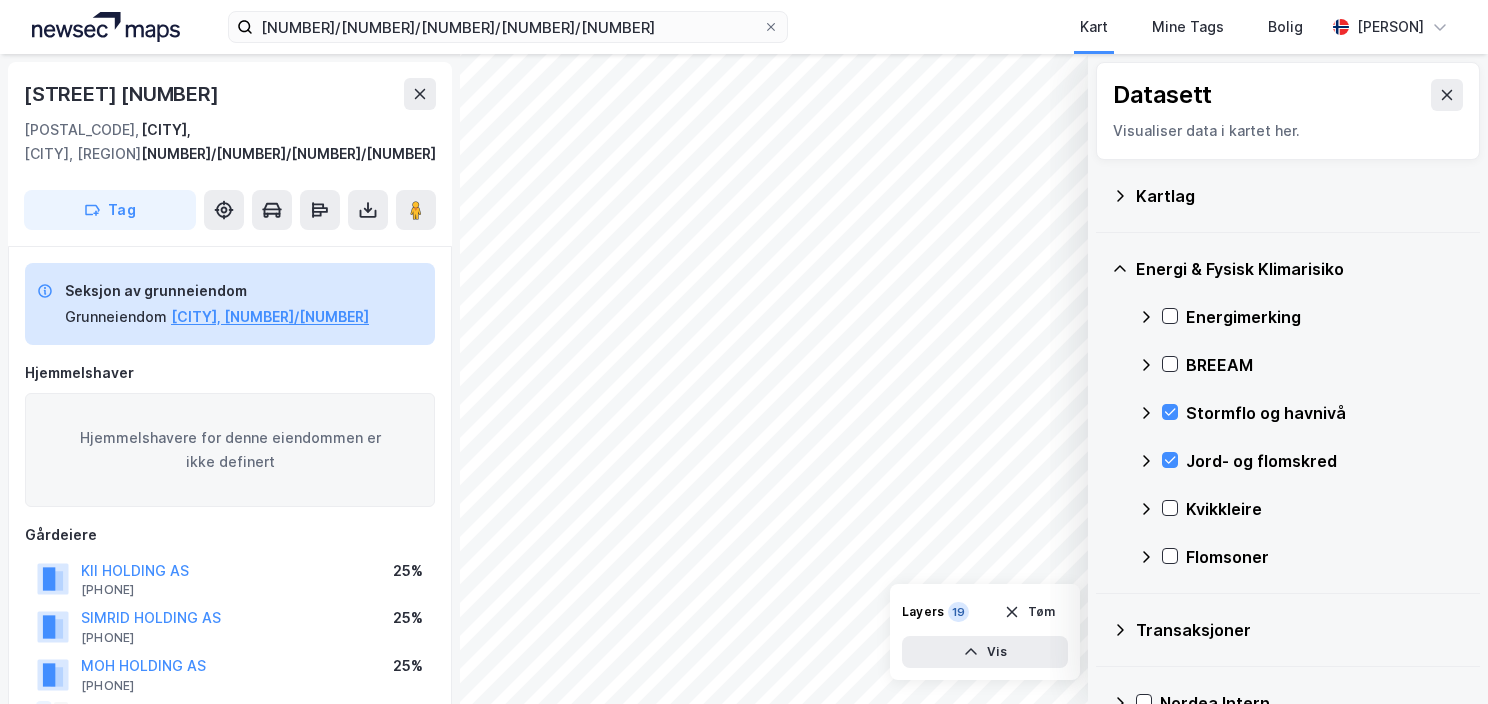 click at bounding box center [1170, 508] 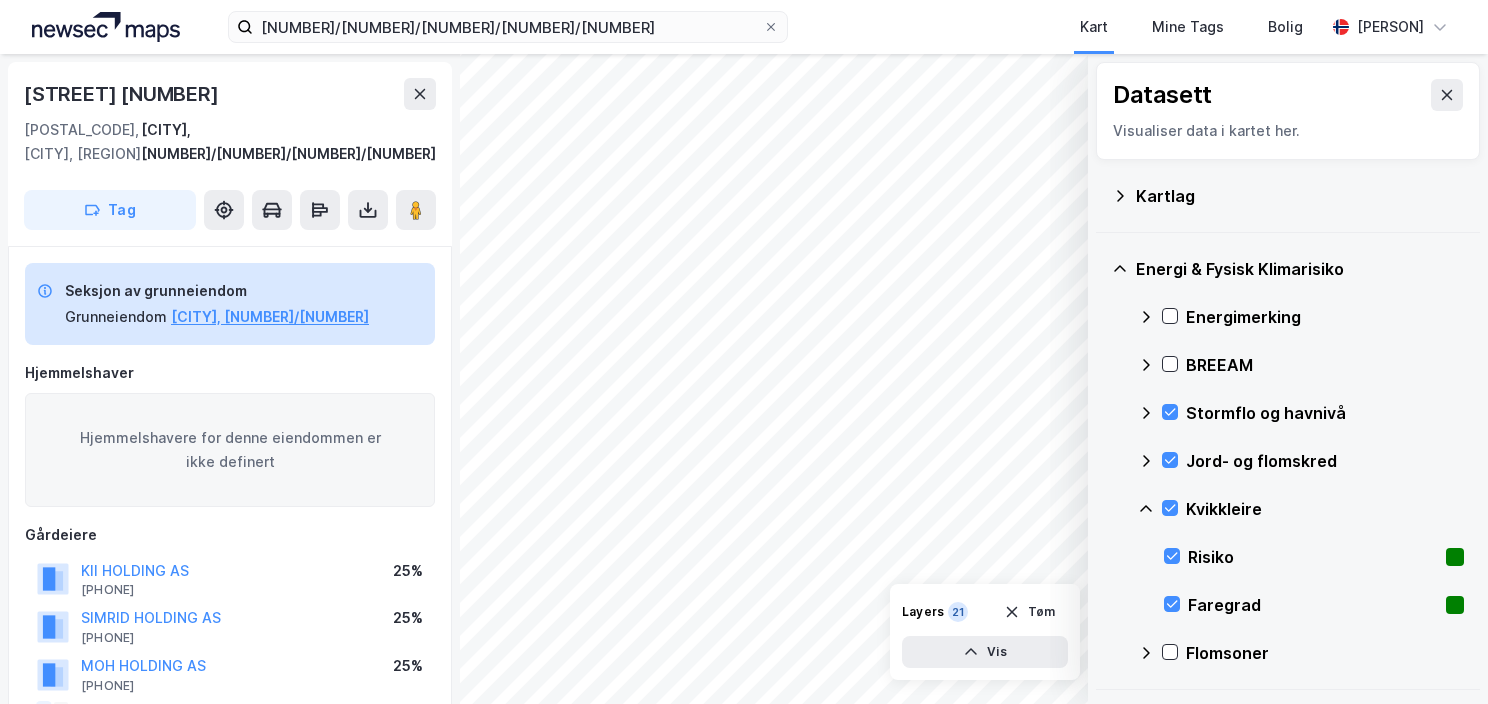 click 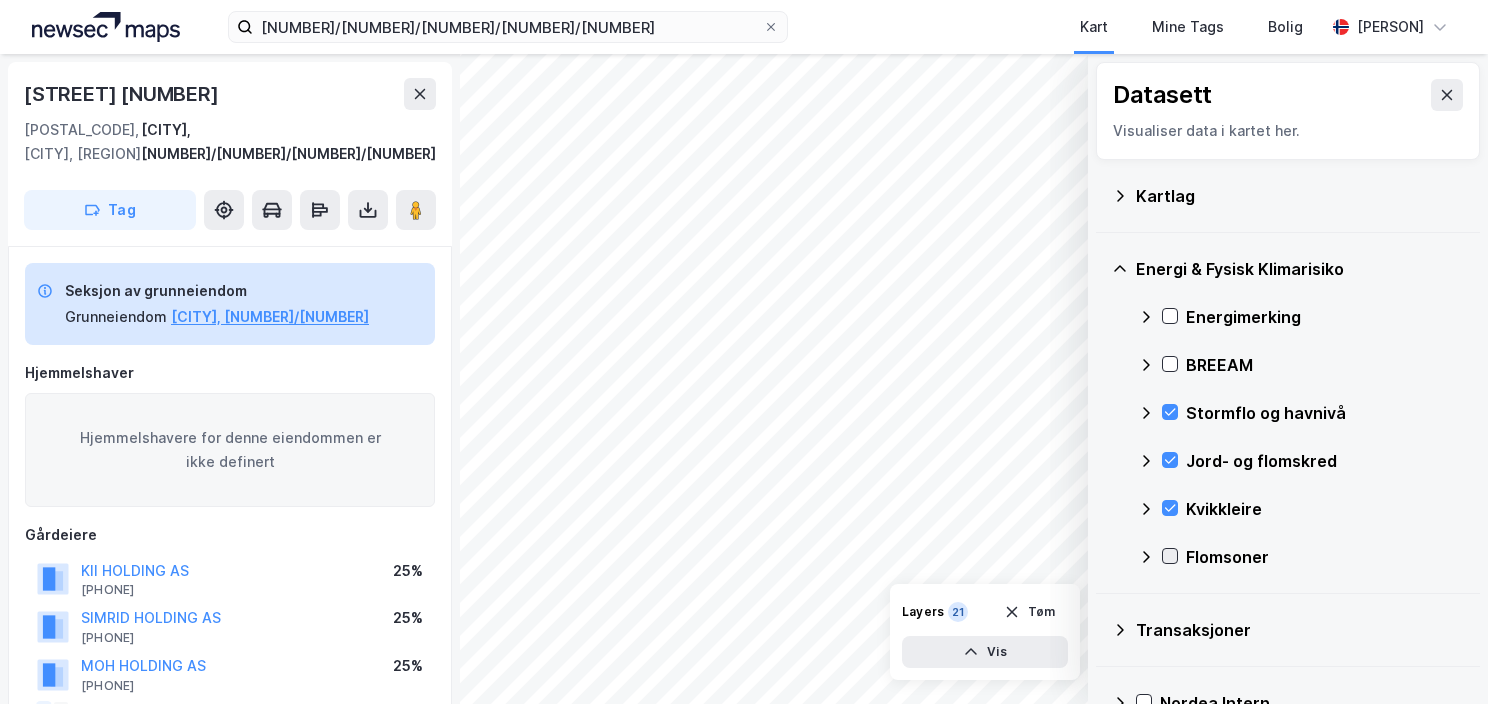 click 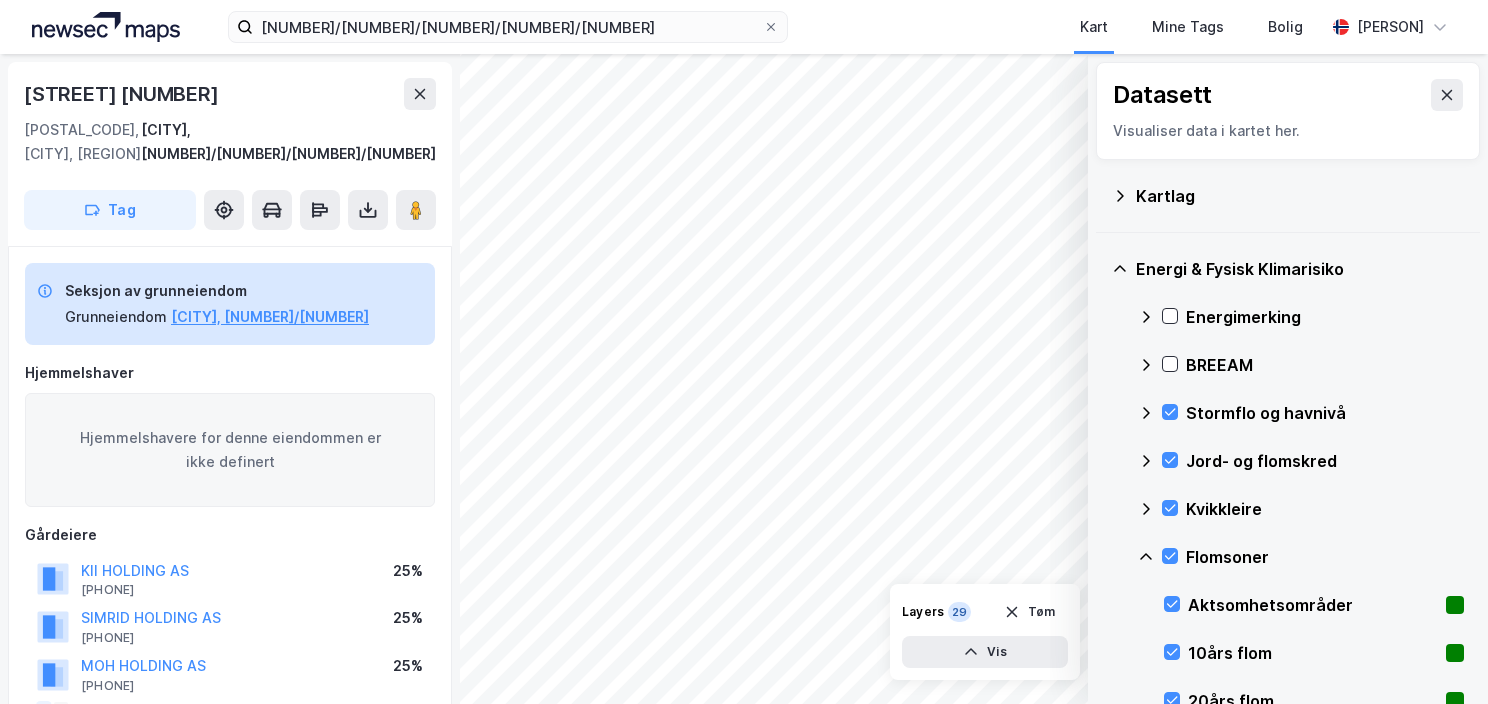 click 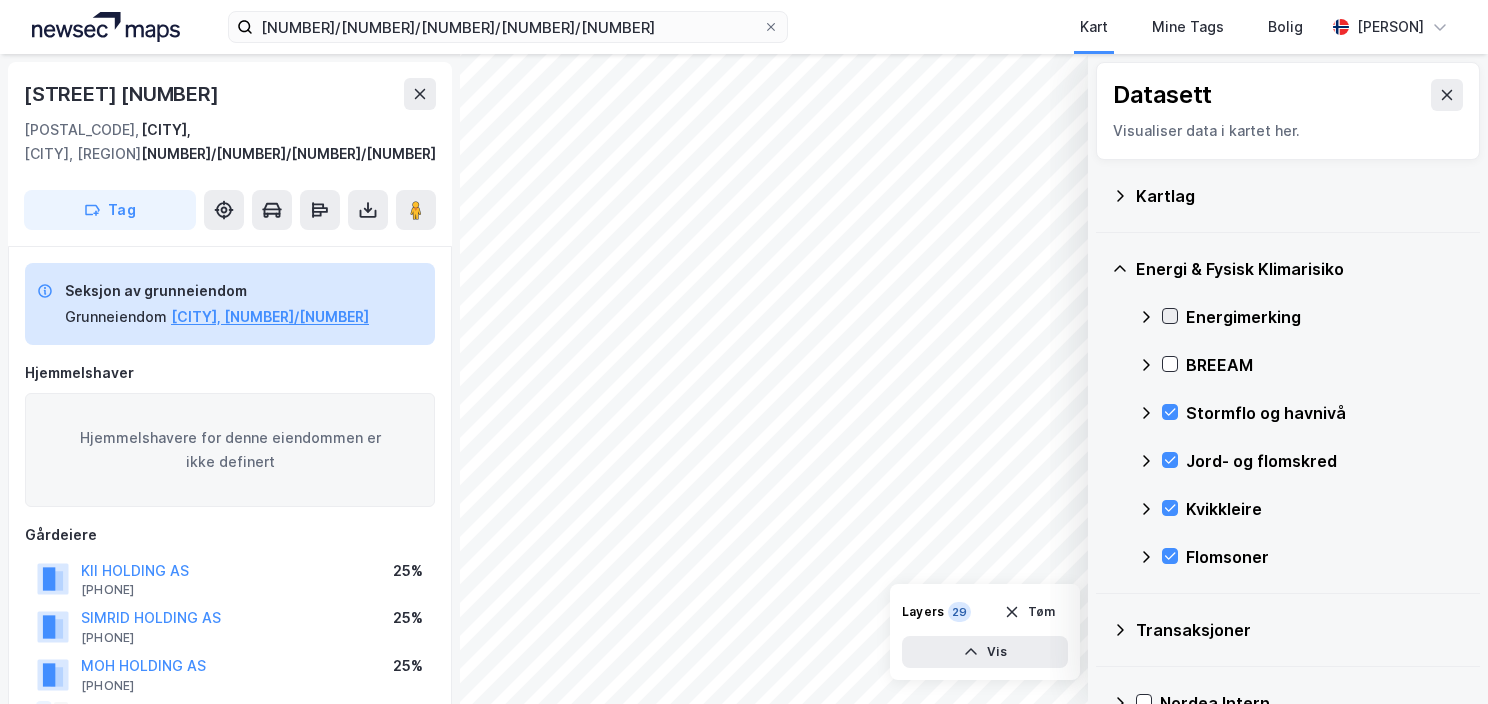 click 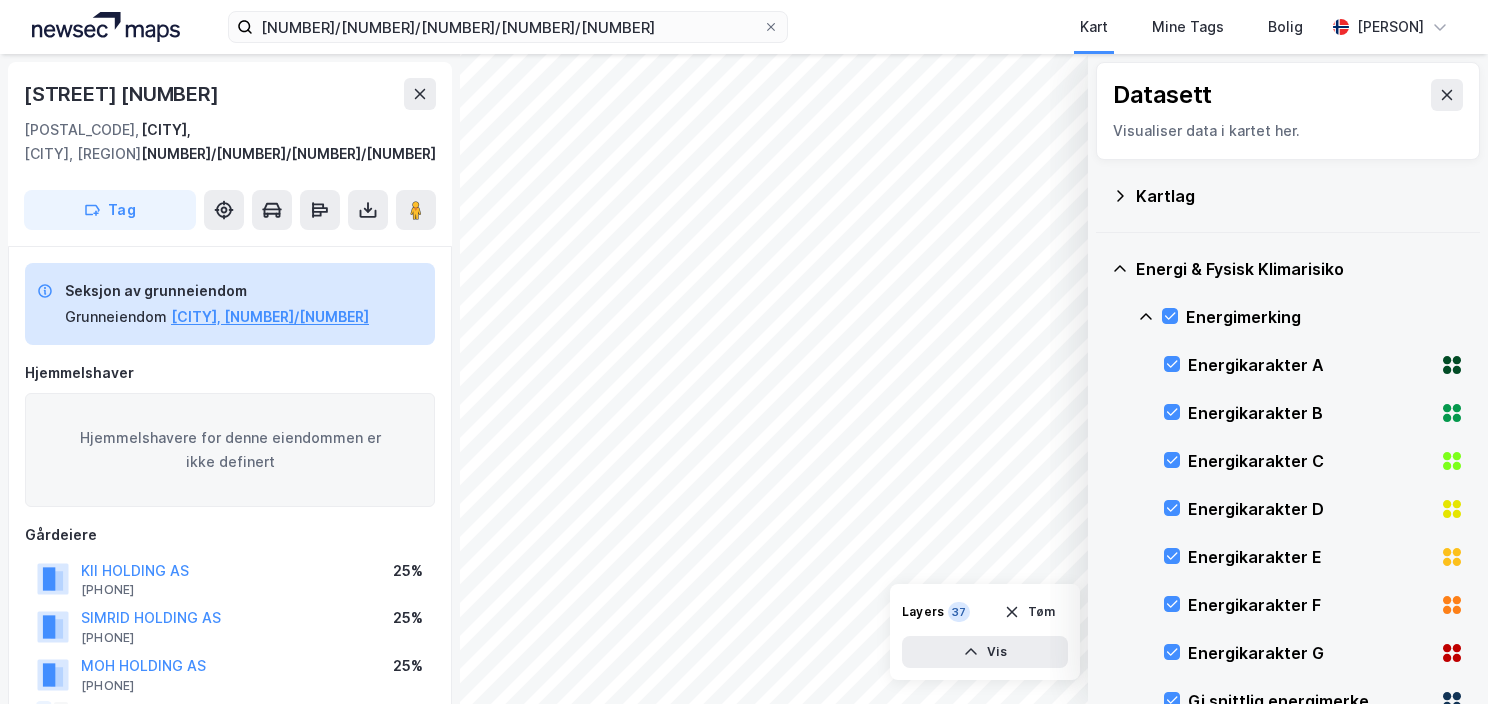click 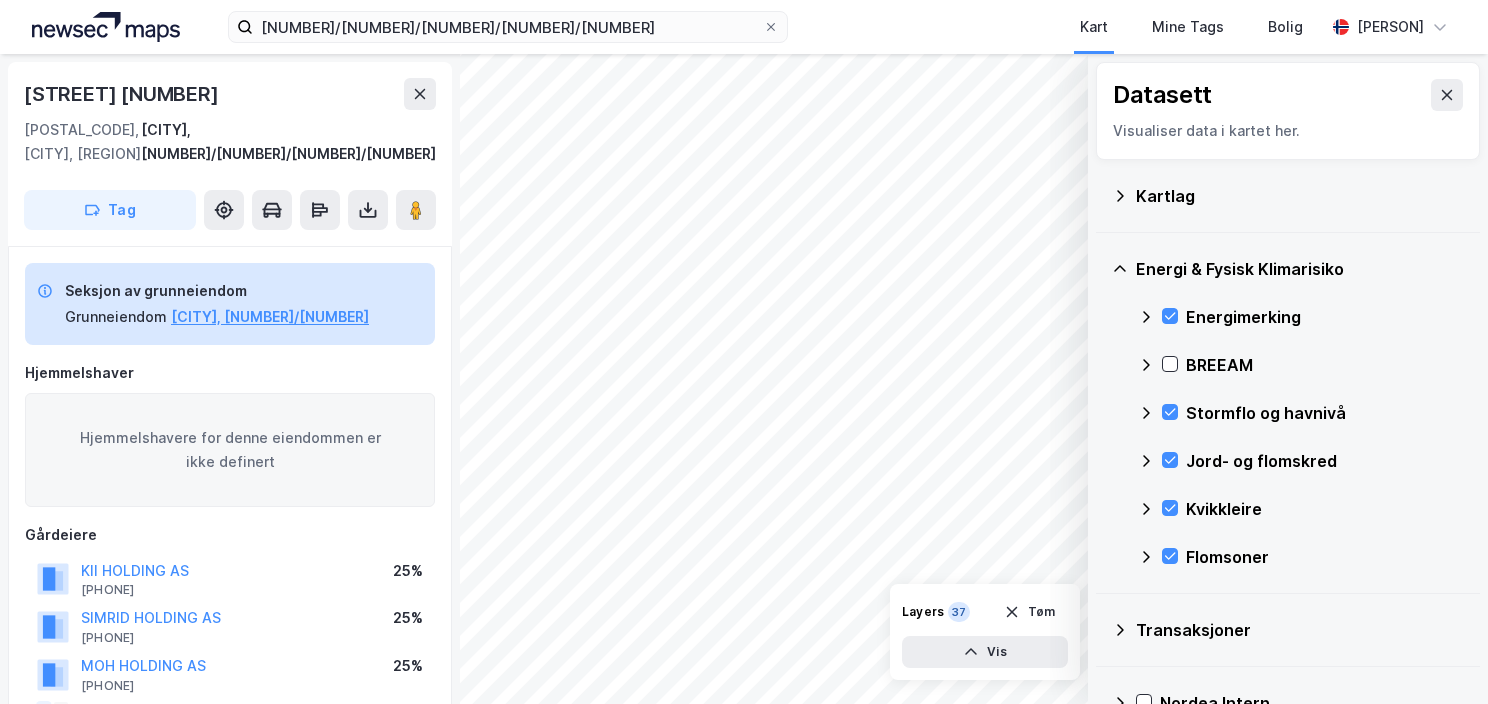 click 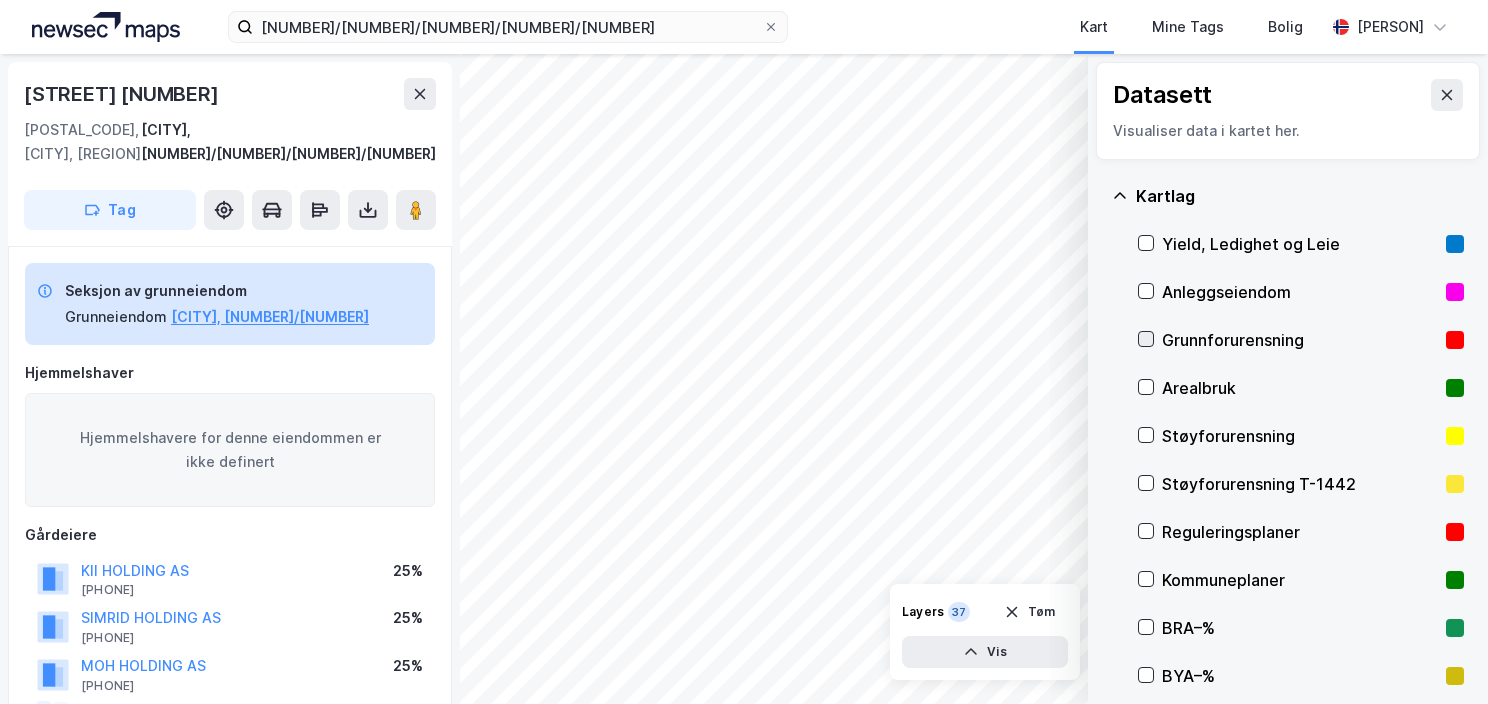 click 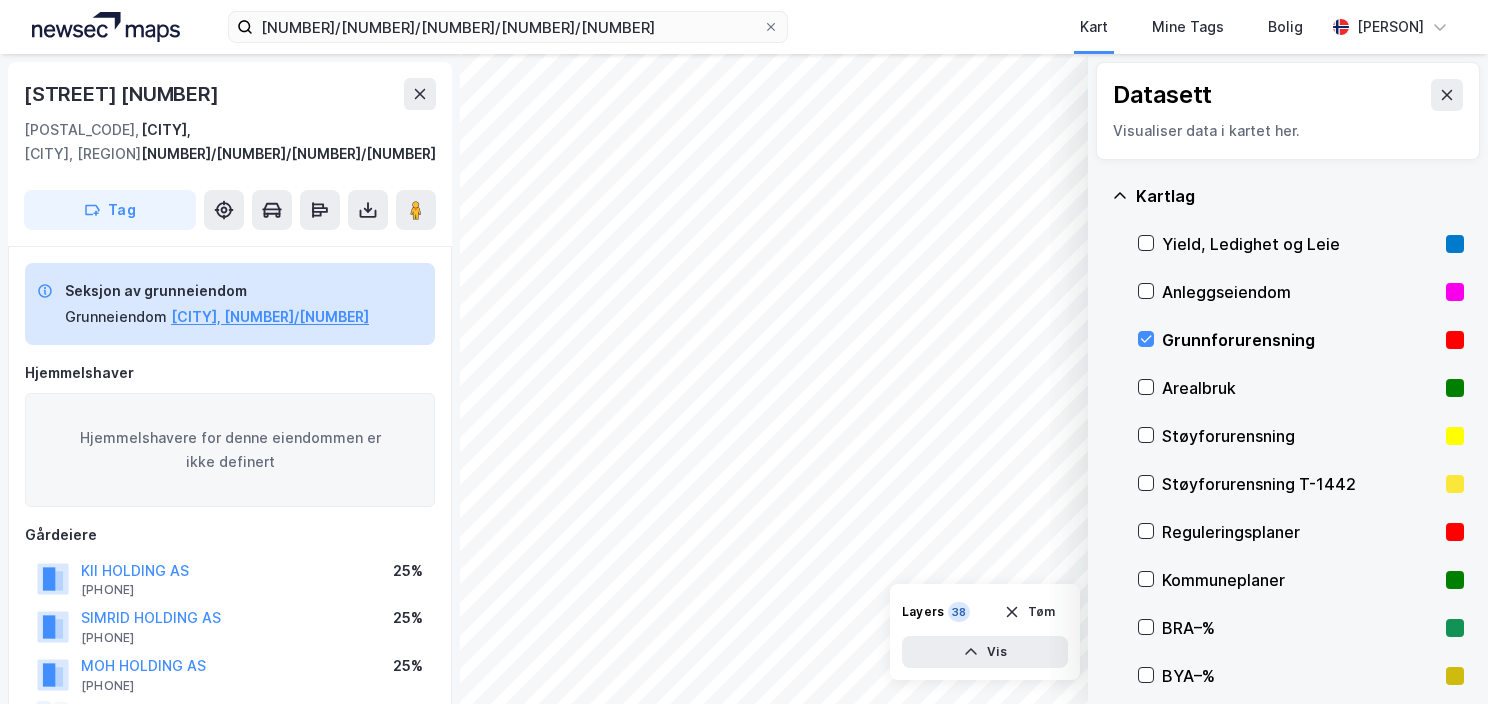 click 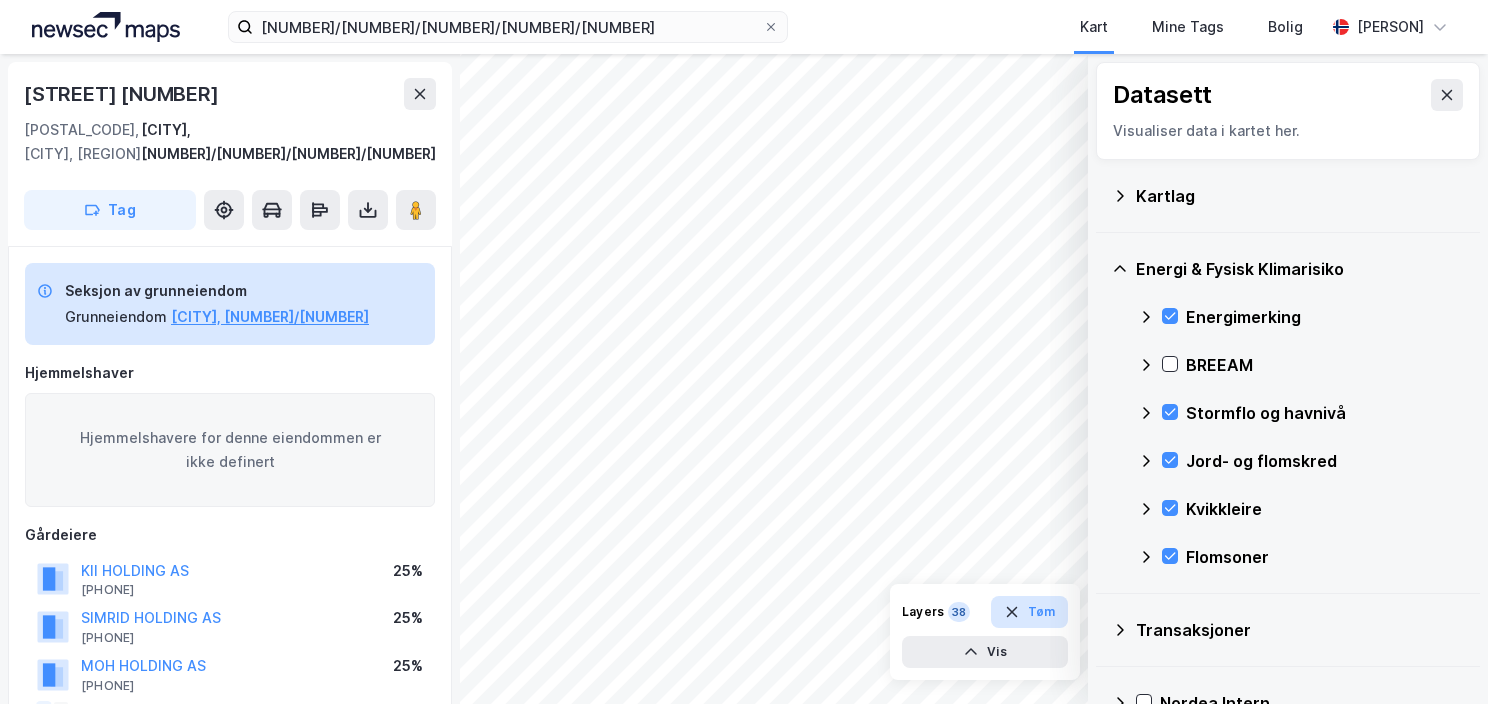 click on "Tøm" at bounding box center [1029, 612] 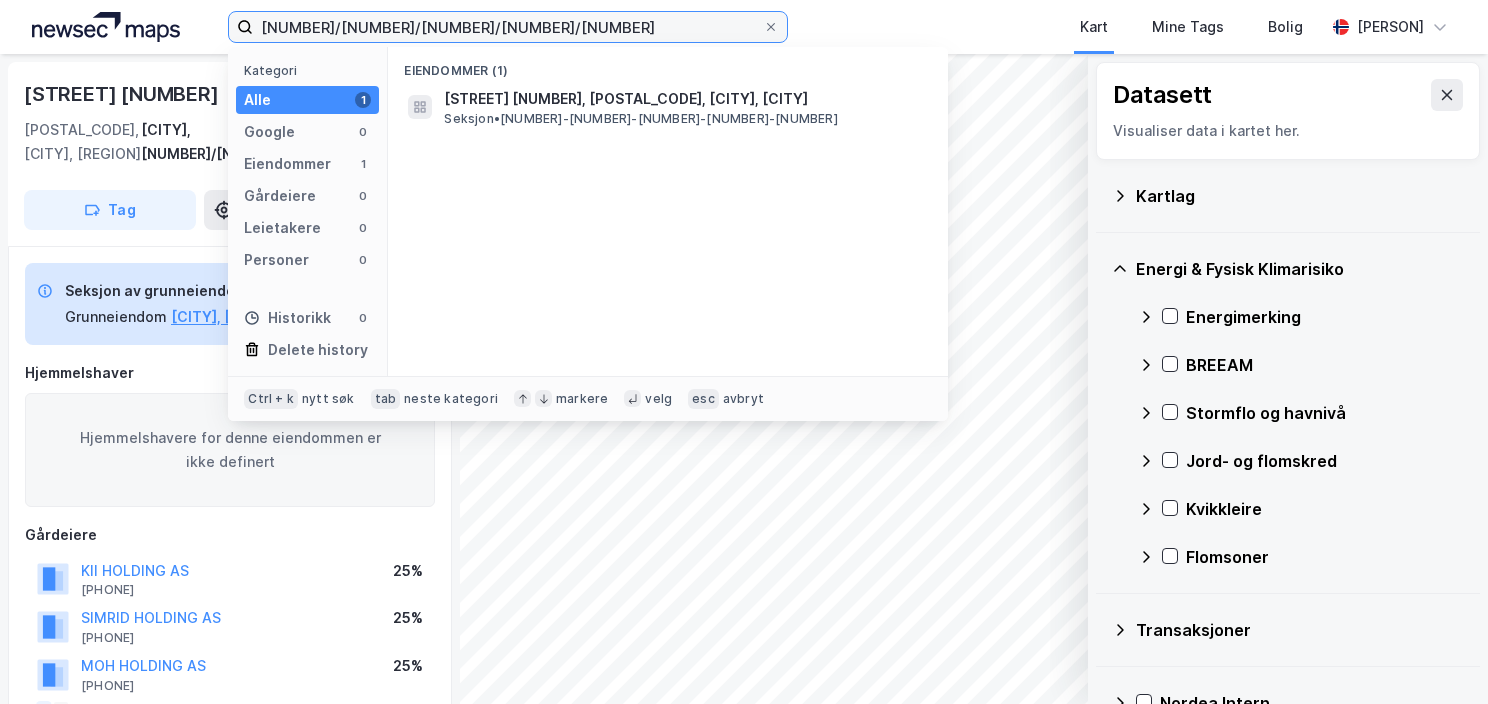 drag, startPoint x: 403, startPoint y: 28, endPoint x: 219, endPoint y: 40, distance: 184.39088 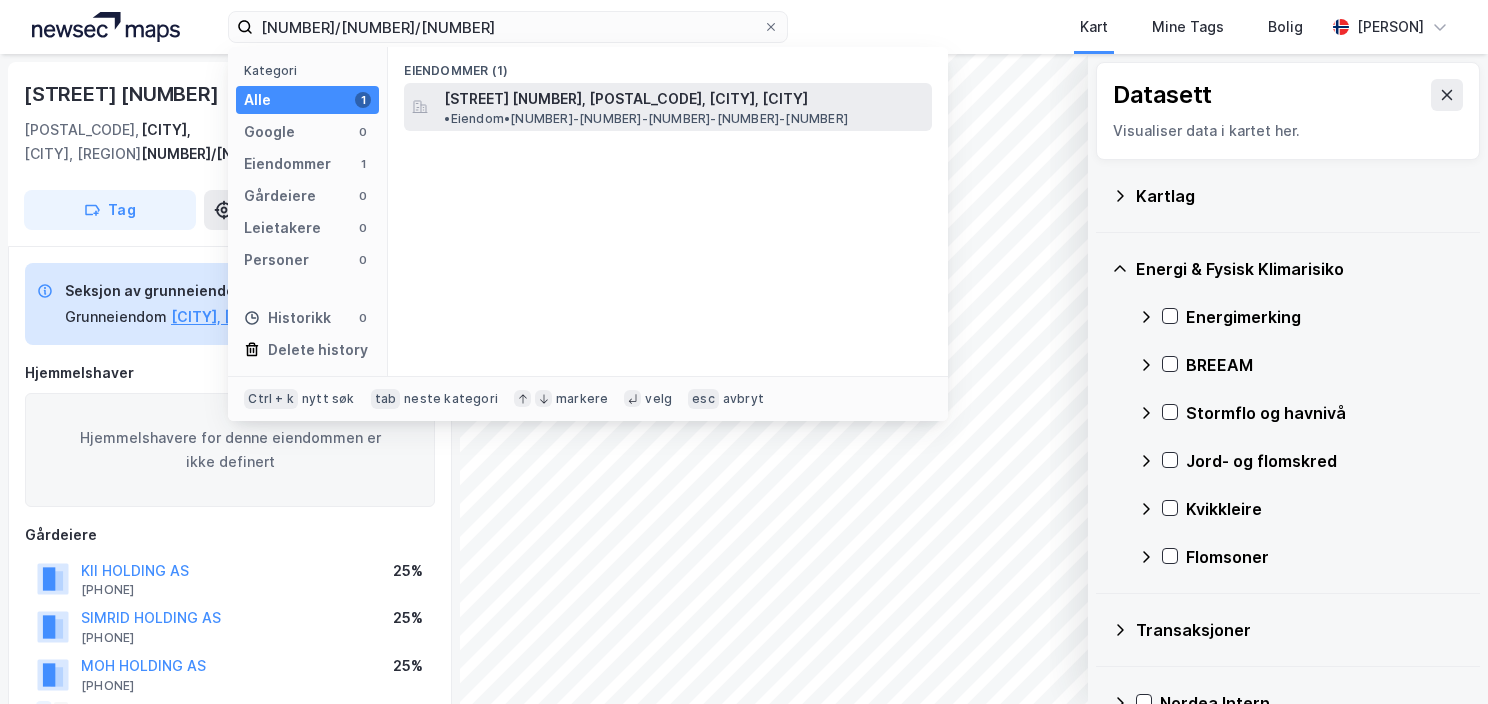 click on "[STREET] [NUMBER], [POSTAL_CODE], [CITY], [CITY]" at bounding box center (626, 99) 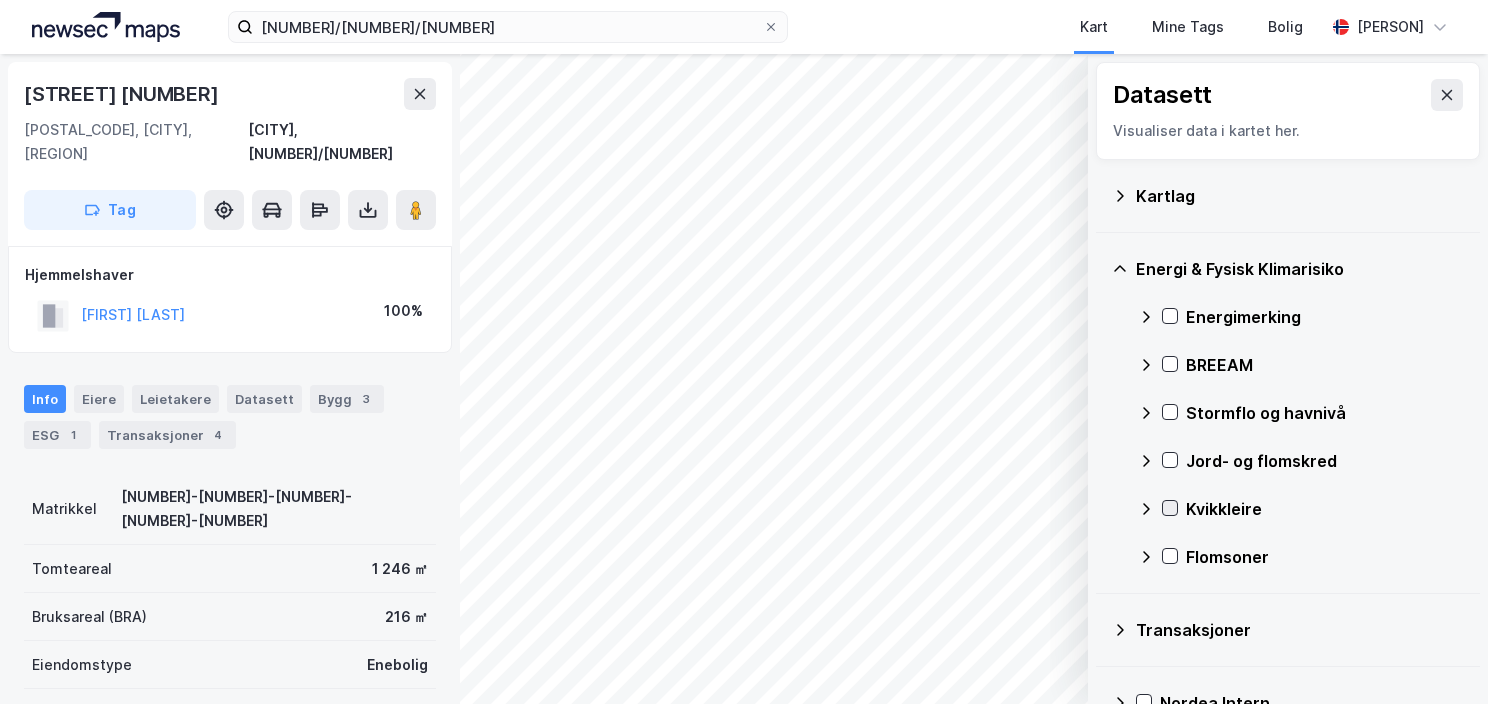 click 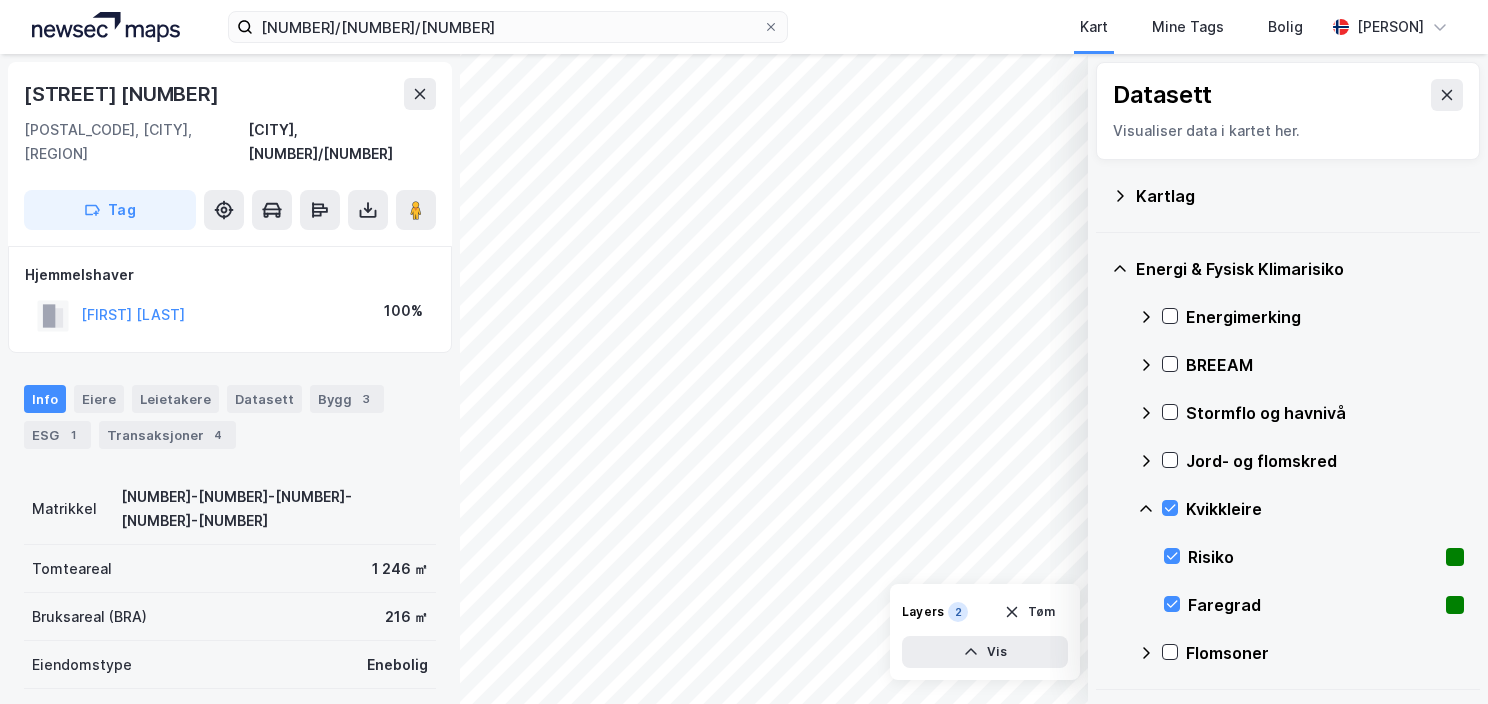 click 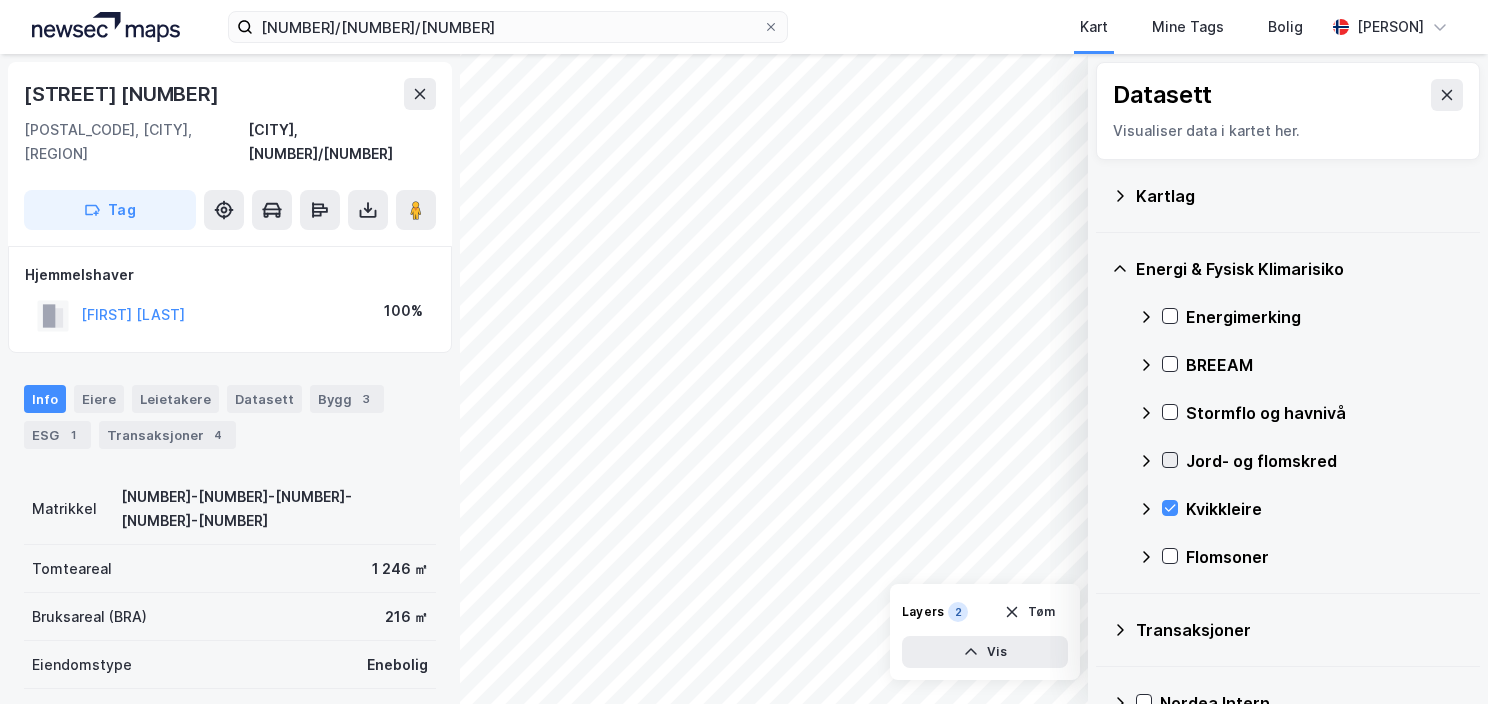 click 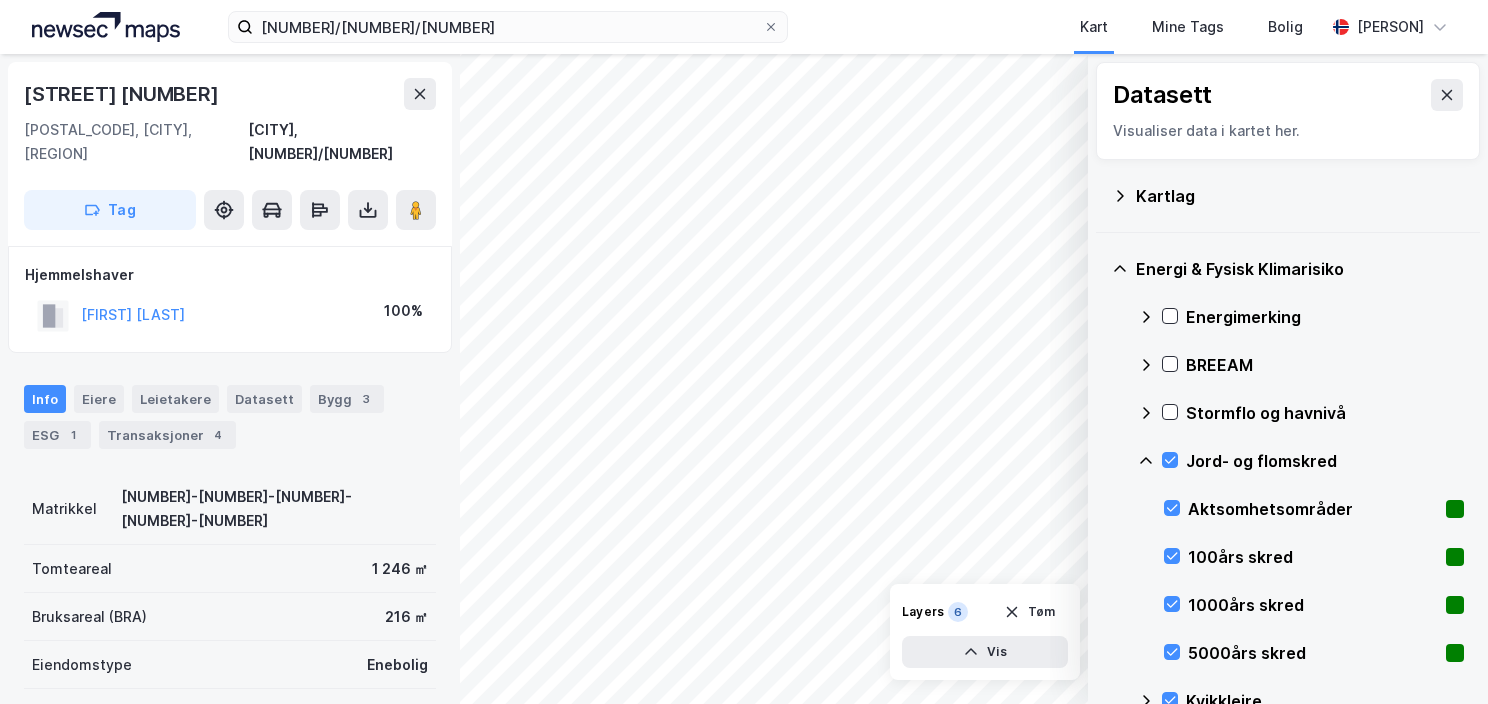 click 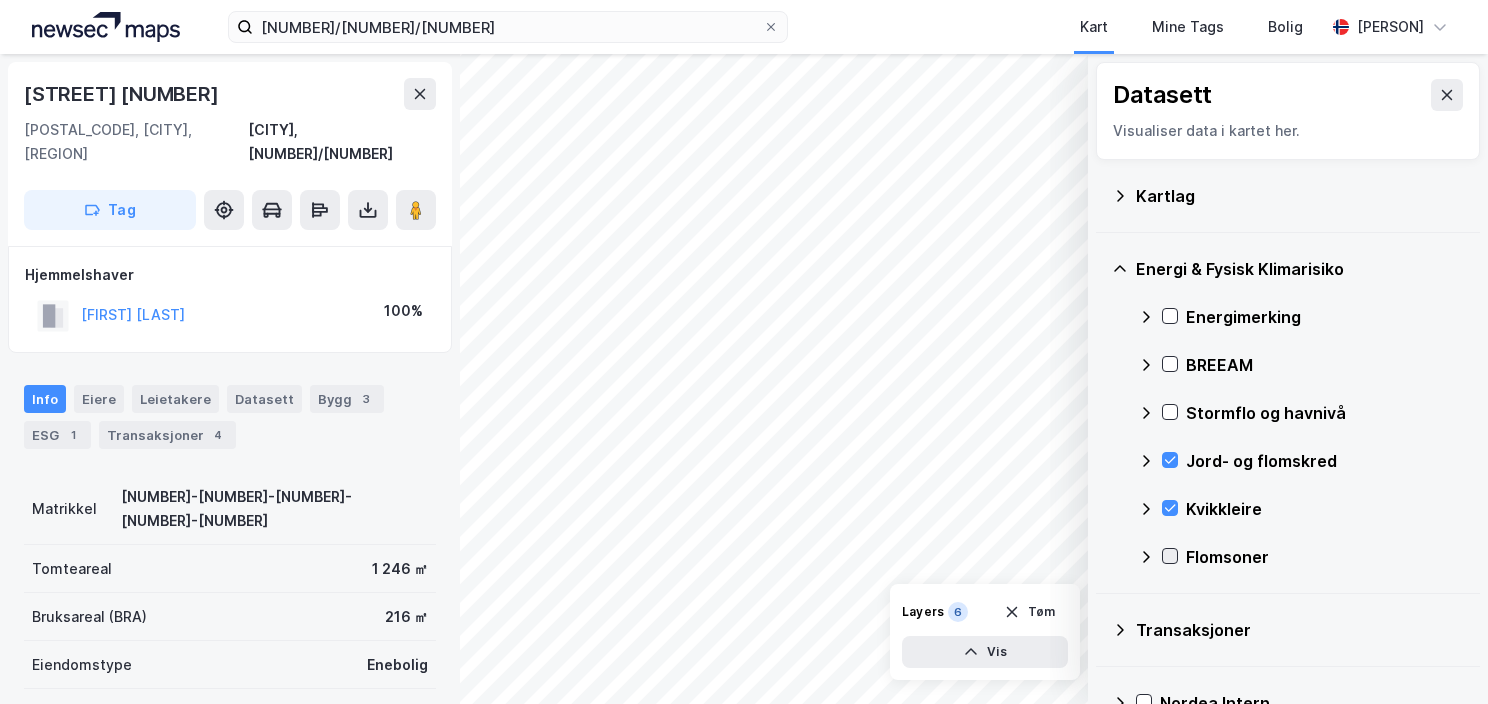 click 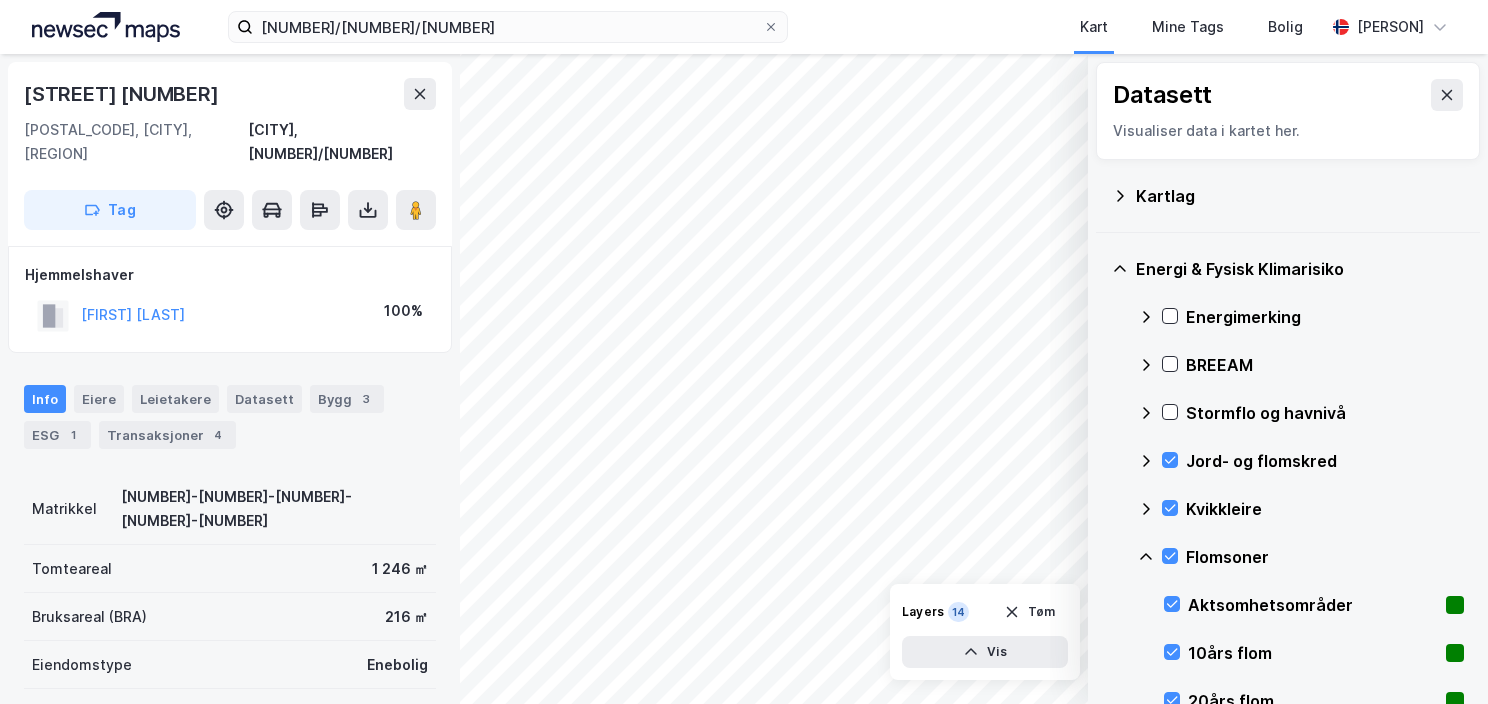 click 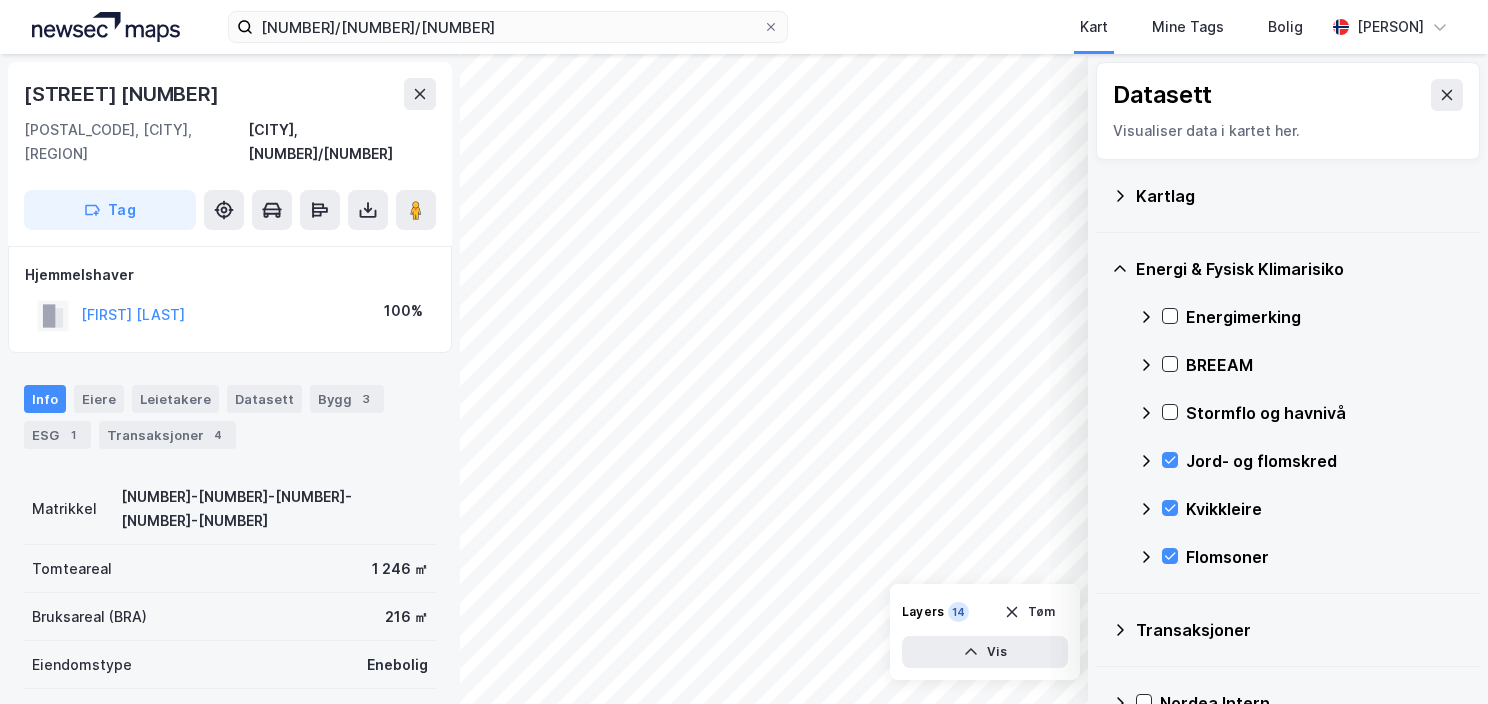click at bounding box center (1170, 412) 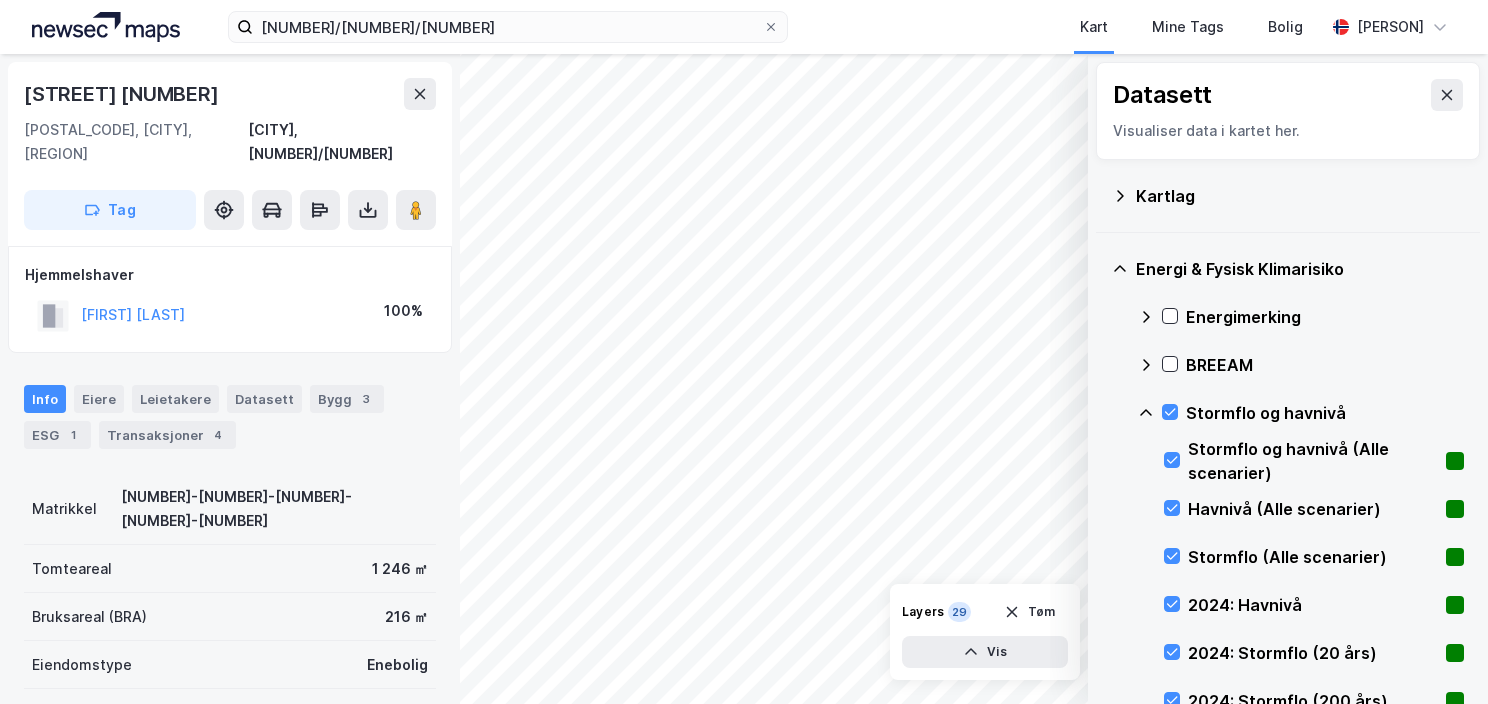 click 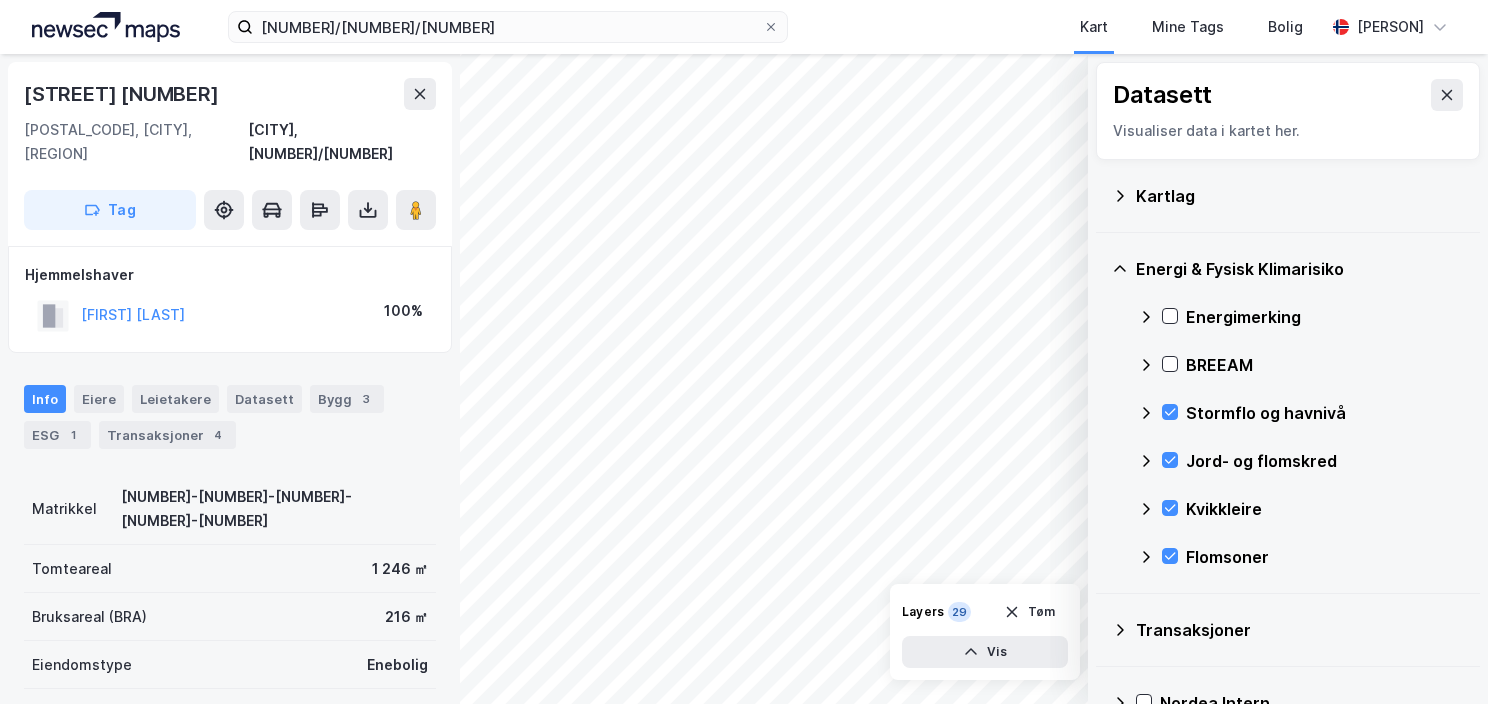 click 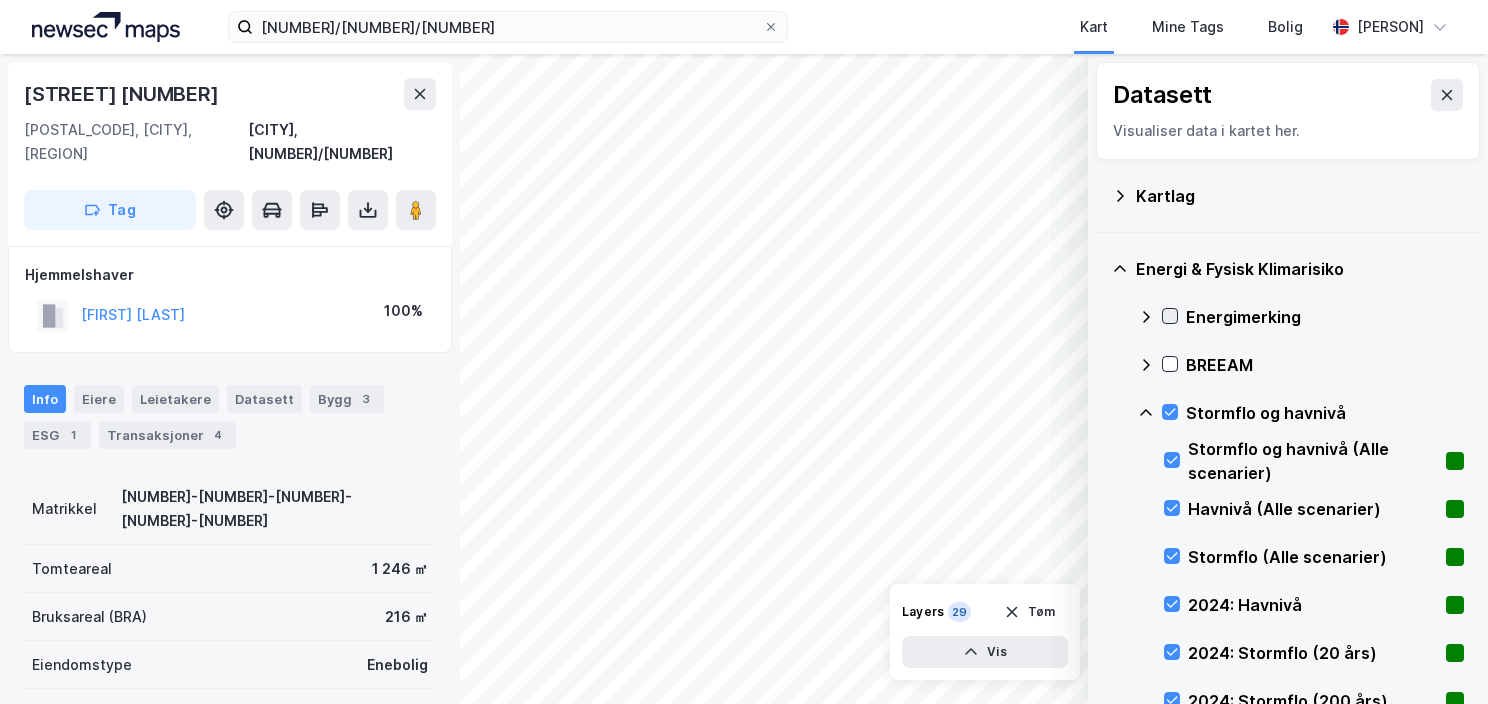 click 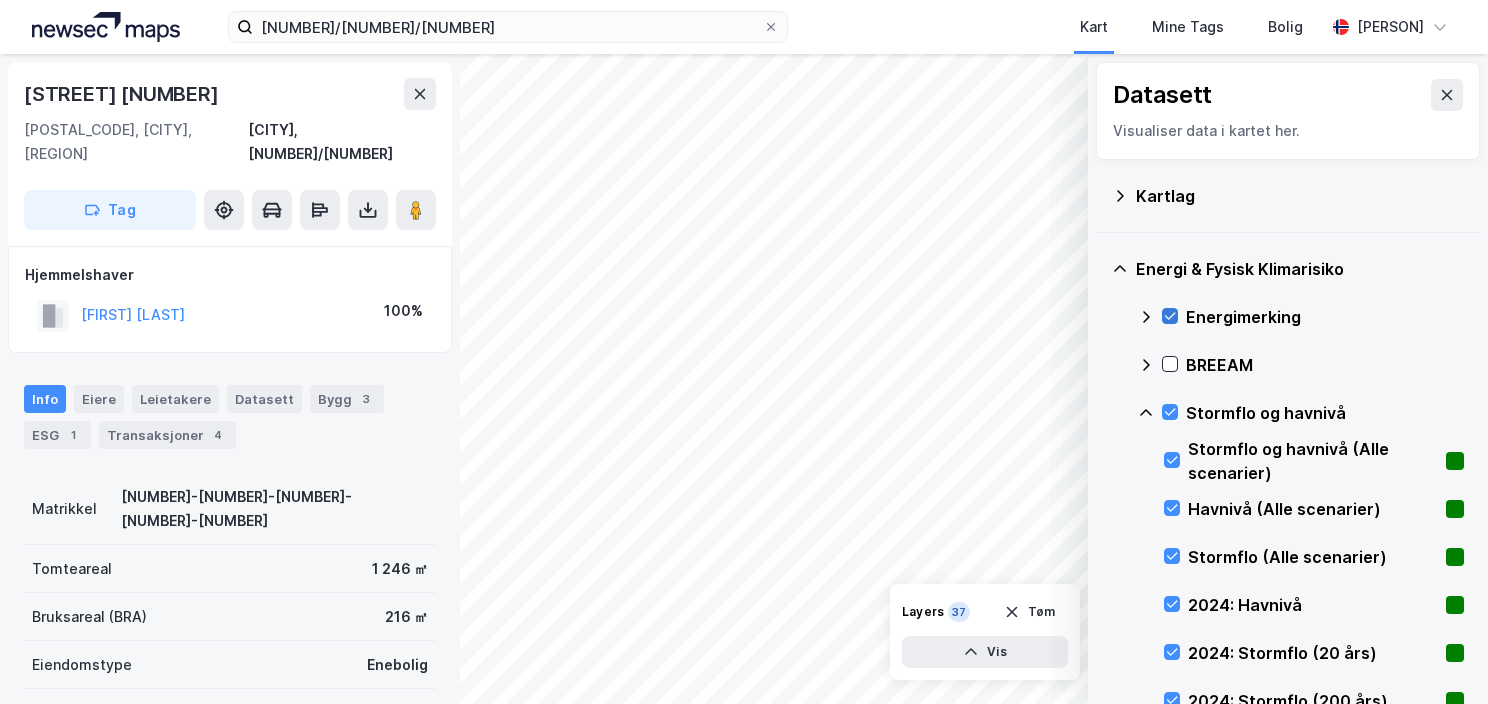 click 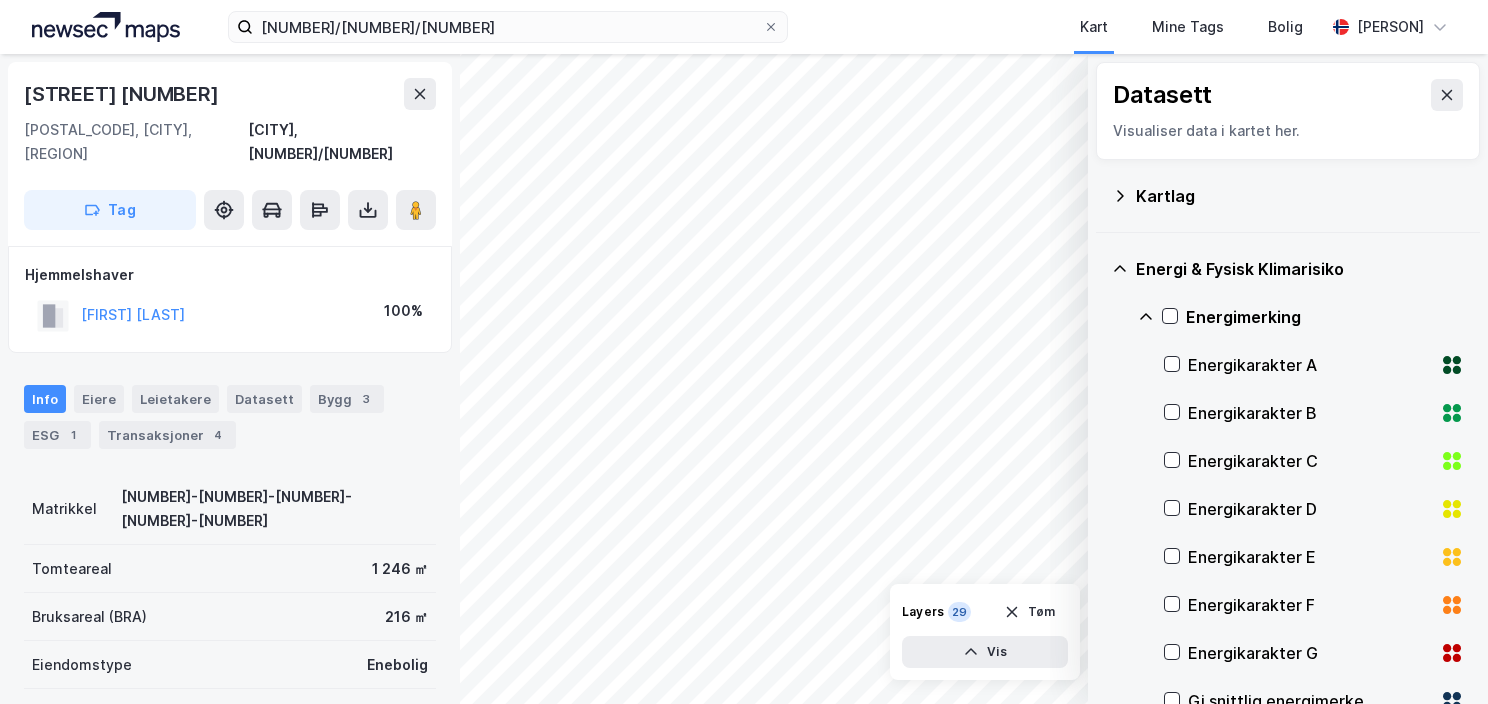 click 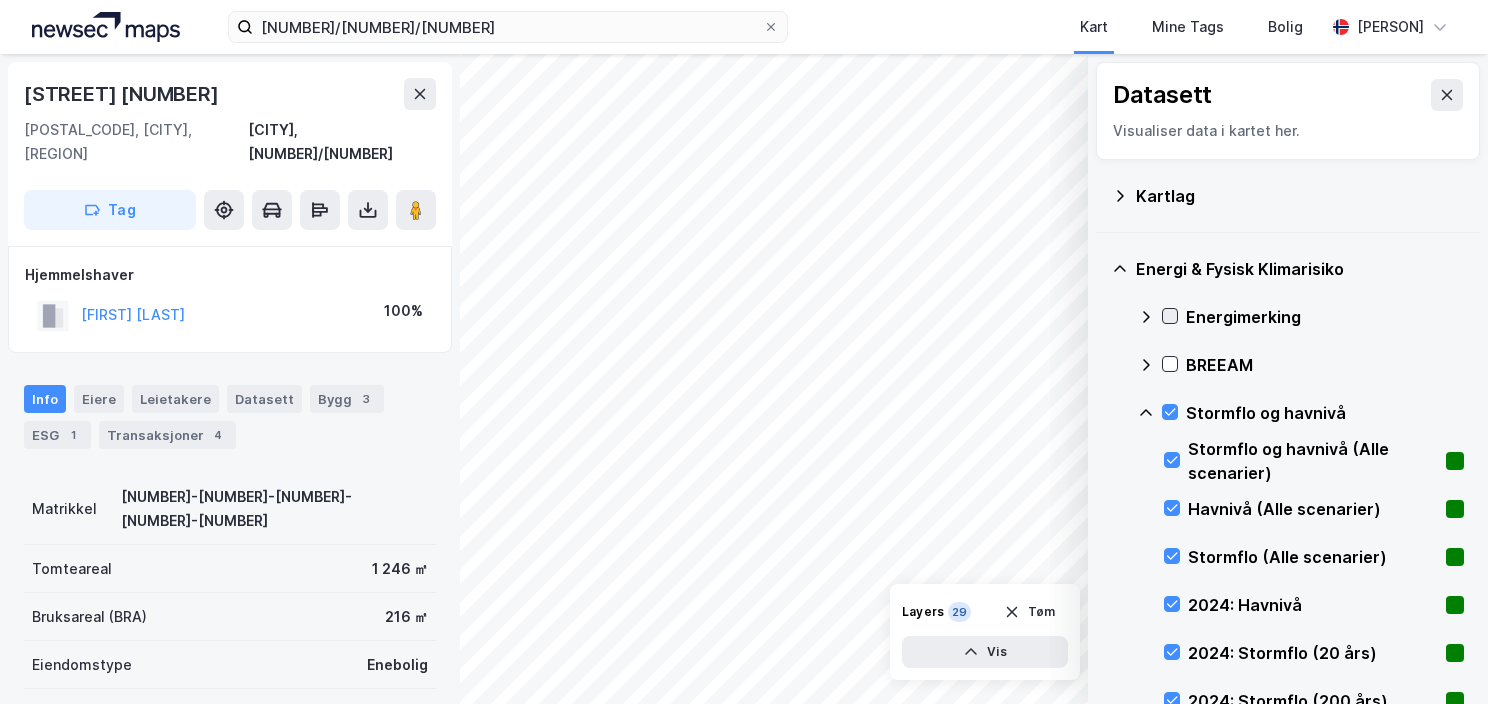 click 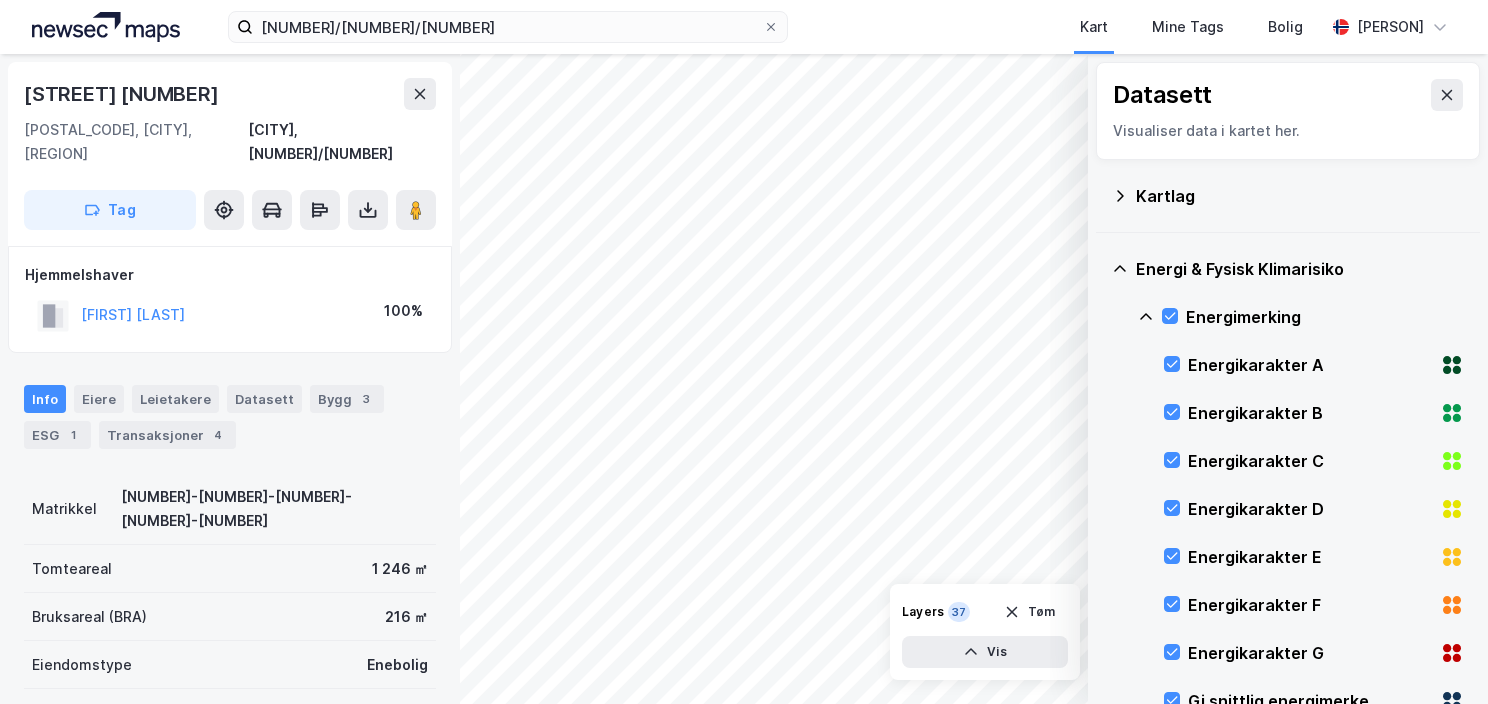 click 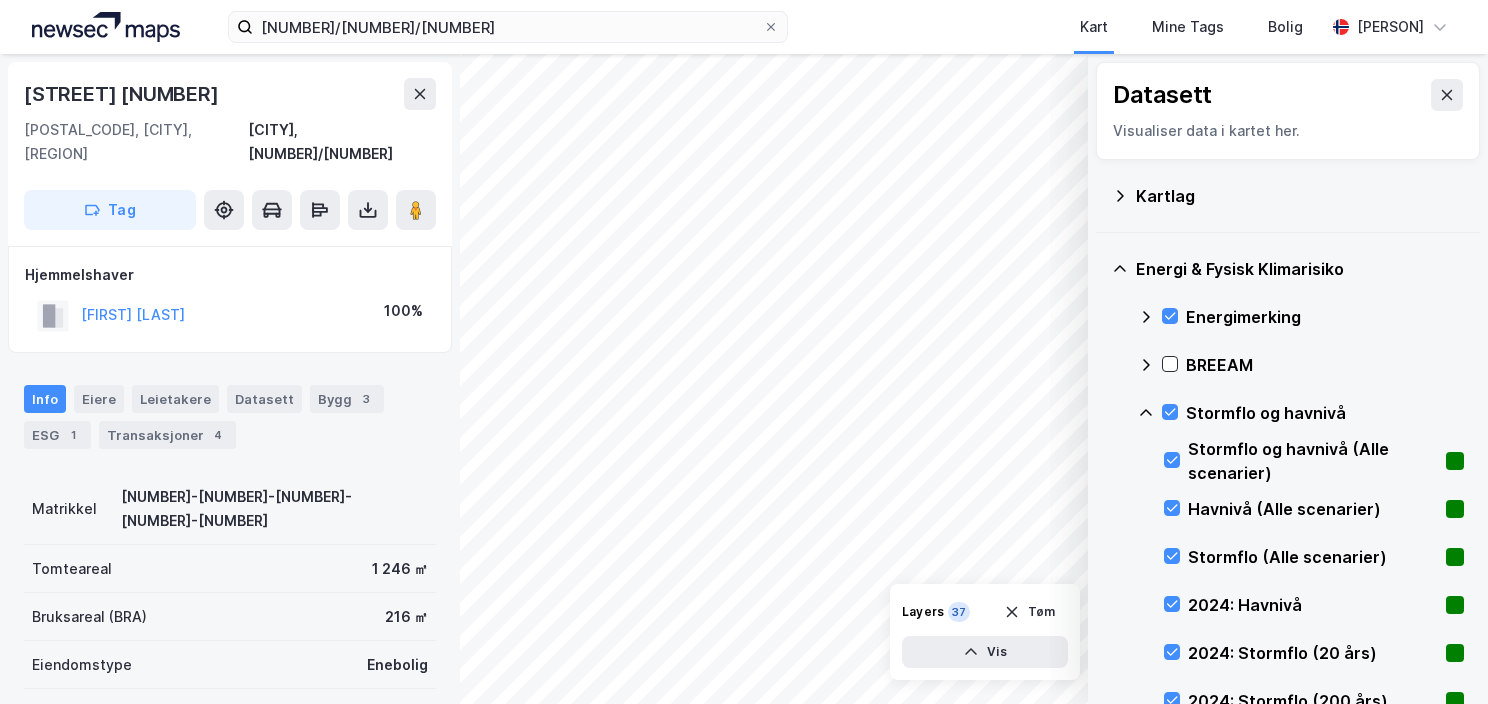 click 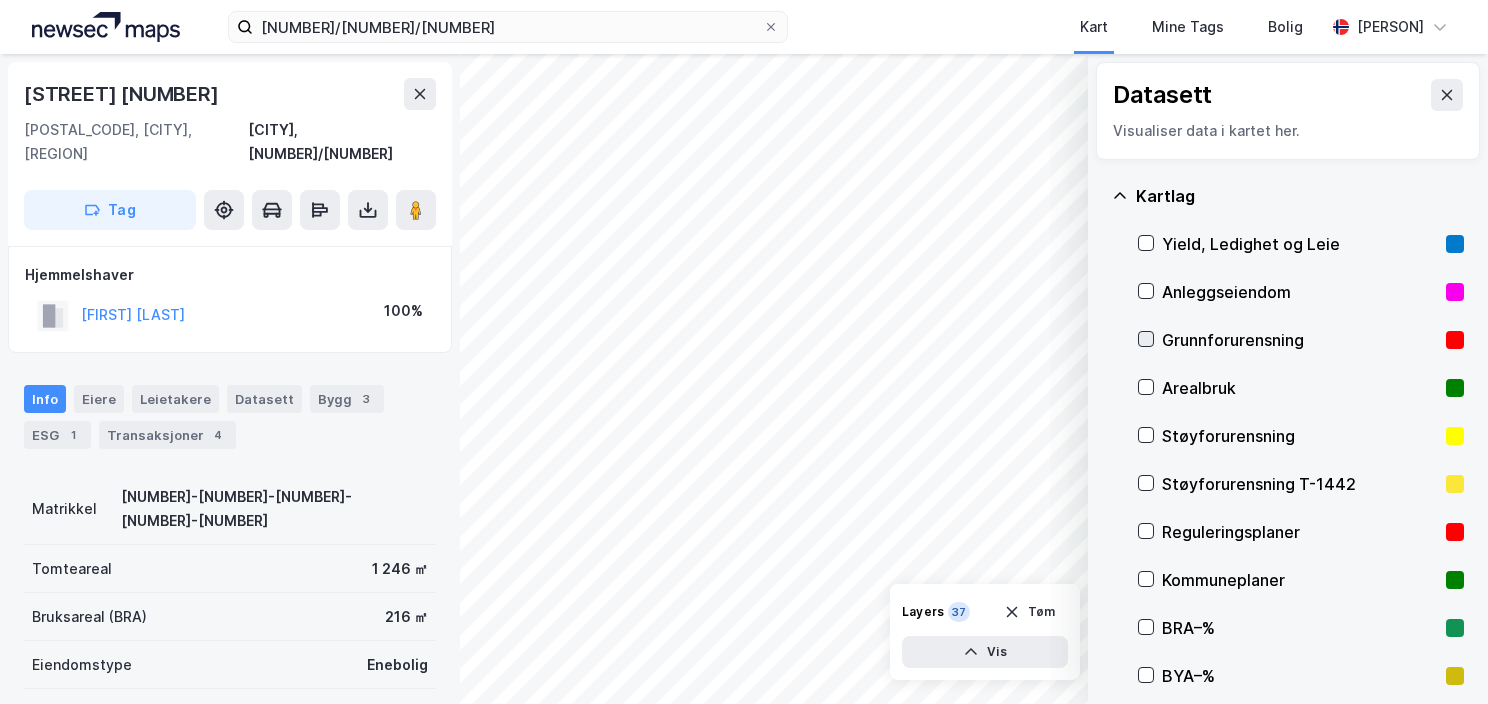 click 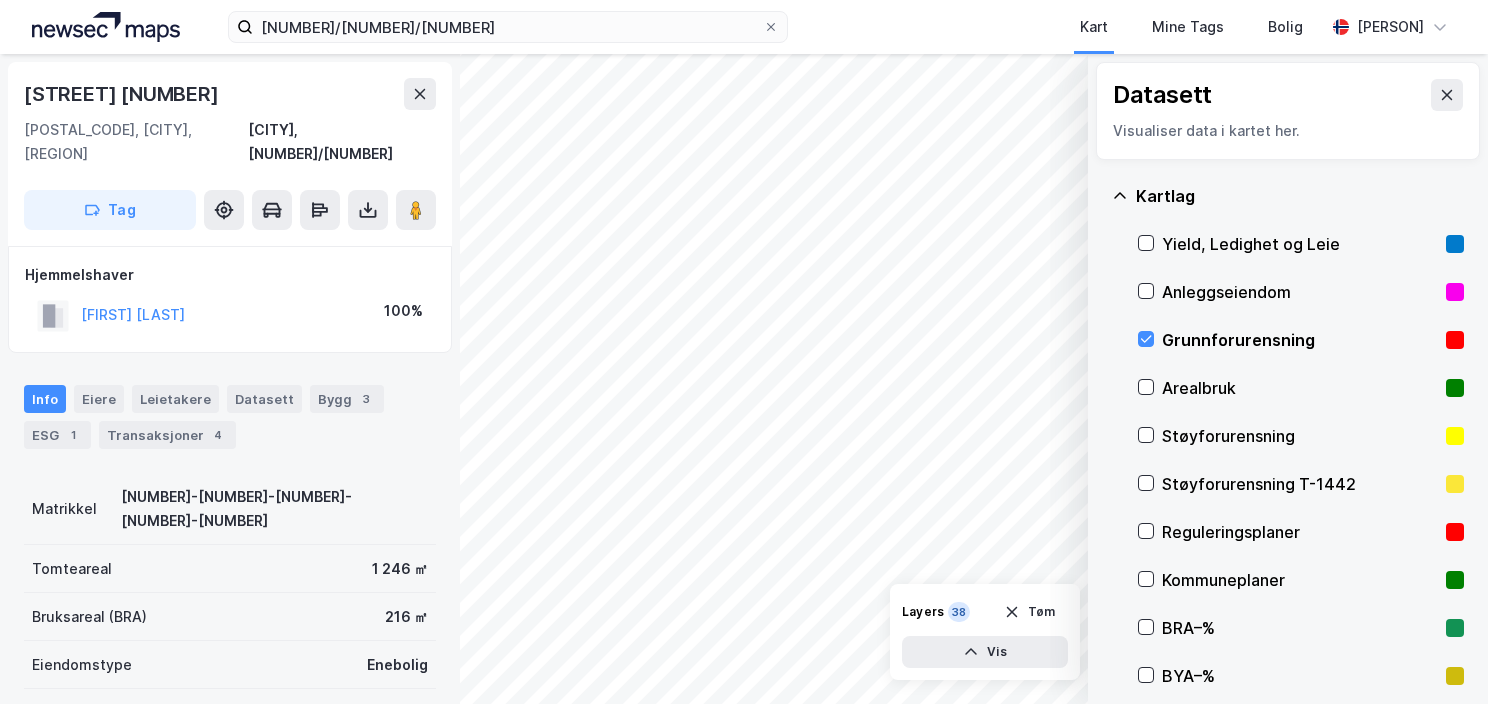 click 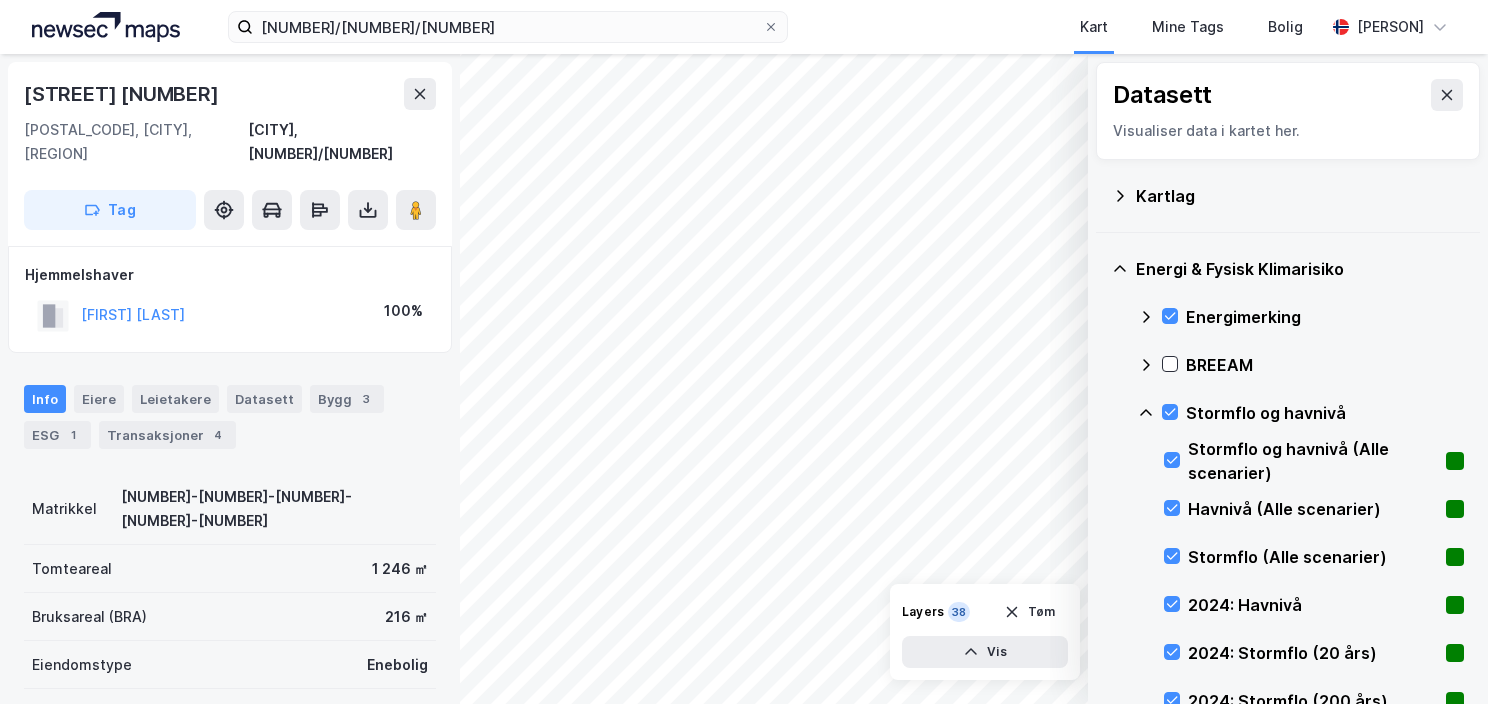 click 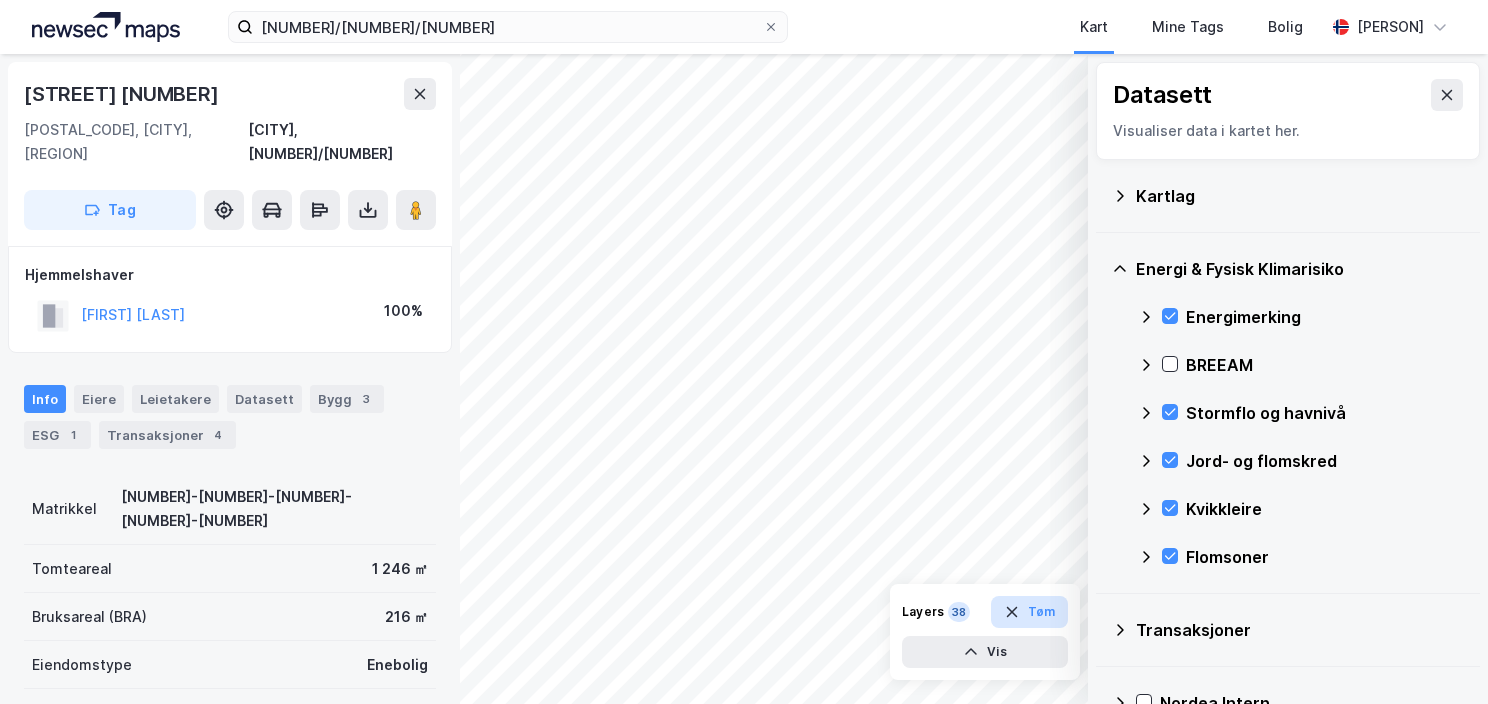 click on "Tøm" at bounding box center [1029, 612] 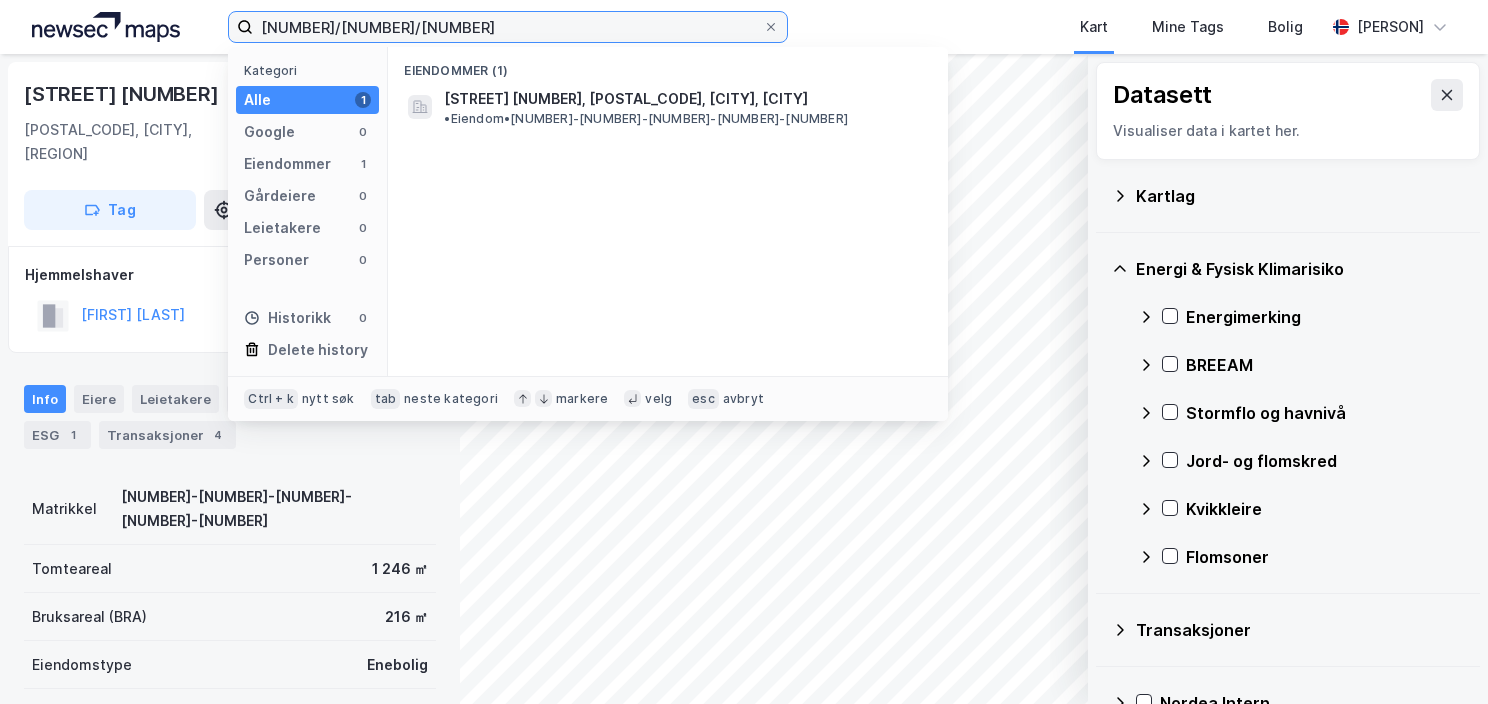 drag, startPoint x: 290, startPoint y: 32, endPoint x: 219, endPoint y: 37, distance: 71.17584 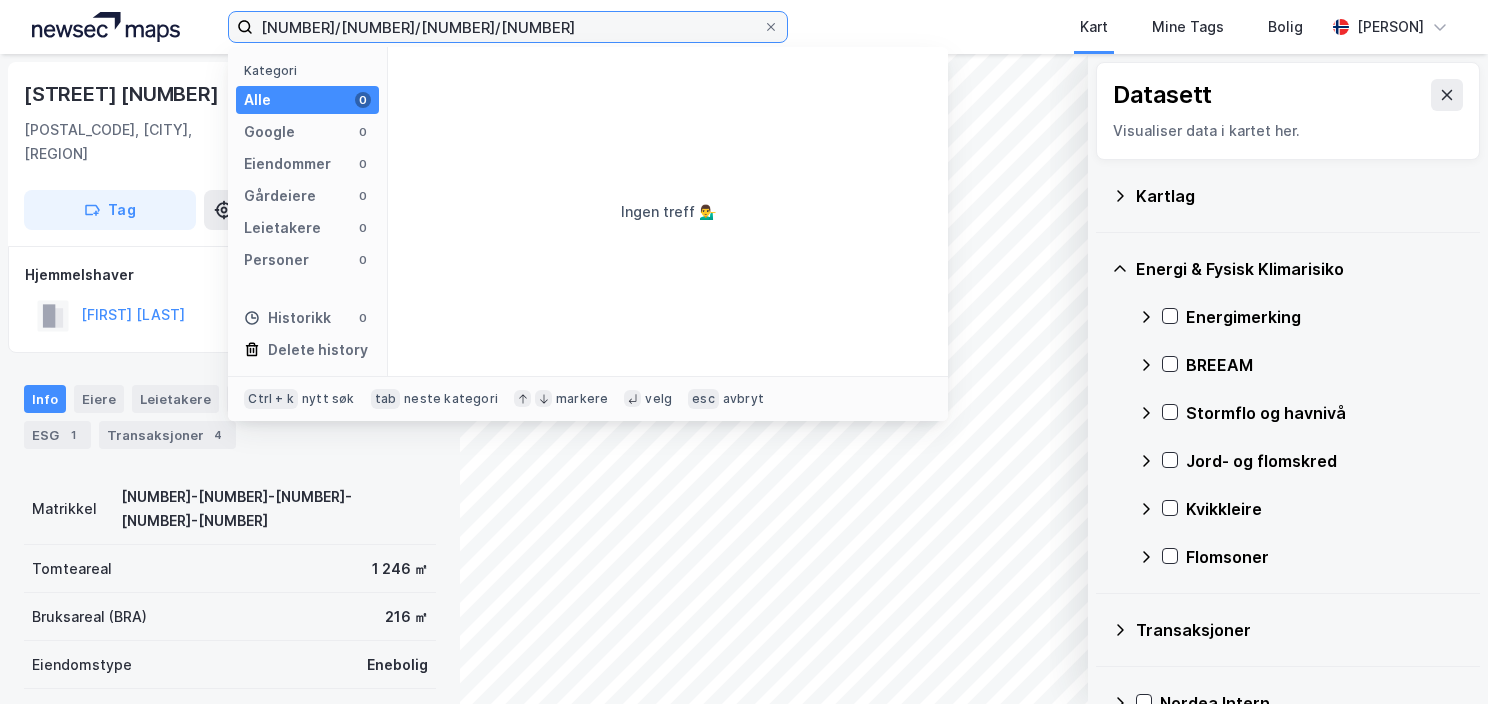 click on "[NUMBER]/[NUMBER]/[NUMBER]/[NUMBER]" at bounding box center [508, 27] 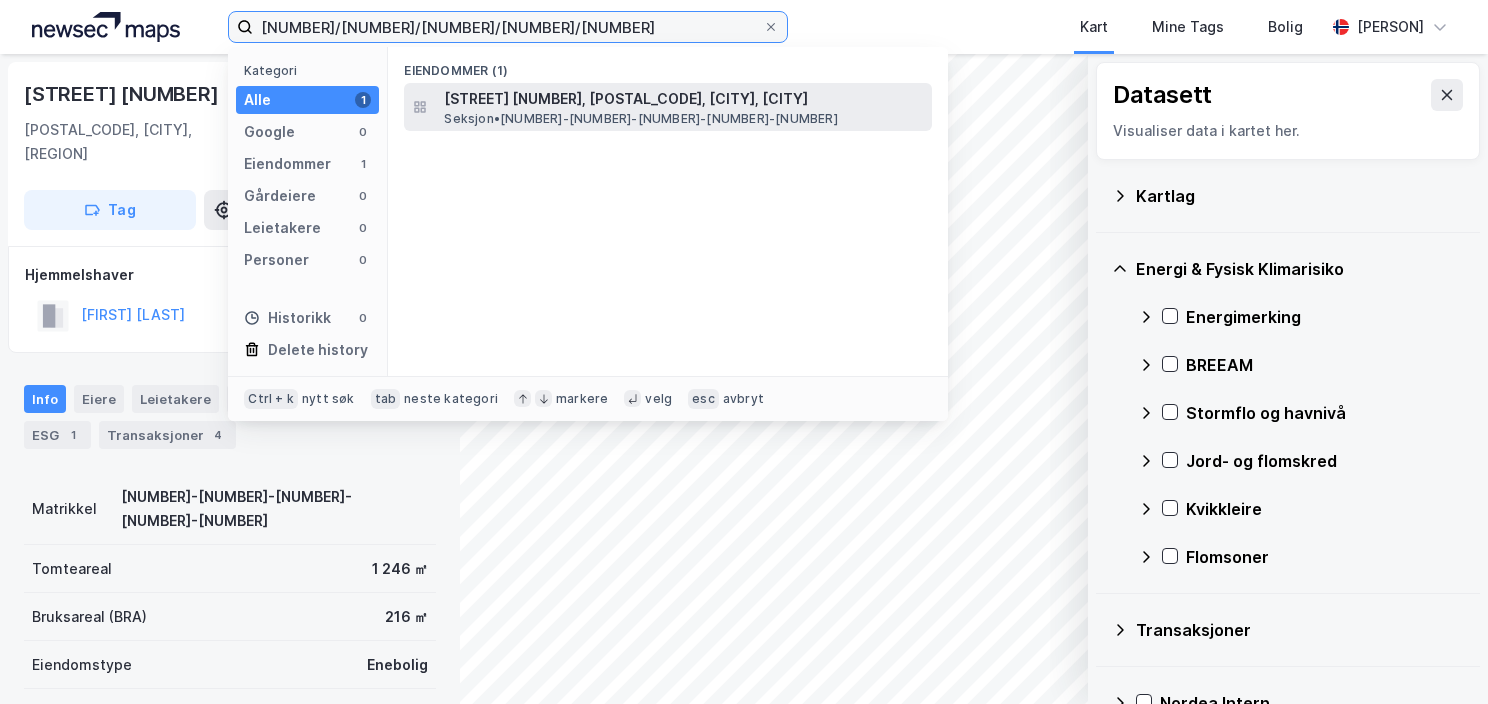 type on "[NUMBER]/[NUMBER]/[NUMBER]/[NUMBER]/[NUMBER]" 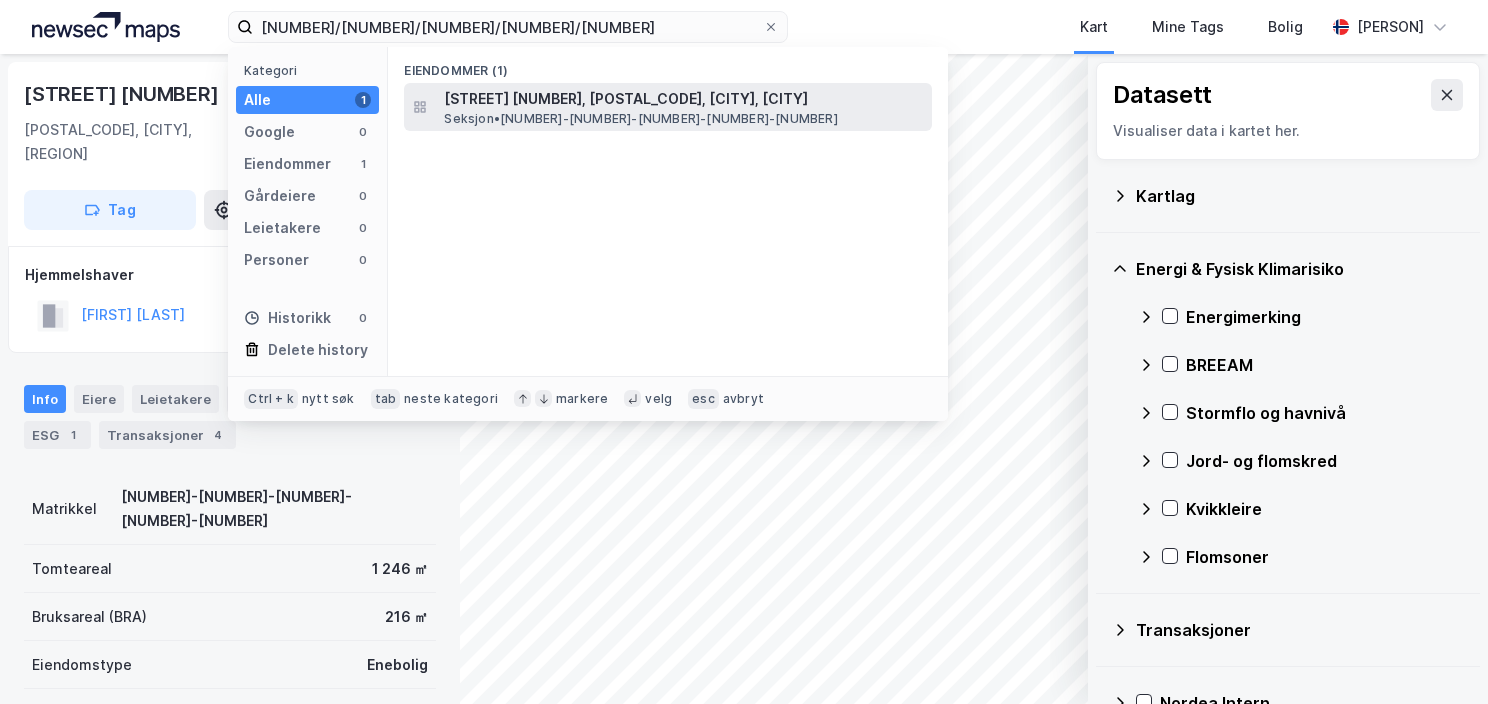 click on "[STREET] [NUMBER], [POSTAL_CODE], [CITY], [CITY]" at bounding box center (684, 99) 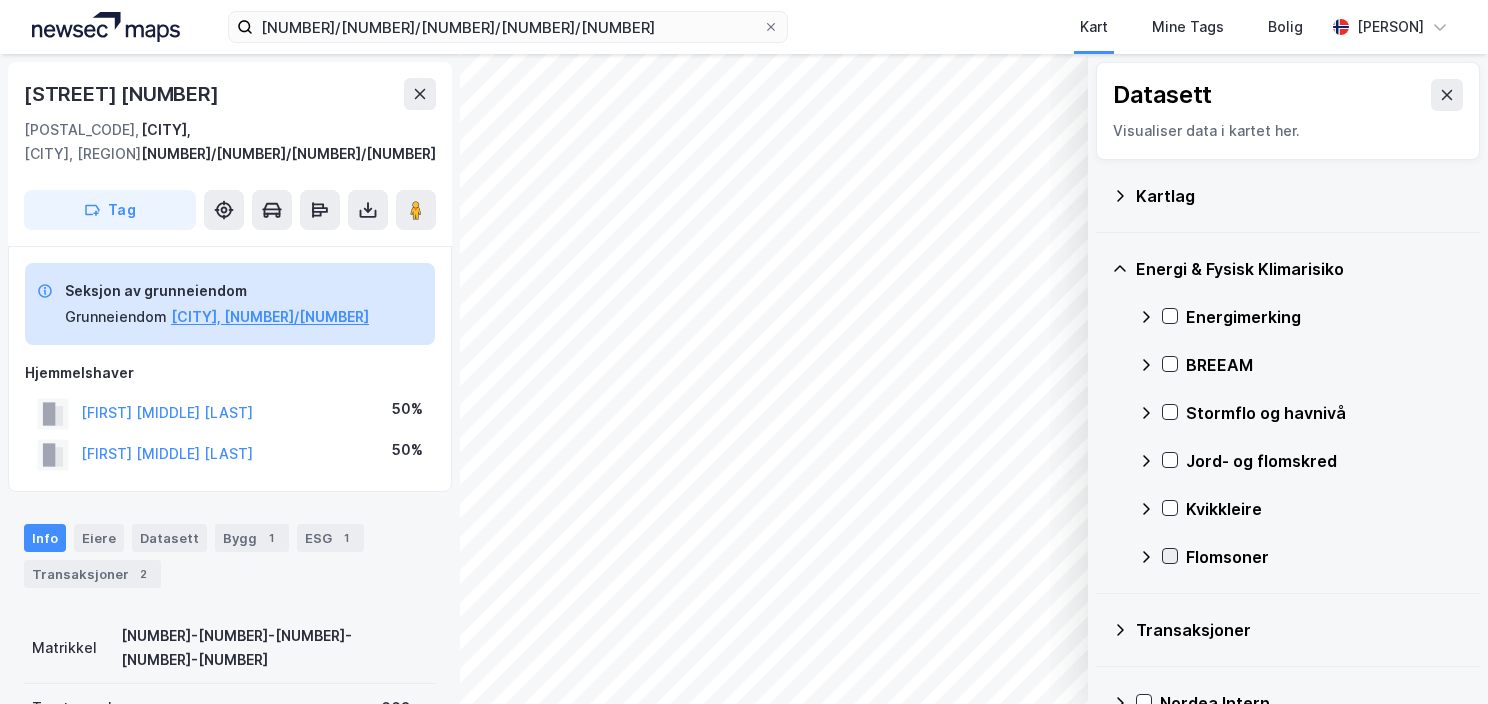 click 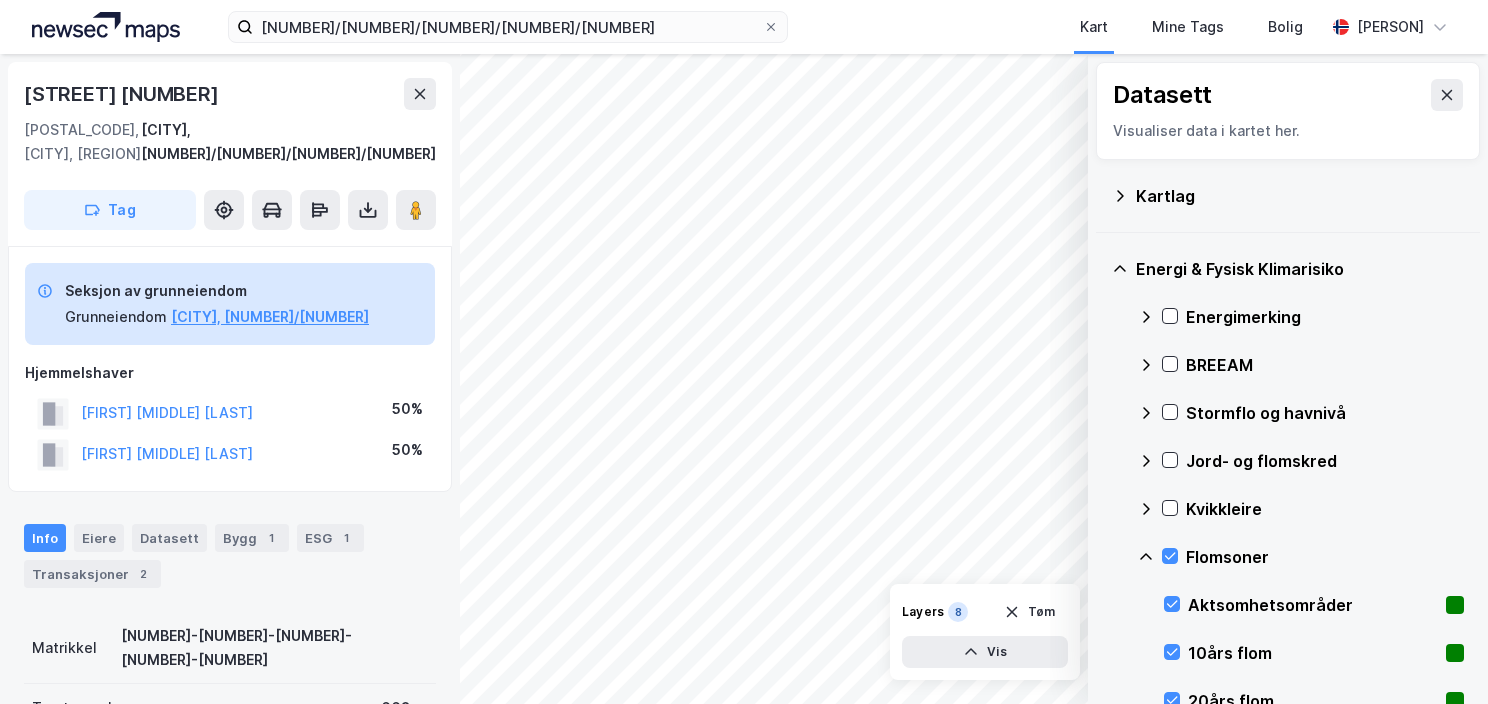 click 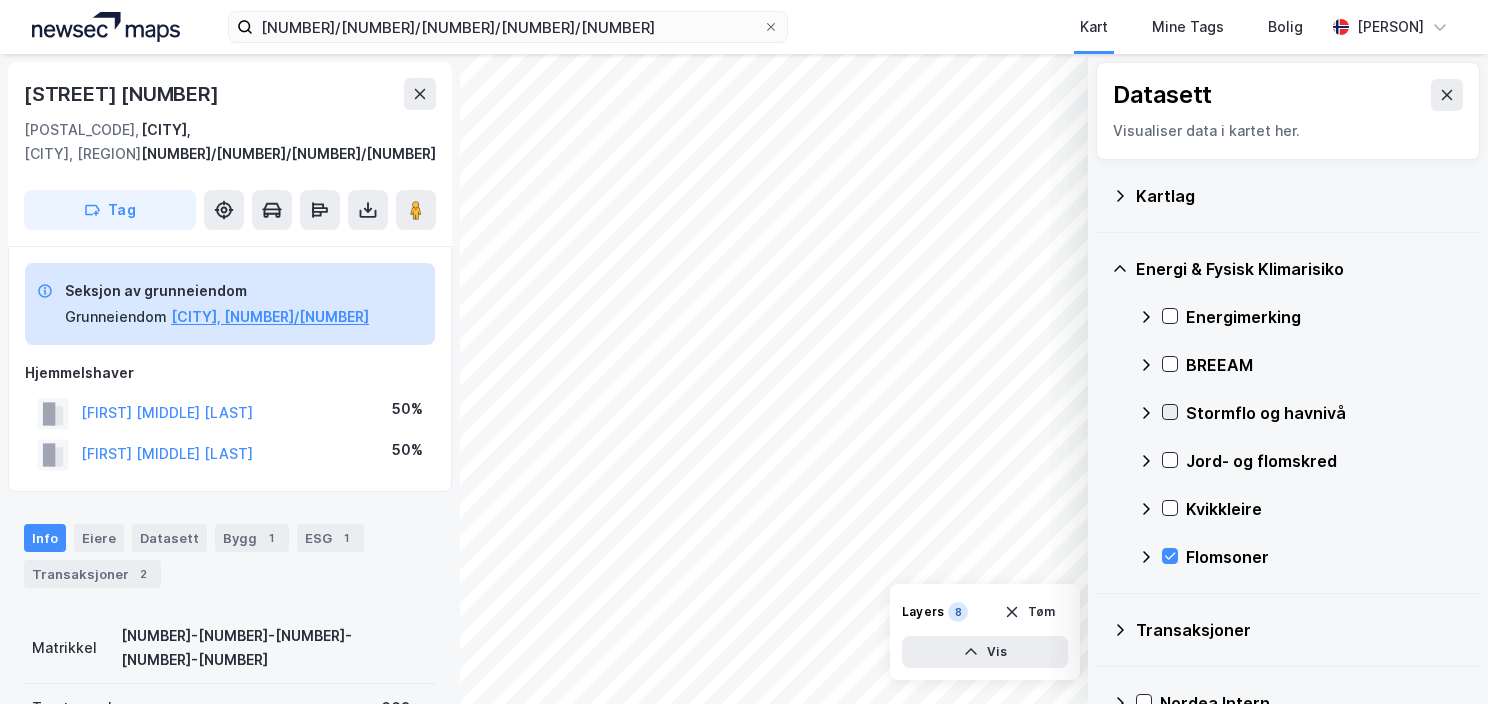 click 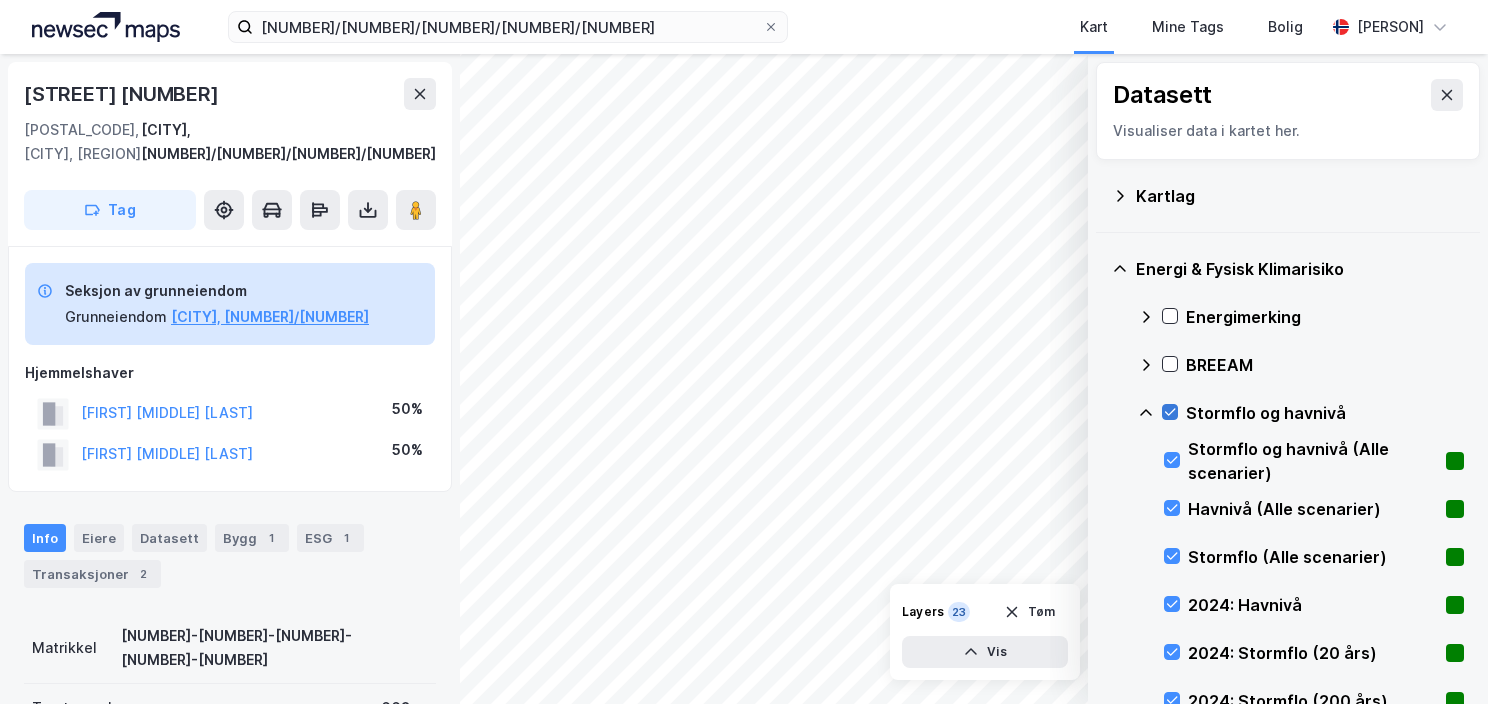 click 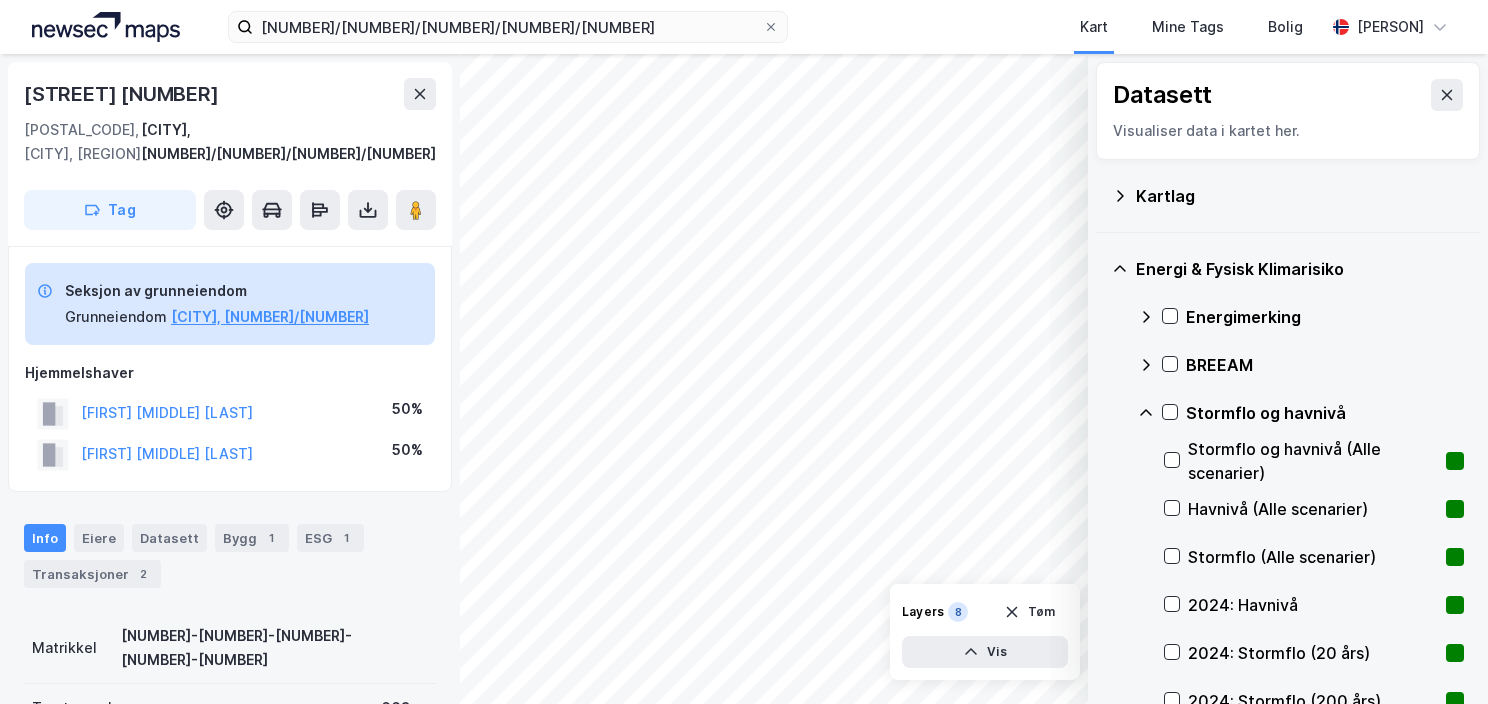 scroll, scrollTop: 100, scrollLeft: 0, axis: vertical 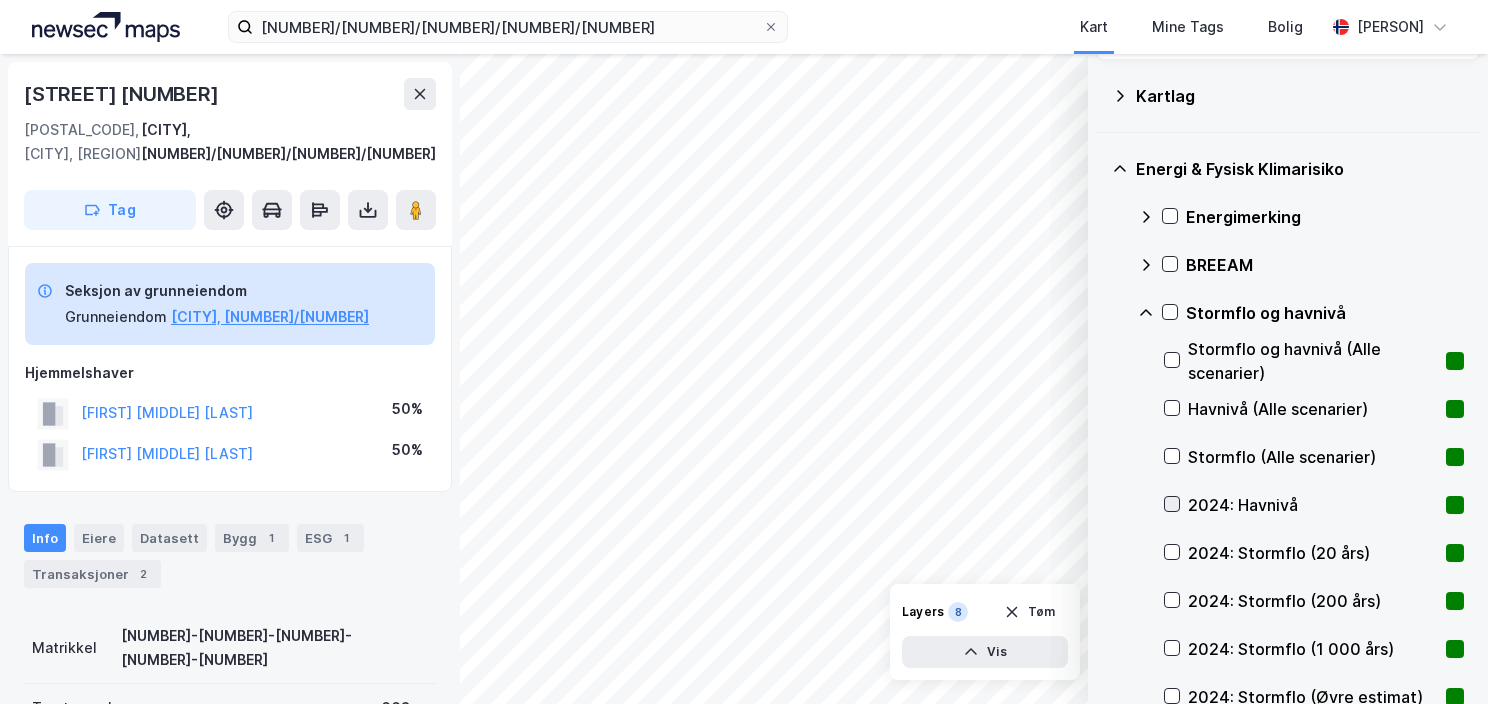 click 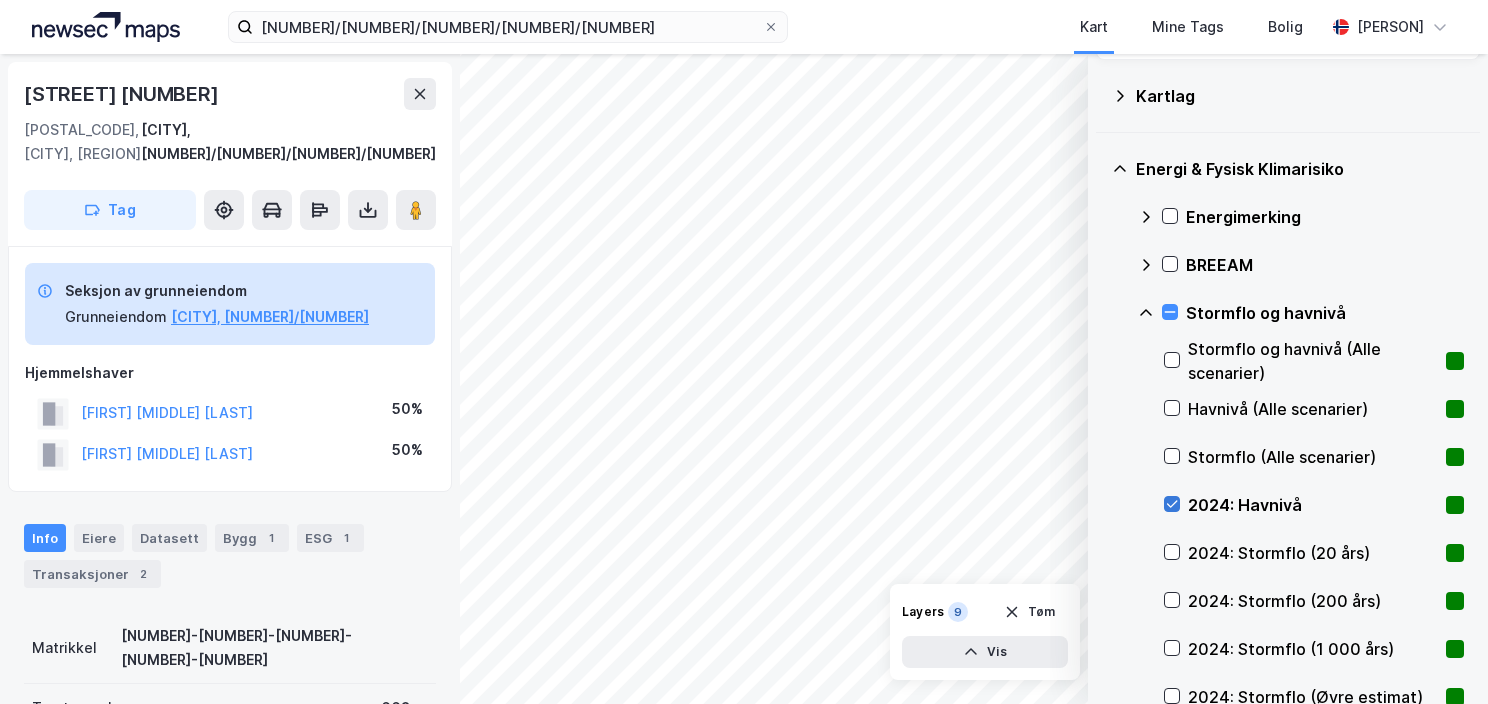 scroll, scrollTop: 200, scrollLeft: 0, axis: vertical 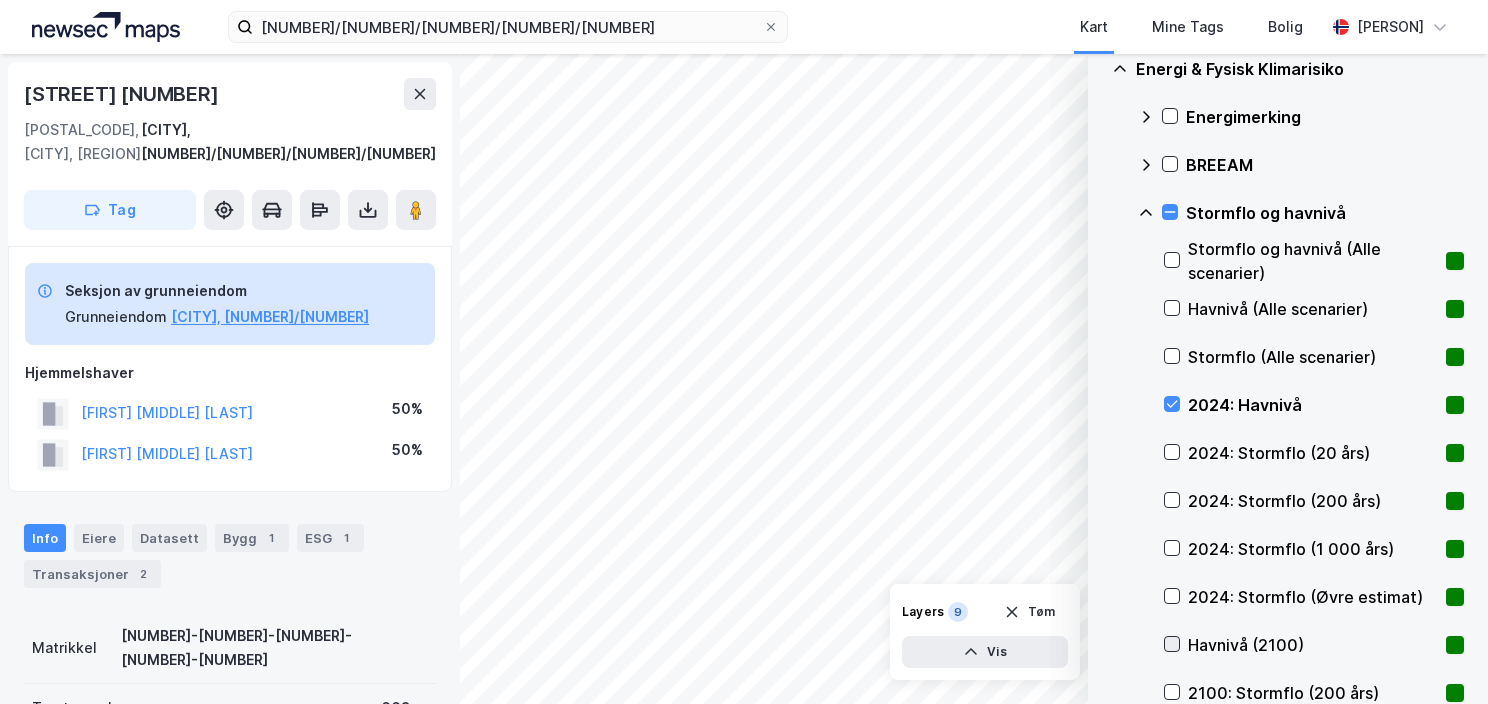 click 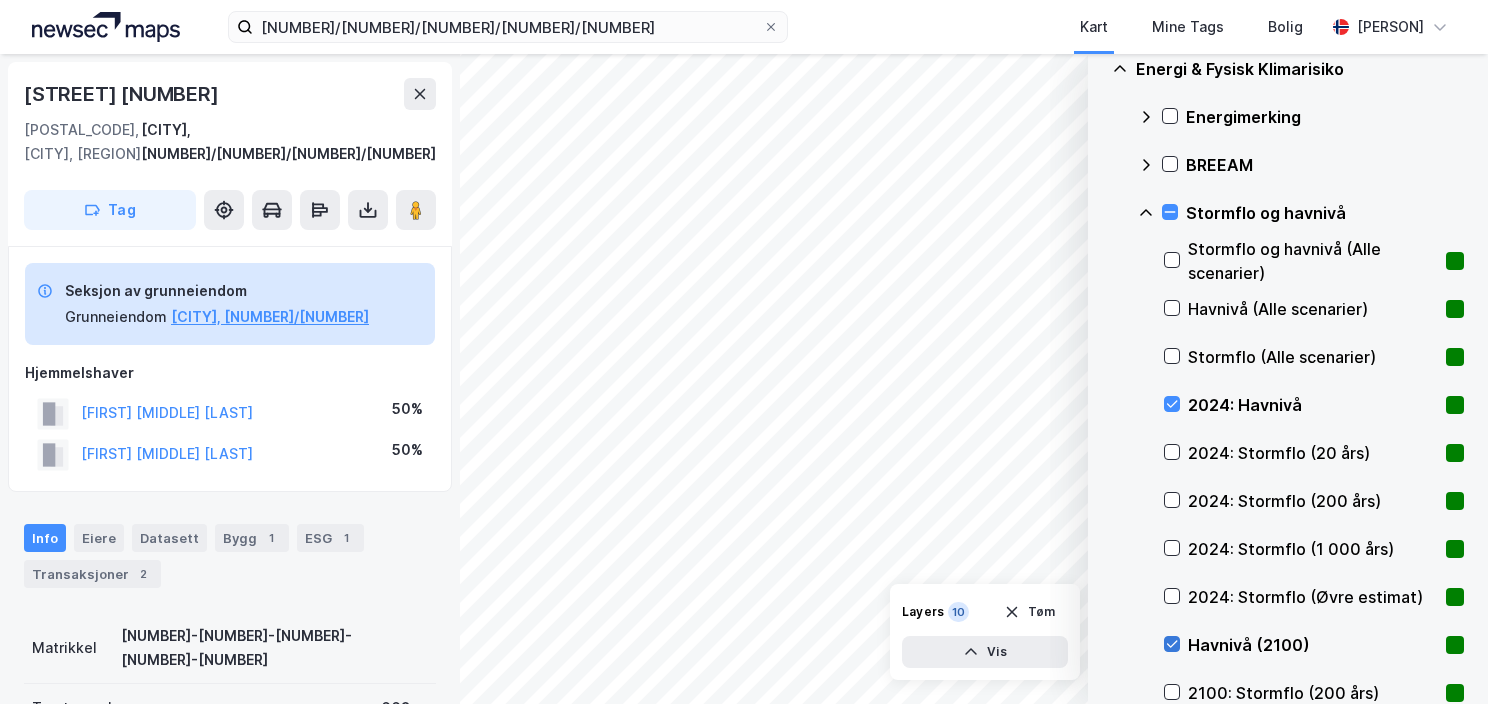 scroll, scrollTop: 400, scrollLeft: 0, axis: vertical 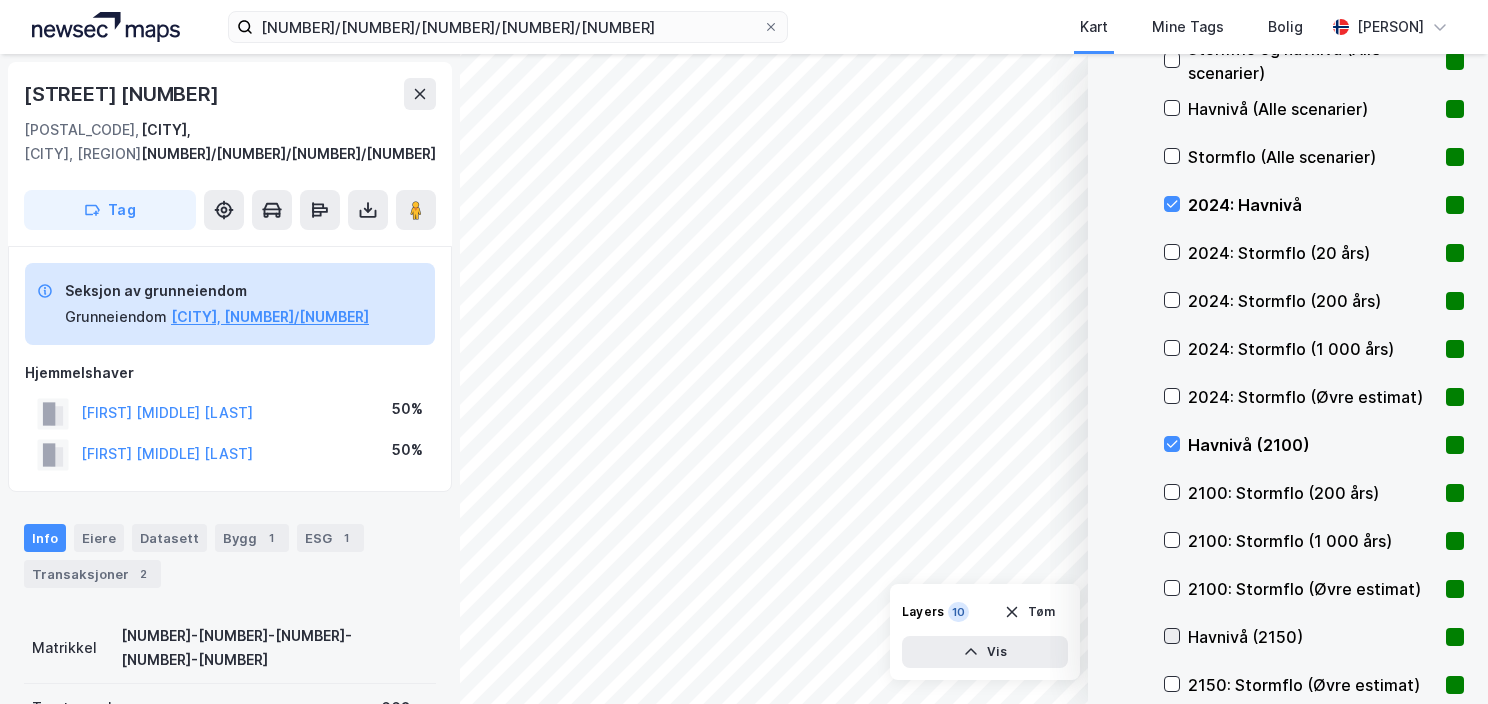 click 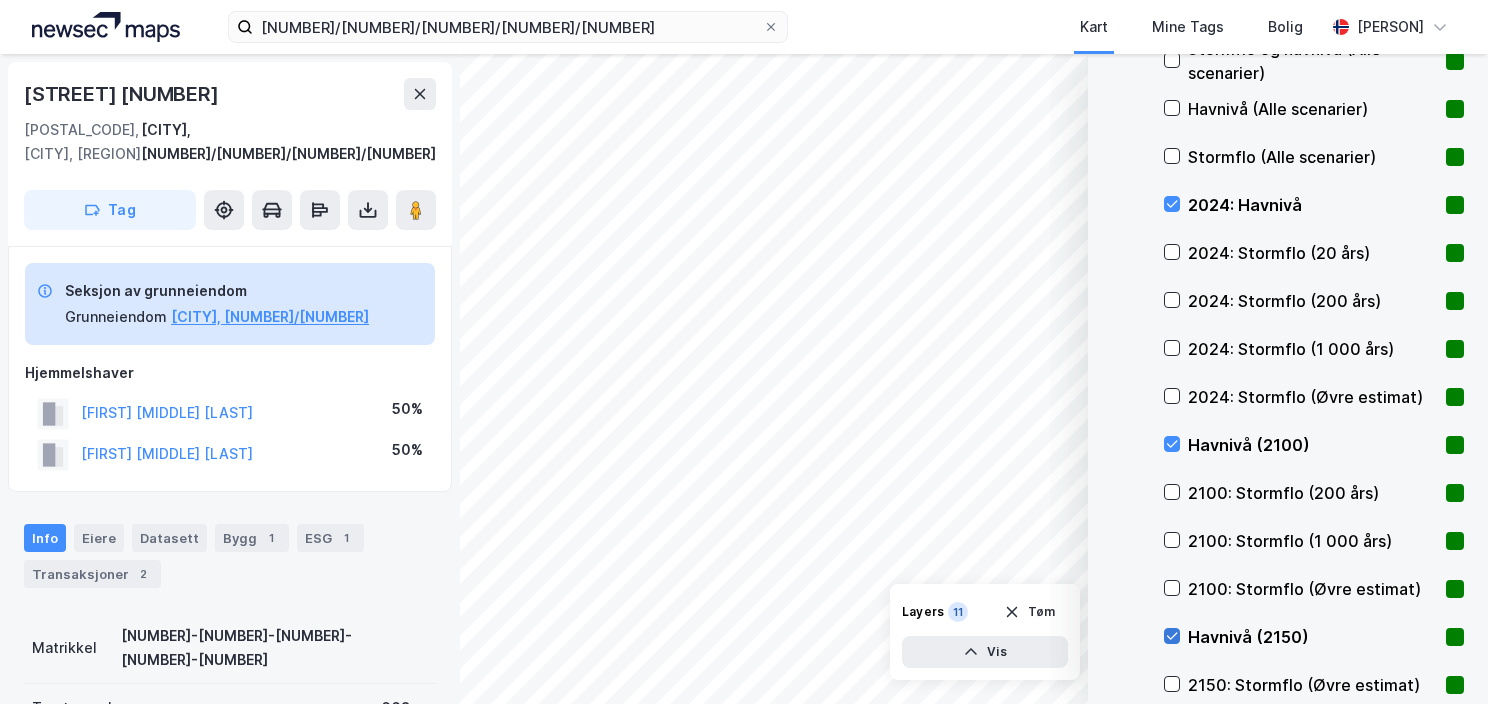 scroll, scrollTop: 600, scrollLeft: 0, axis: vertical 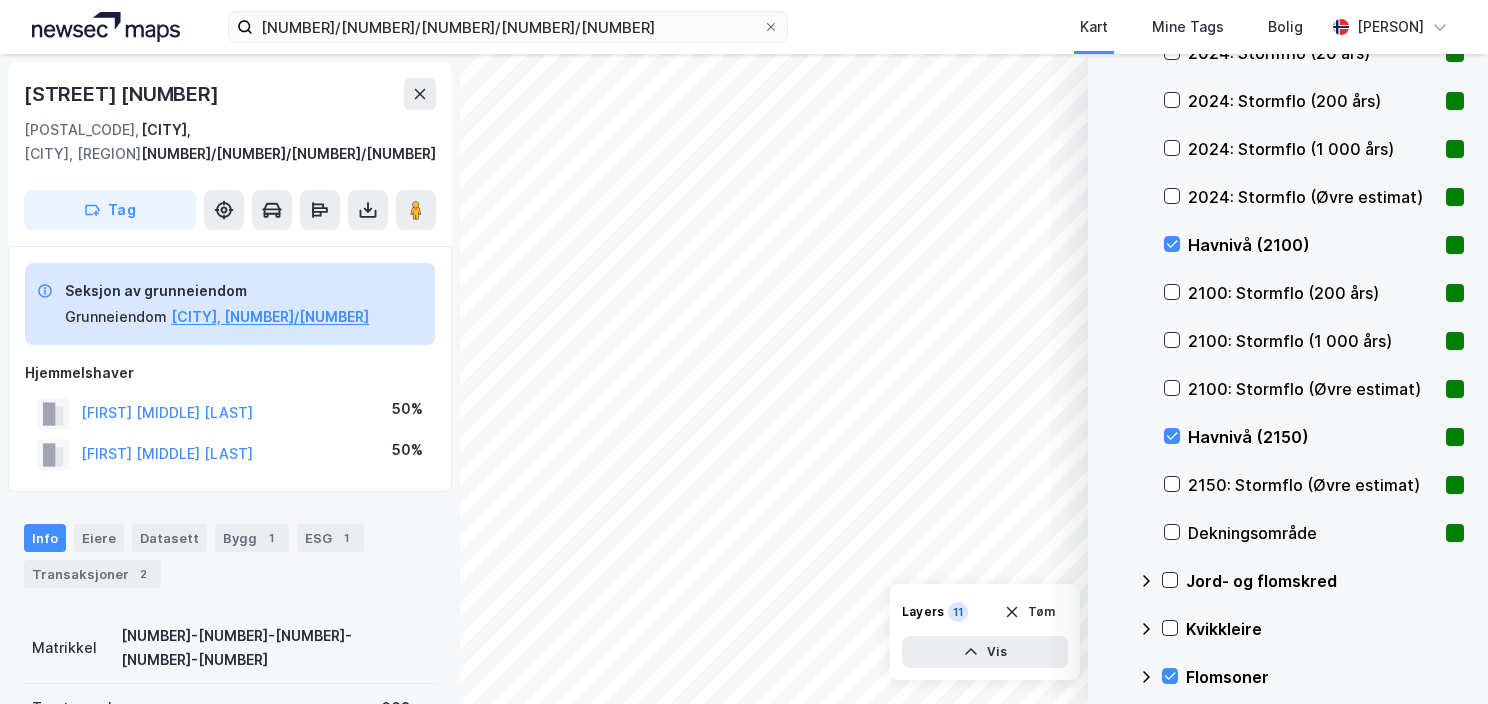 click on "Havnivå (2100)" at bounding box center (1314, 245) 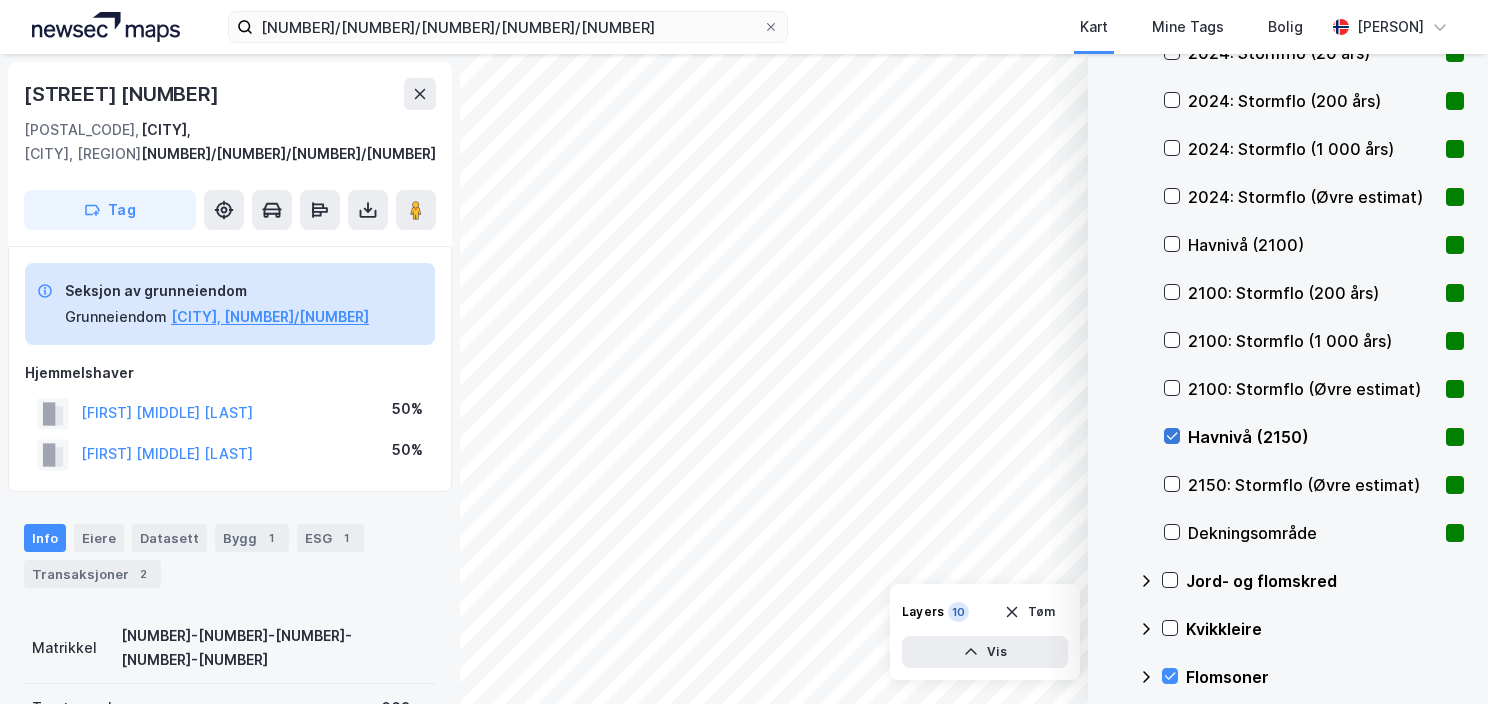 click 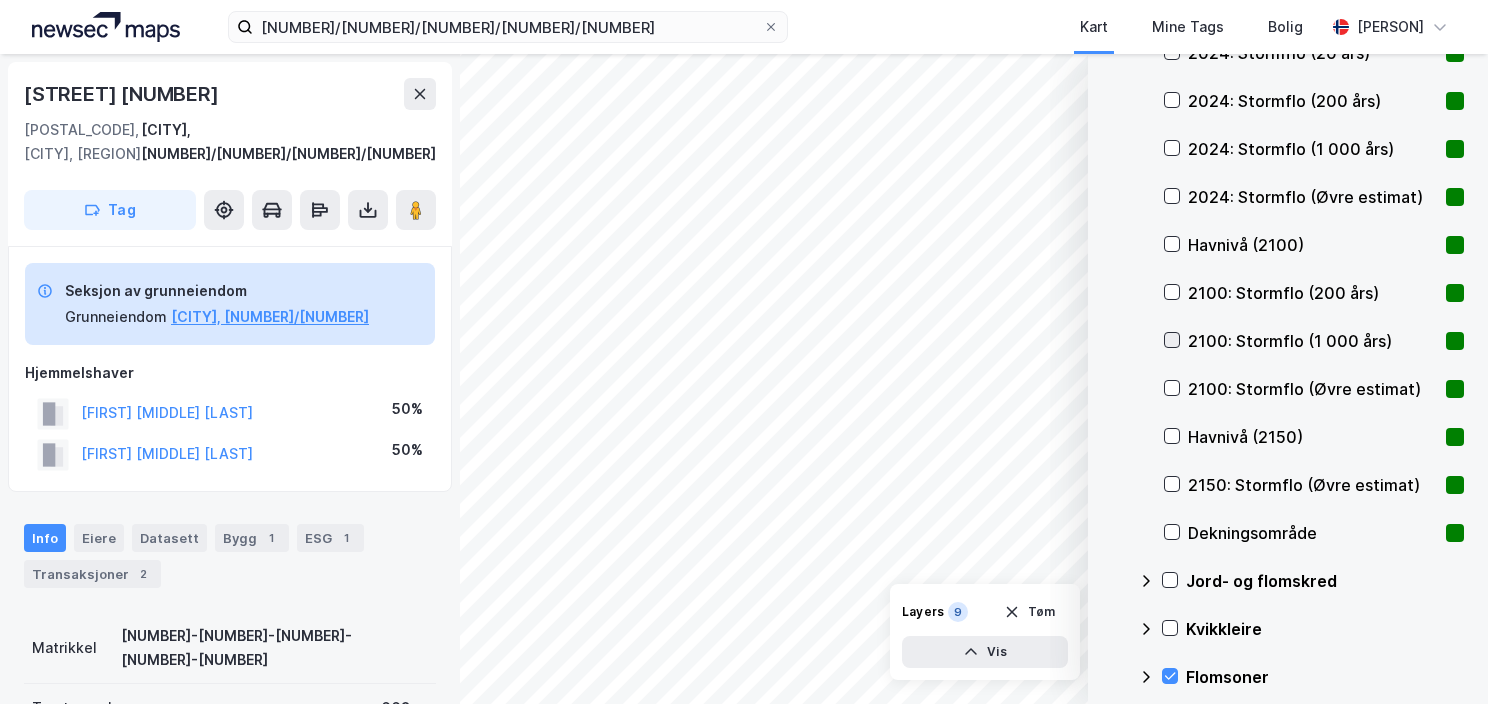 scroll, scrollTop: 300, scrollLeft: 0, axis: vertical 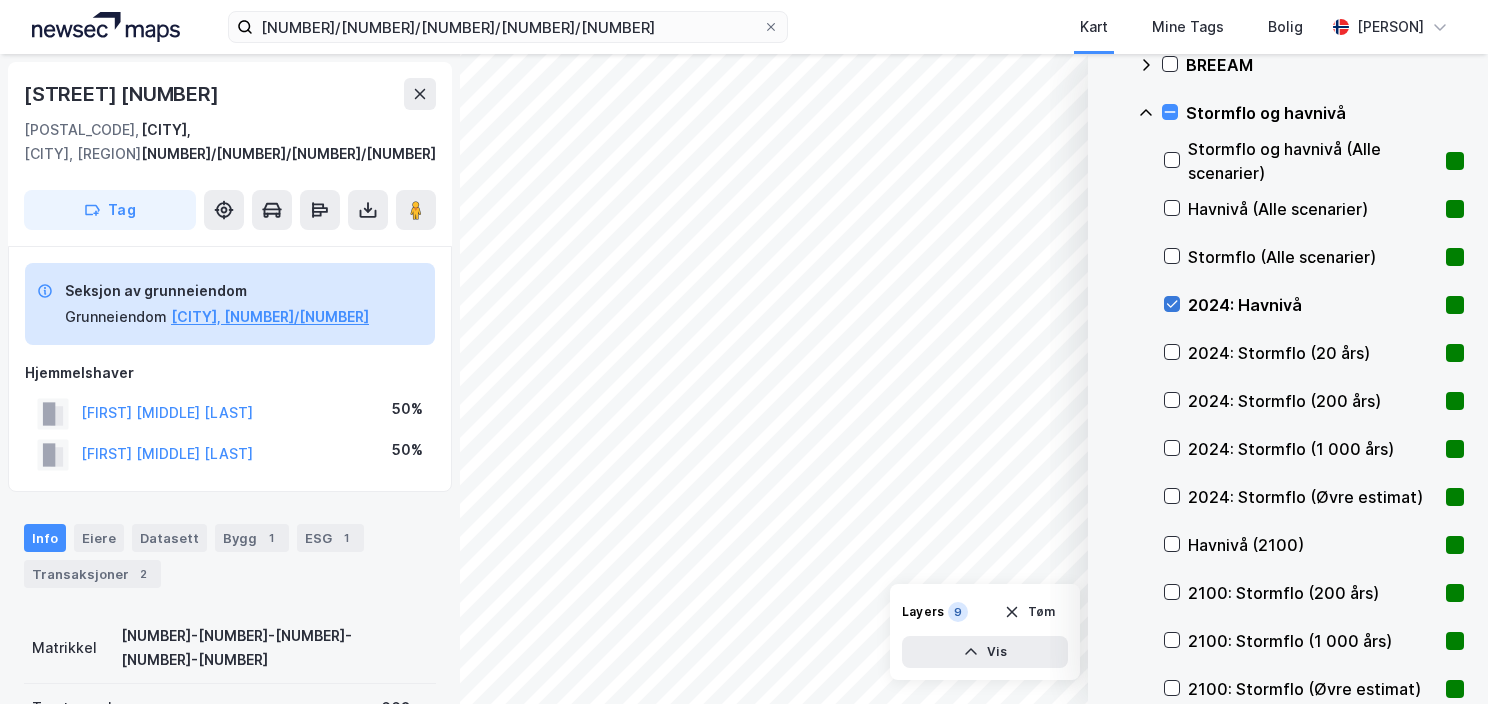 click 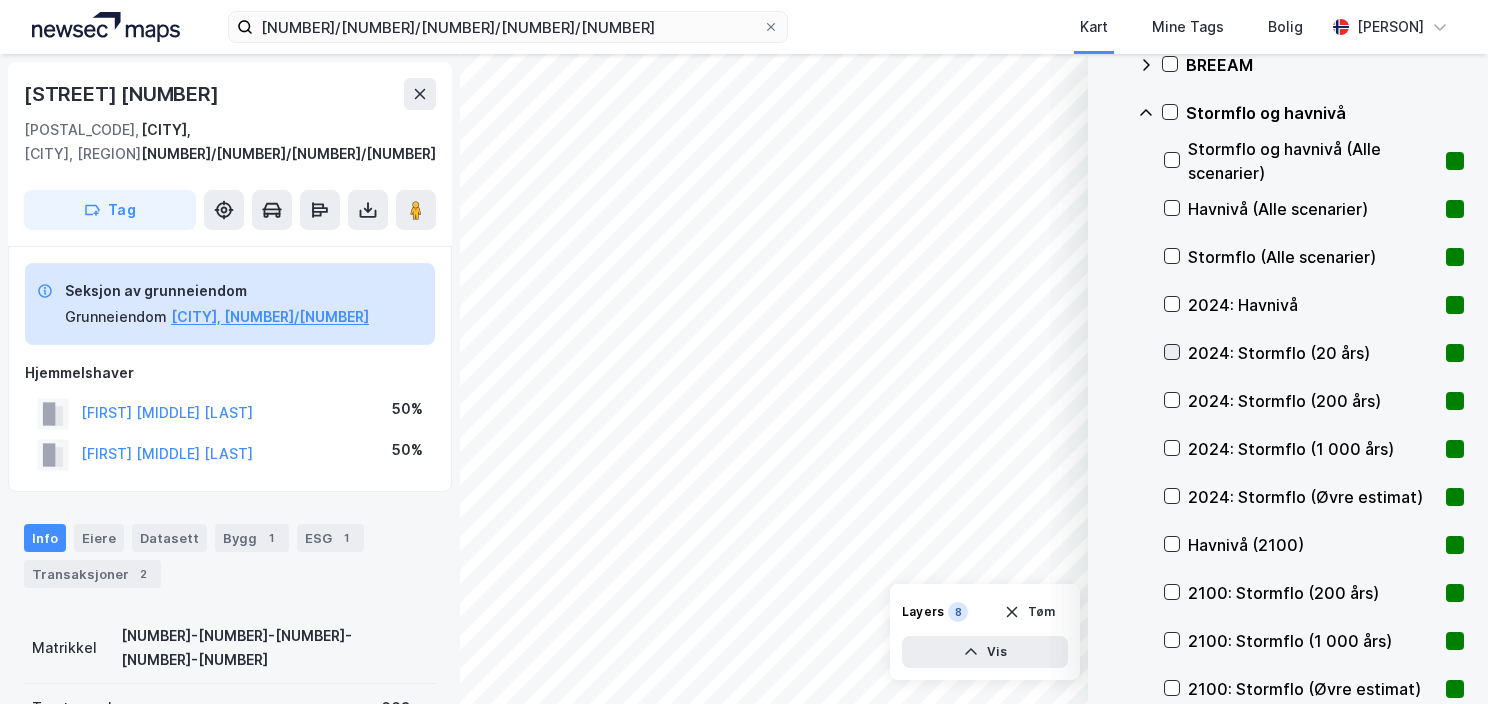 click 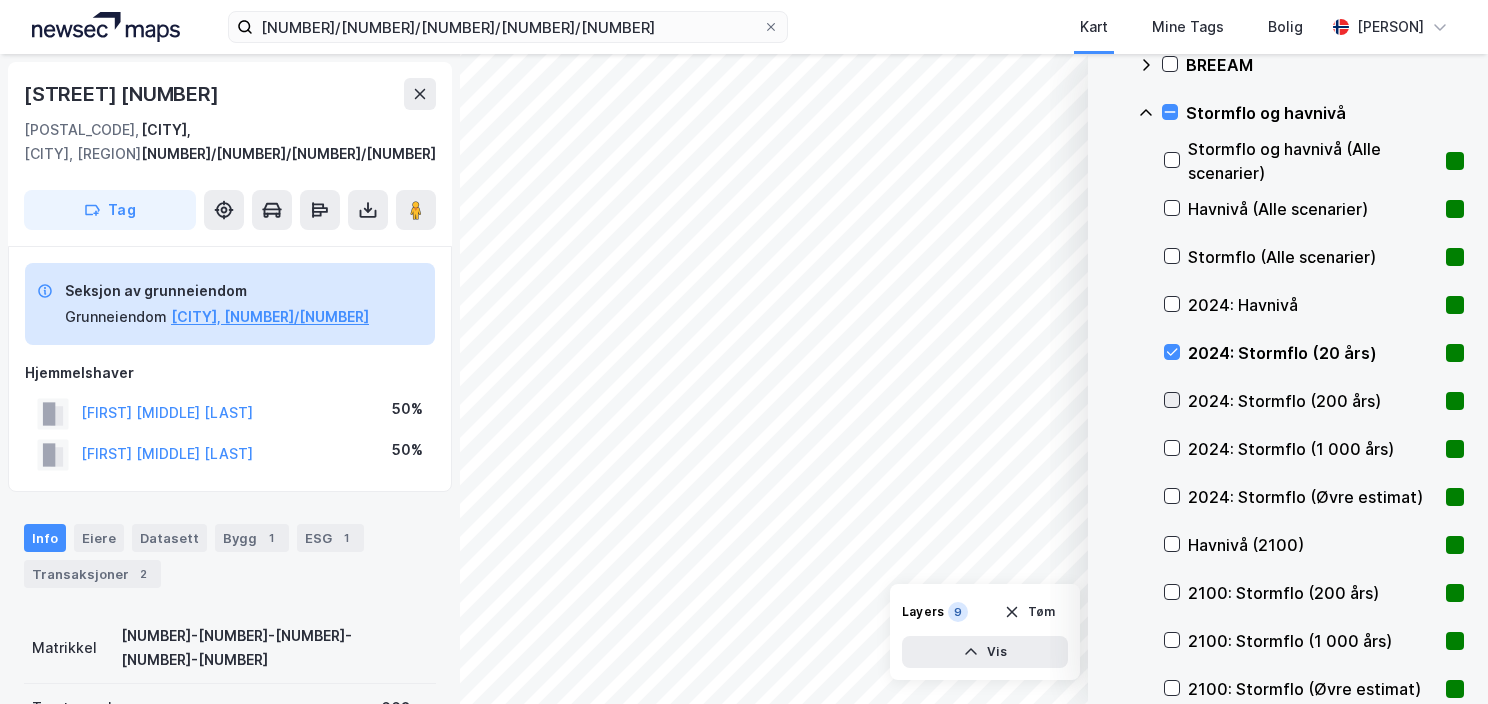 click 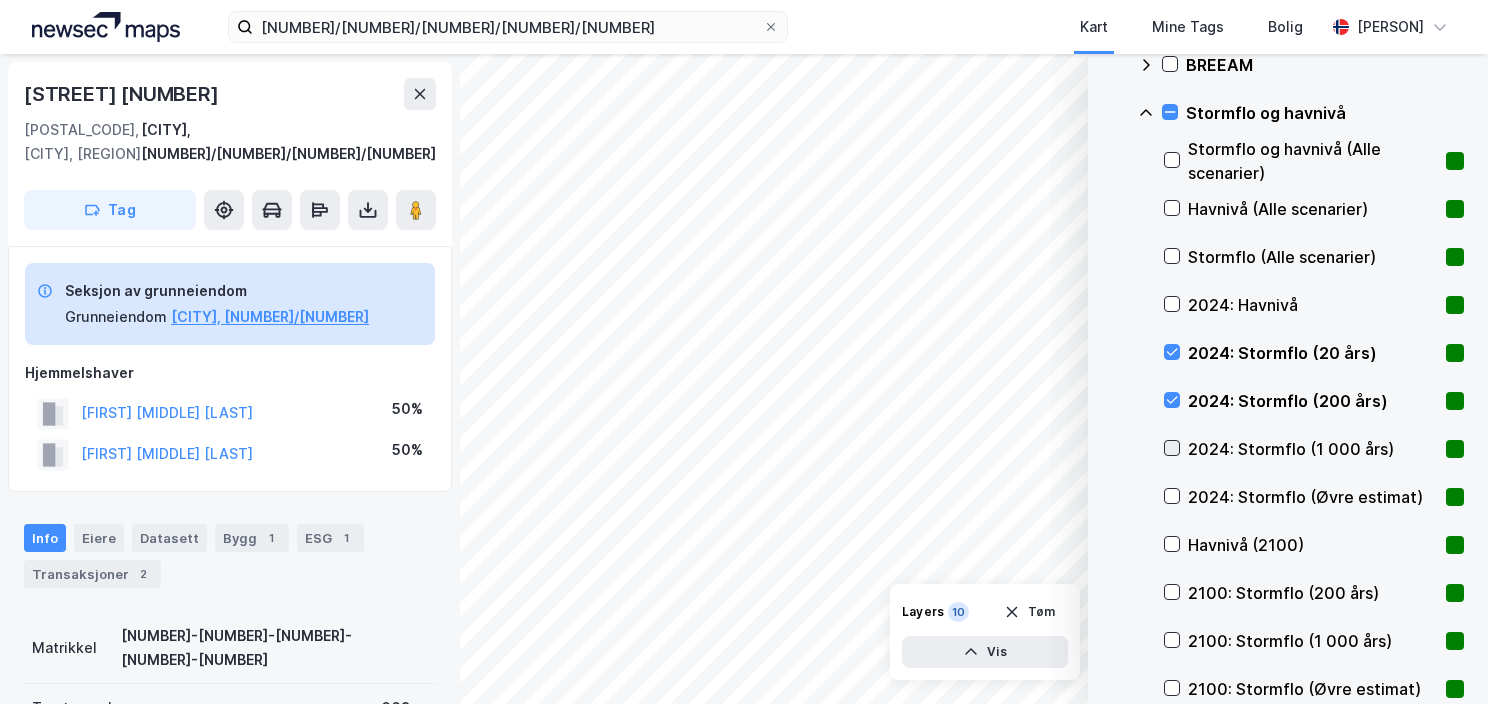 click 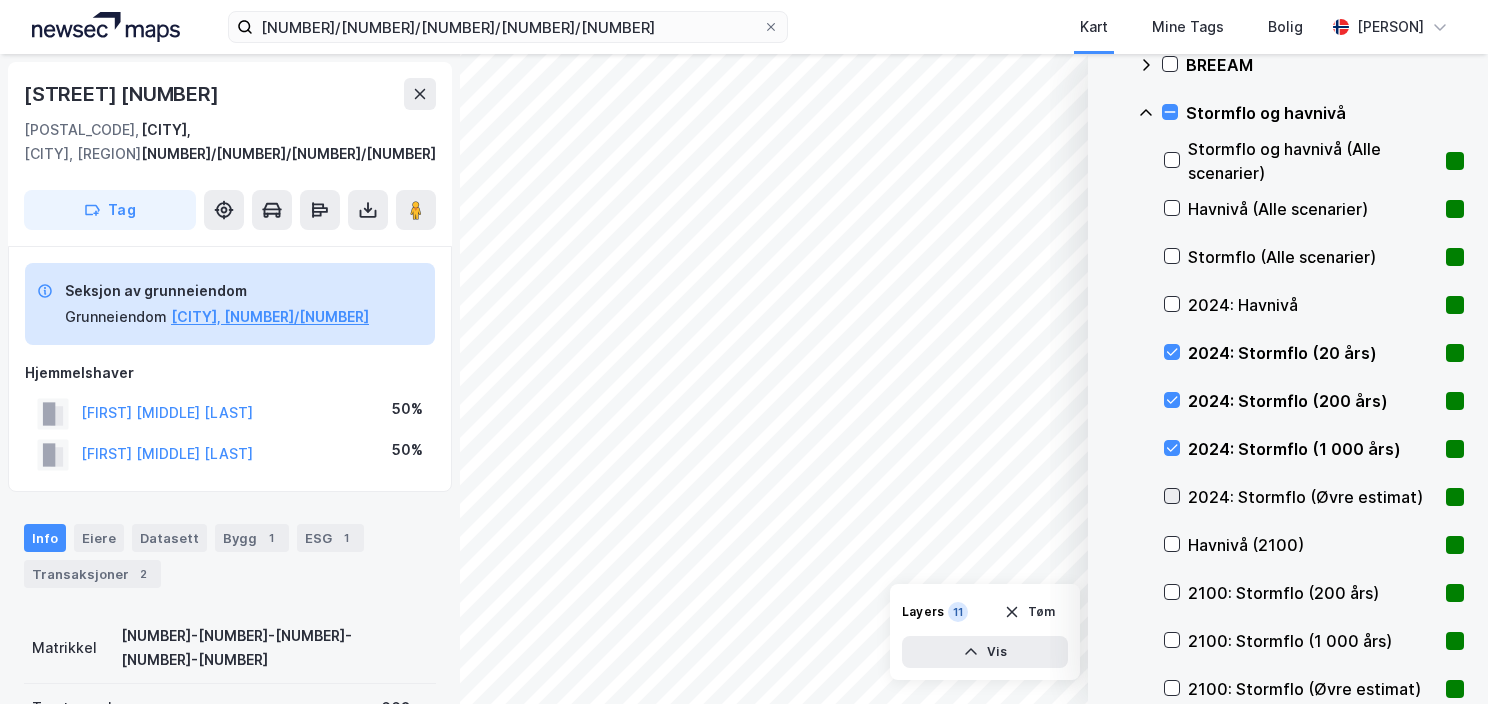 click 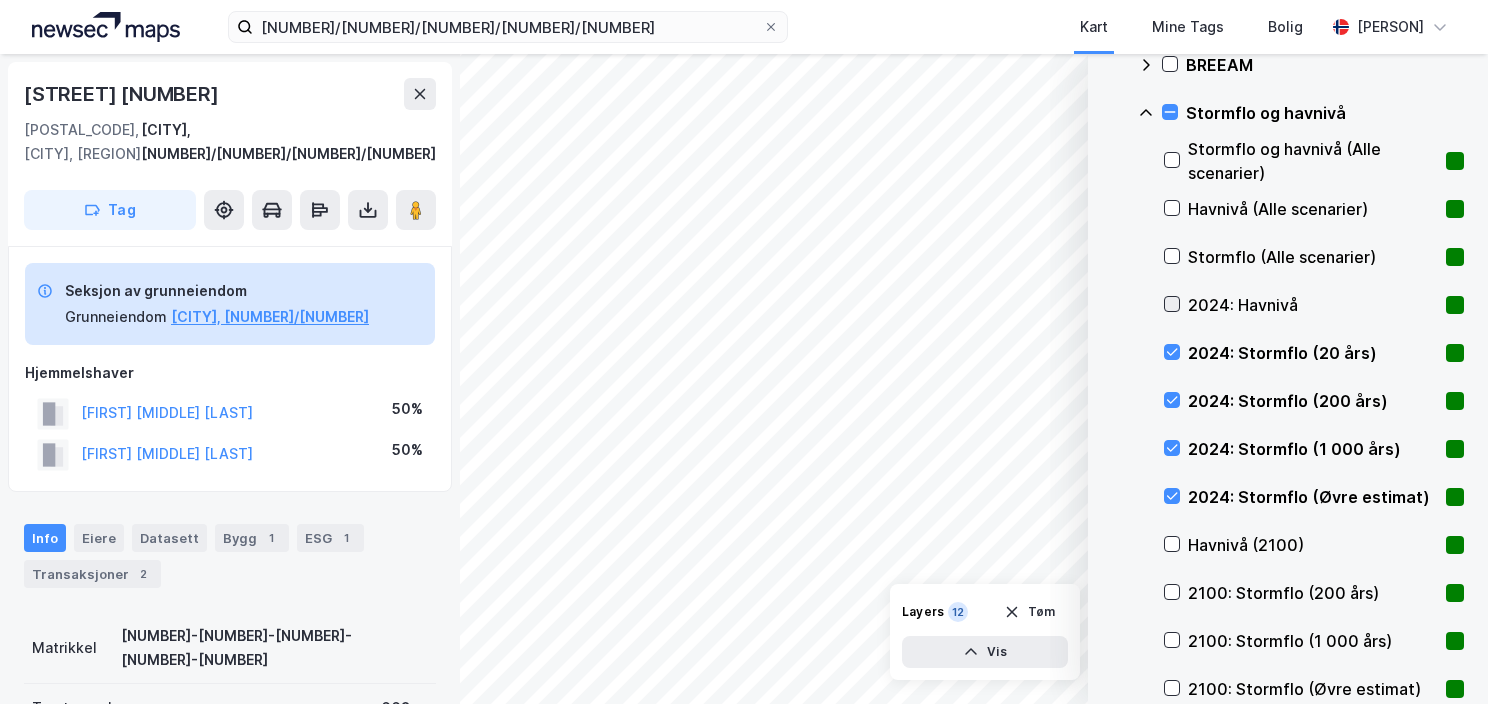 click 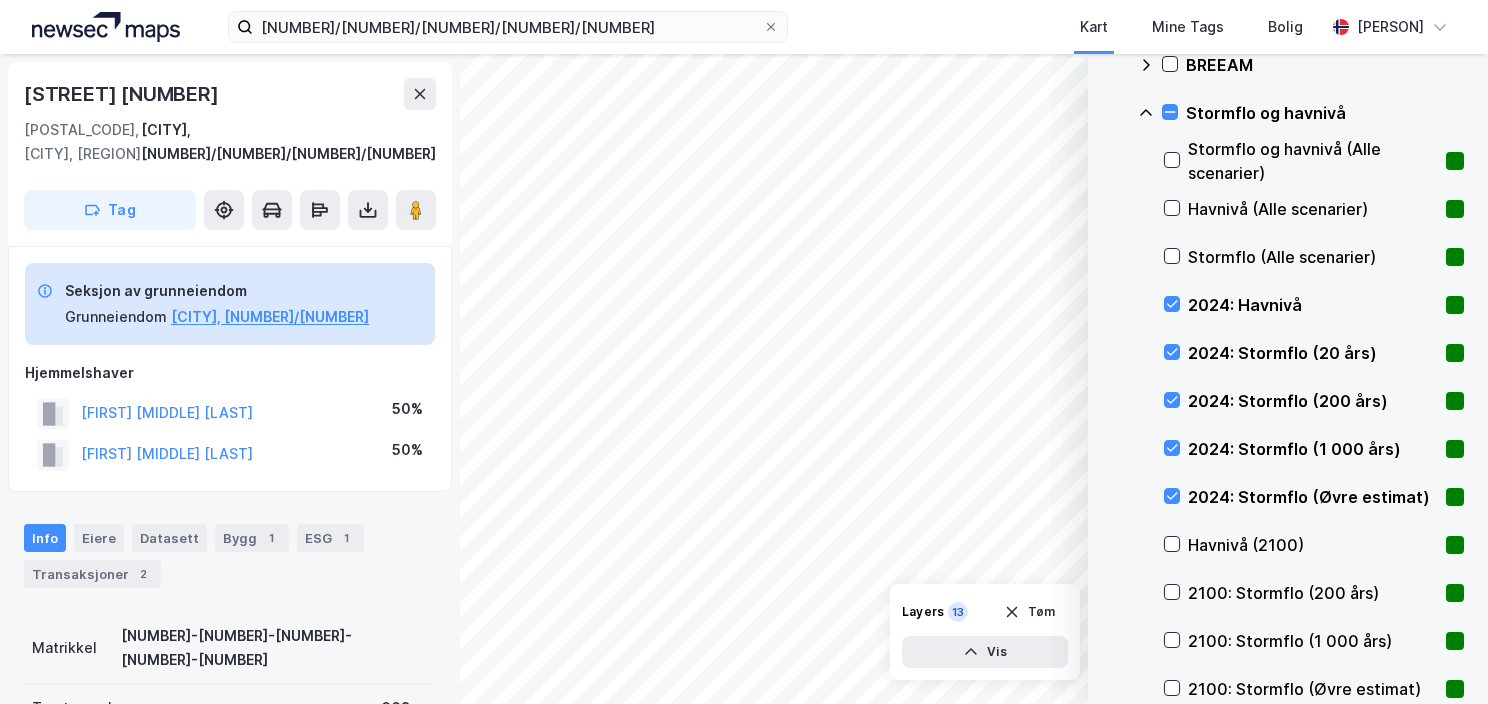 click 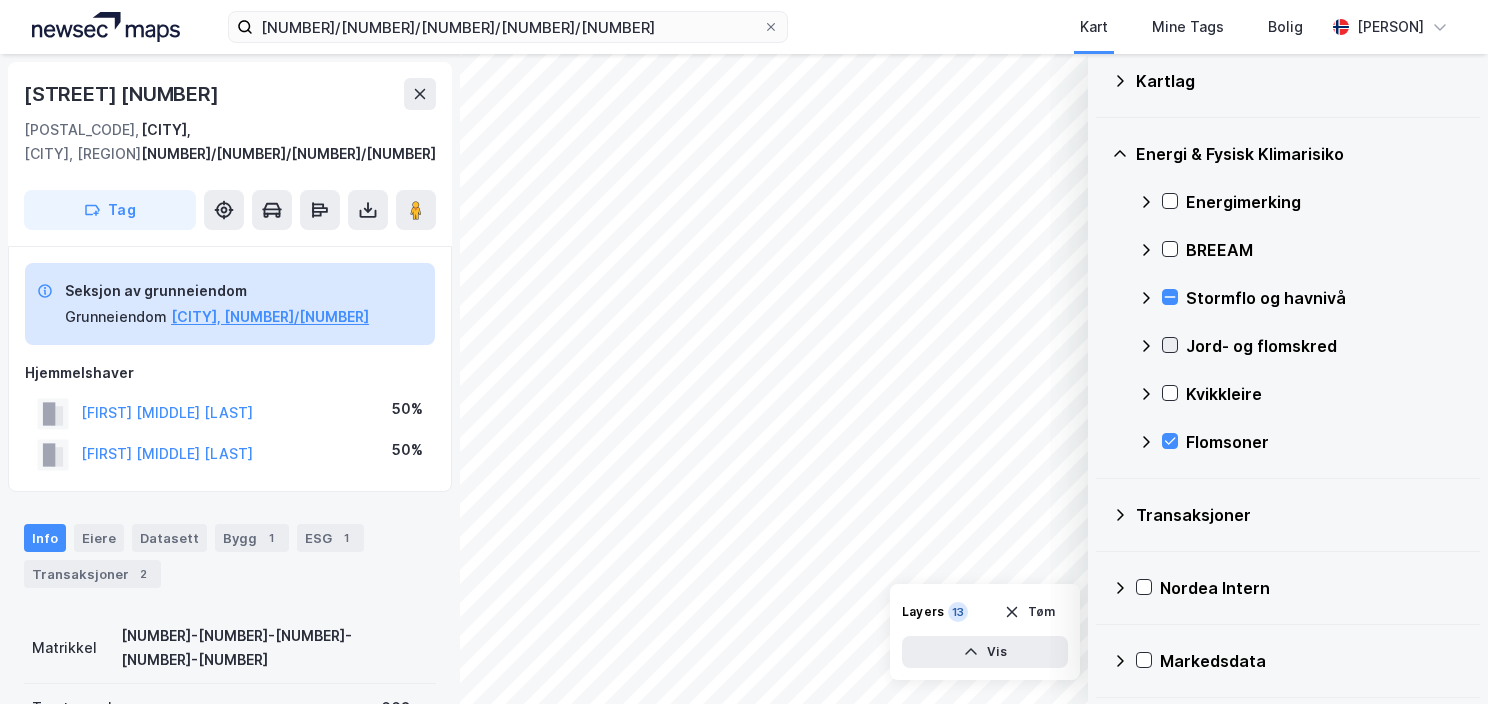 click 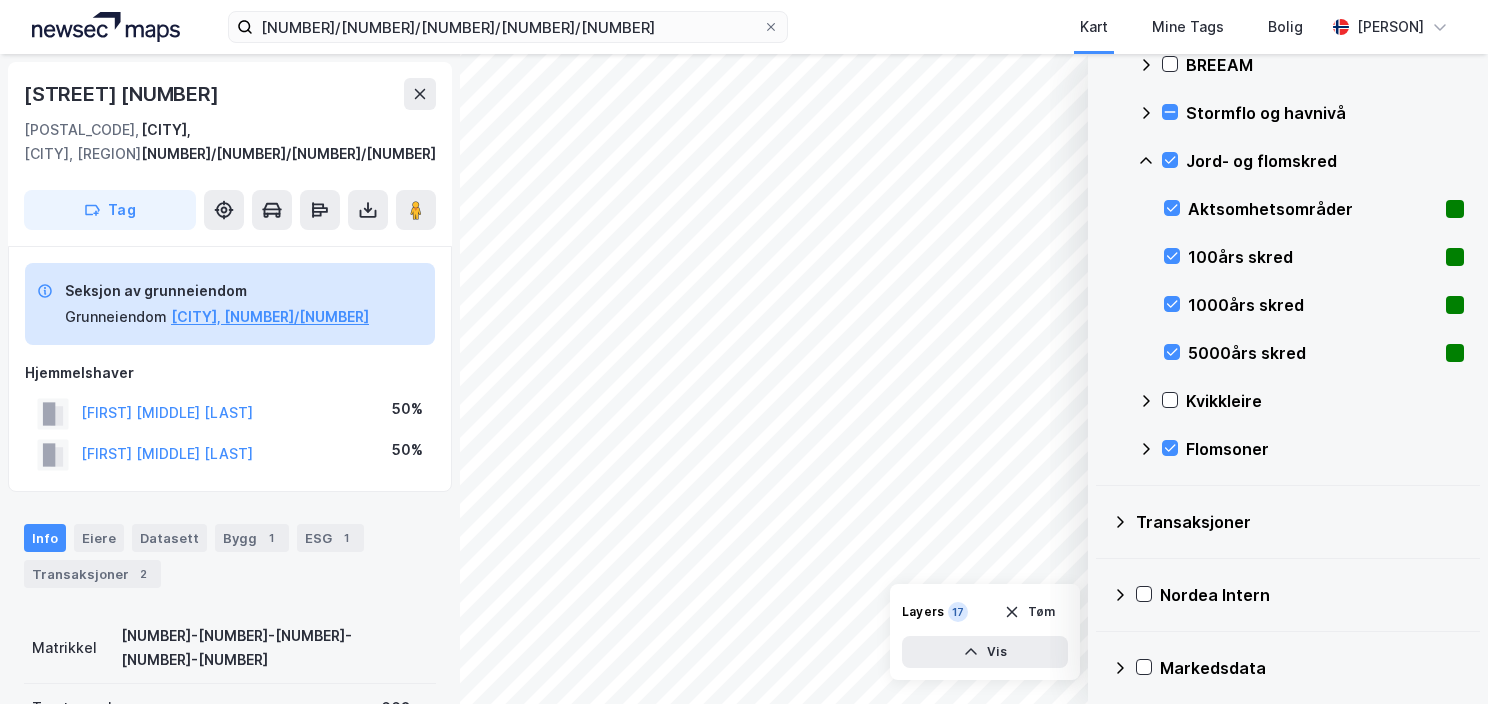 click 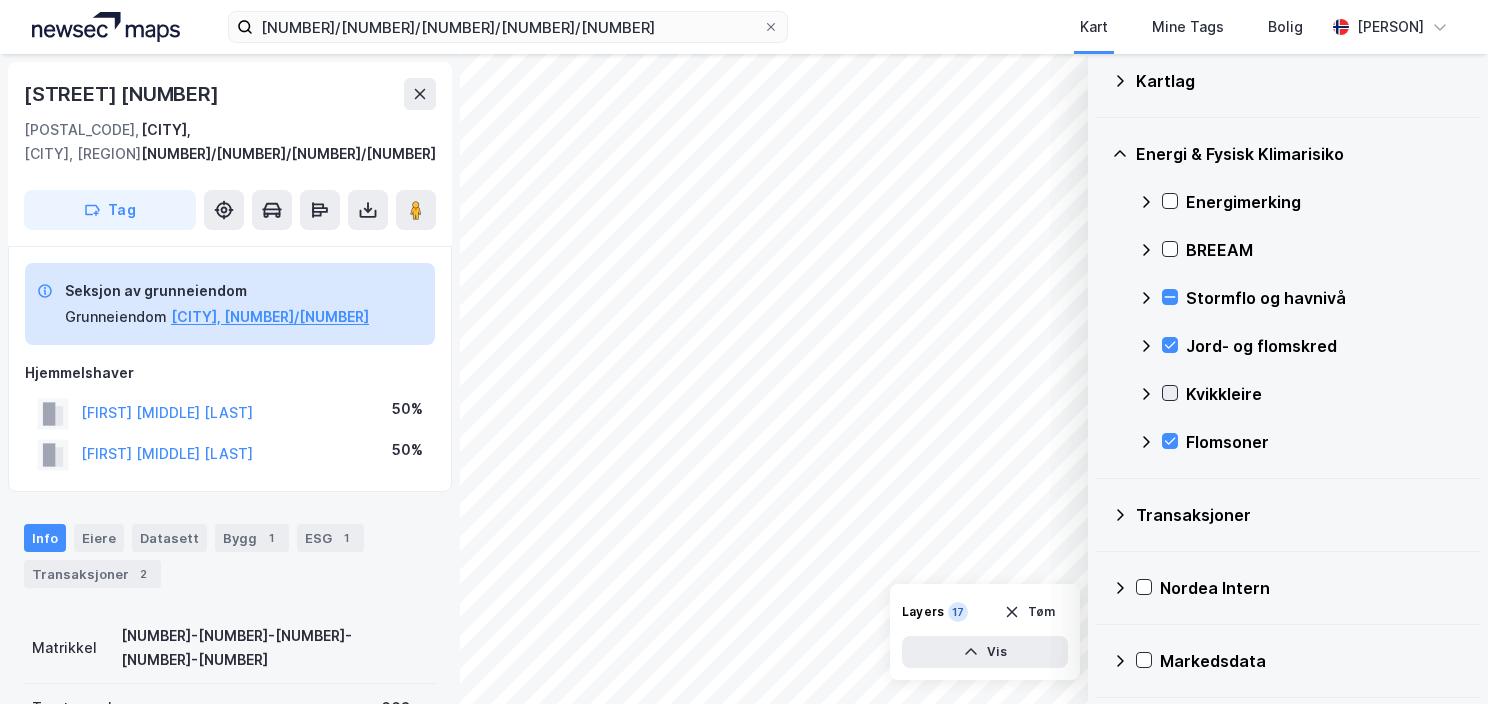 click 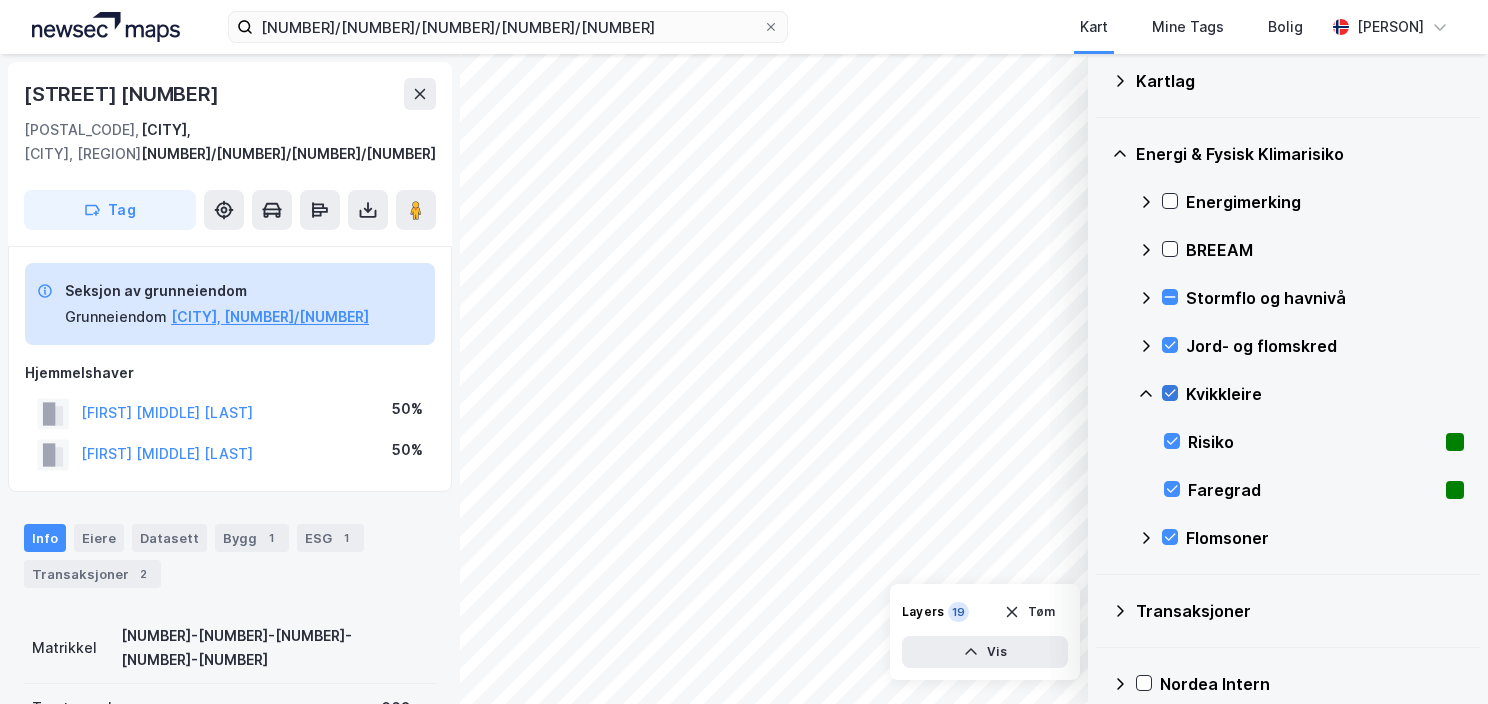 scroll, scrollTop: 211, scrollLeft: 0, axis: vertical 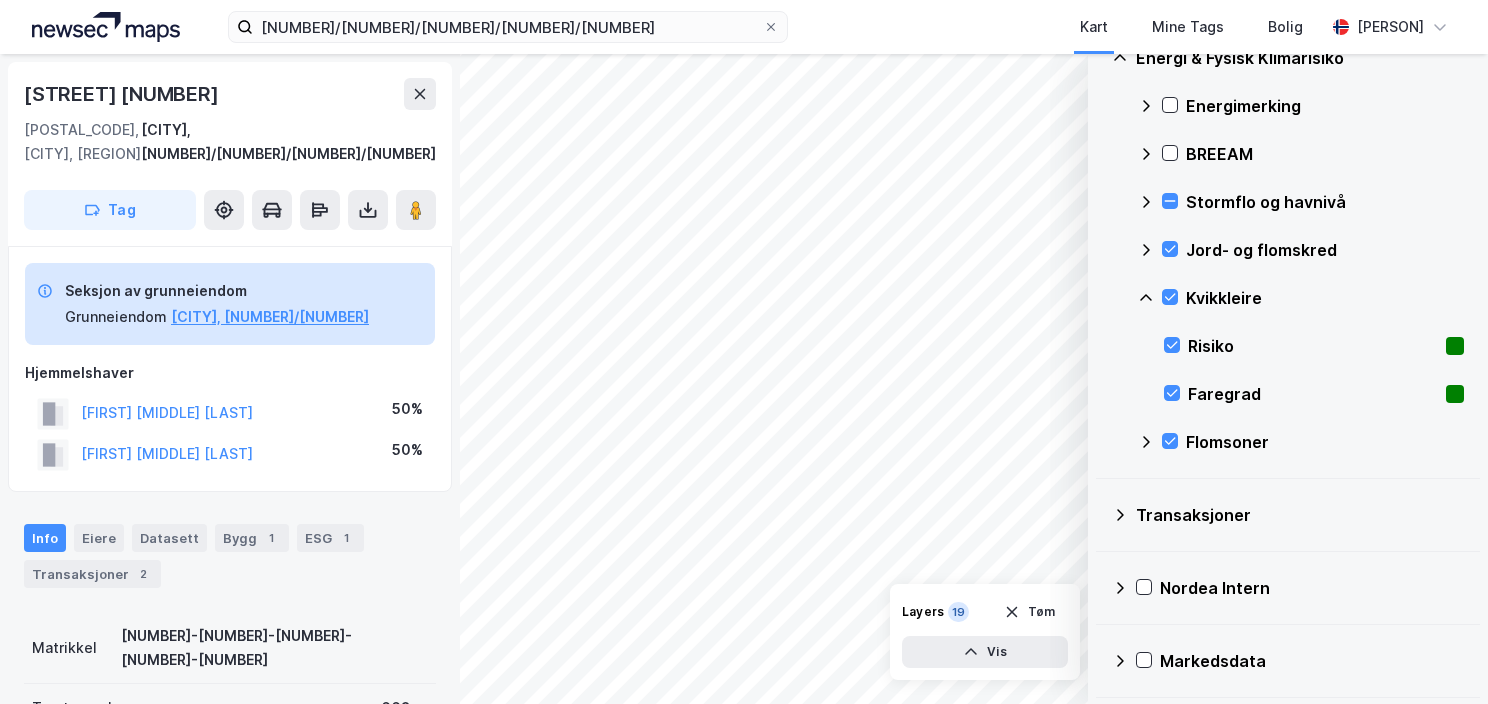click 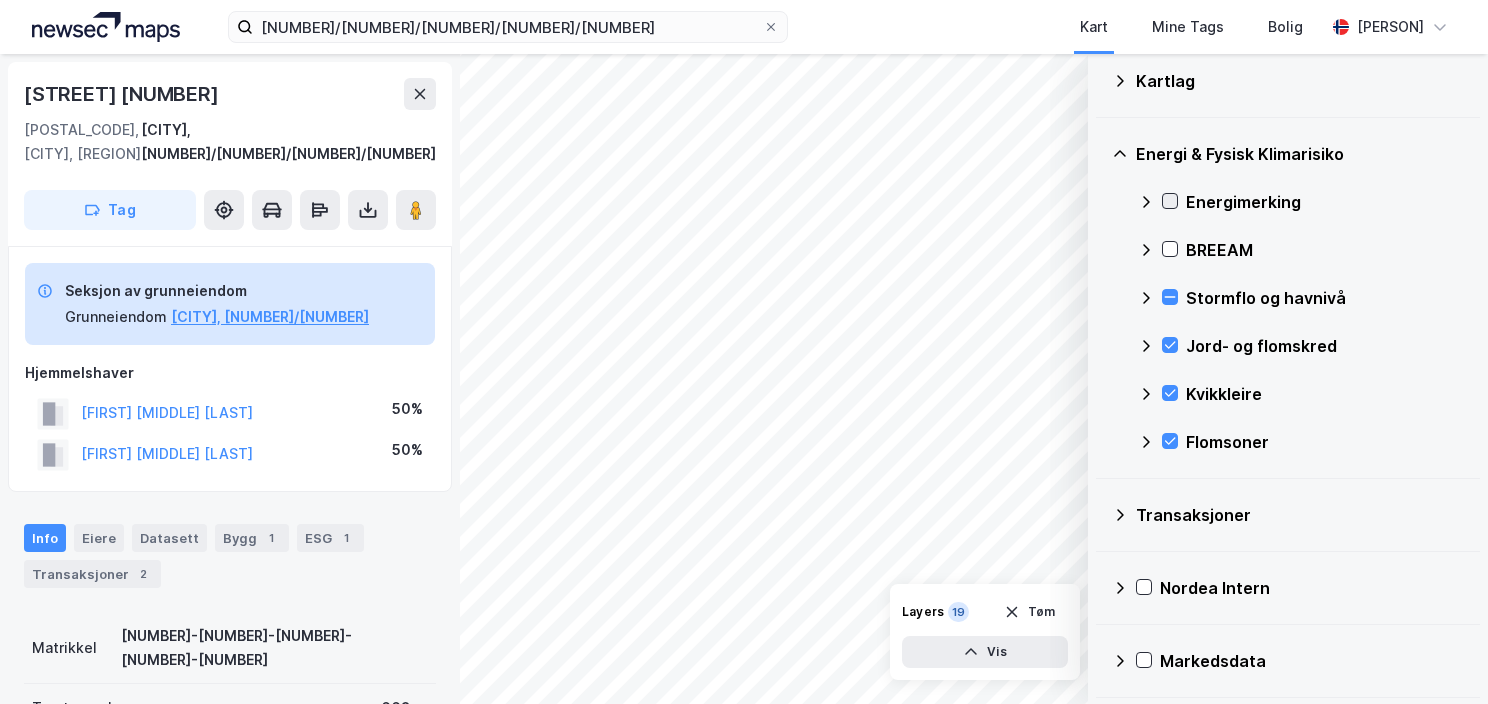 click 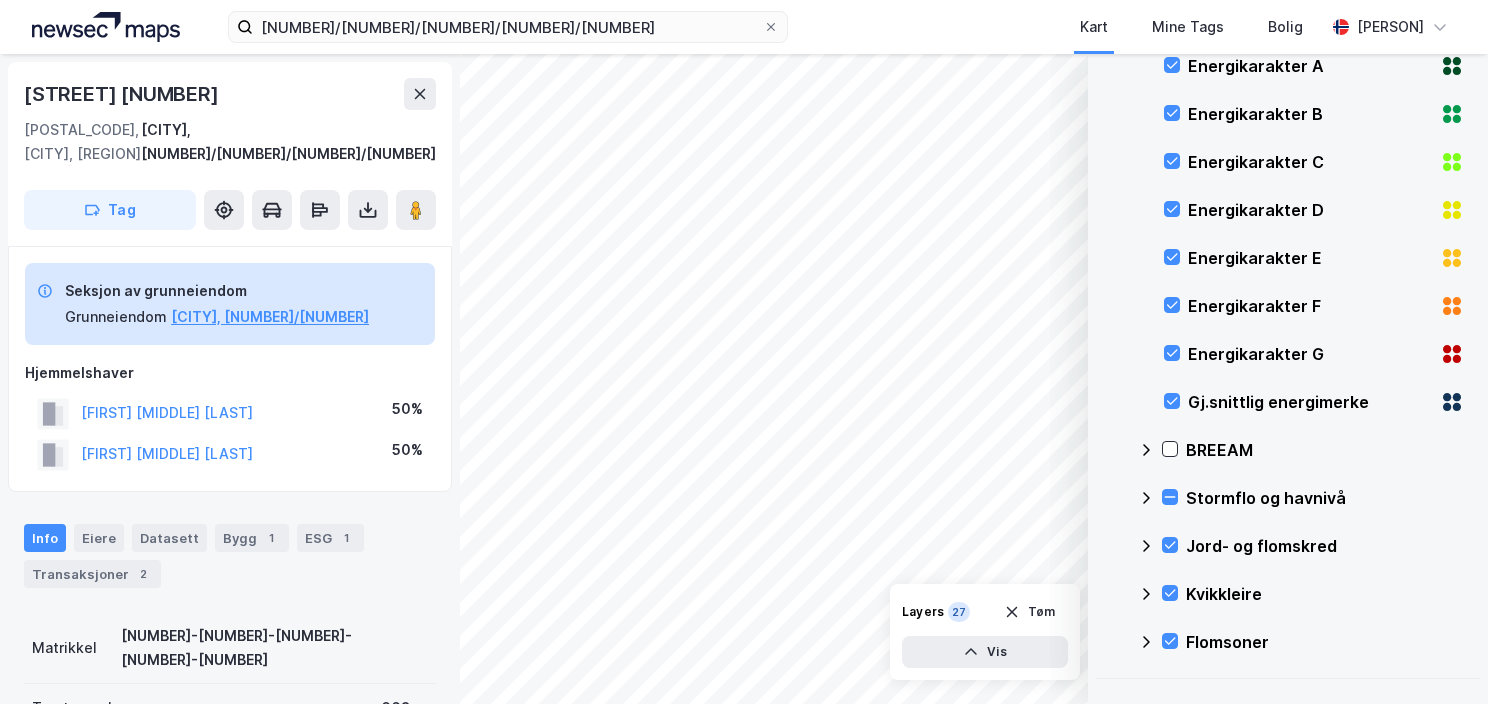 scroll, scrollTop: 99, scrollLeft: 0, axis: vertical 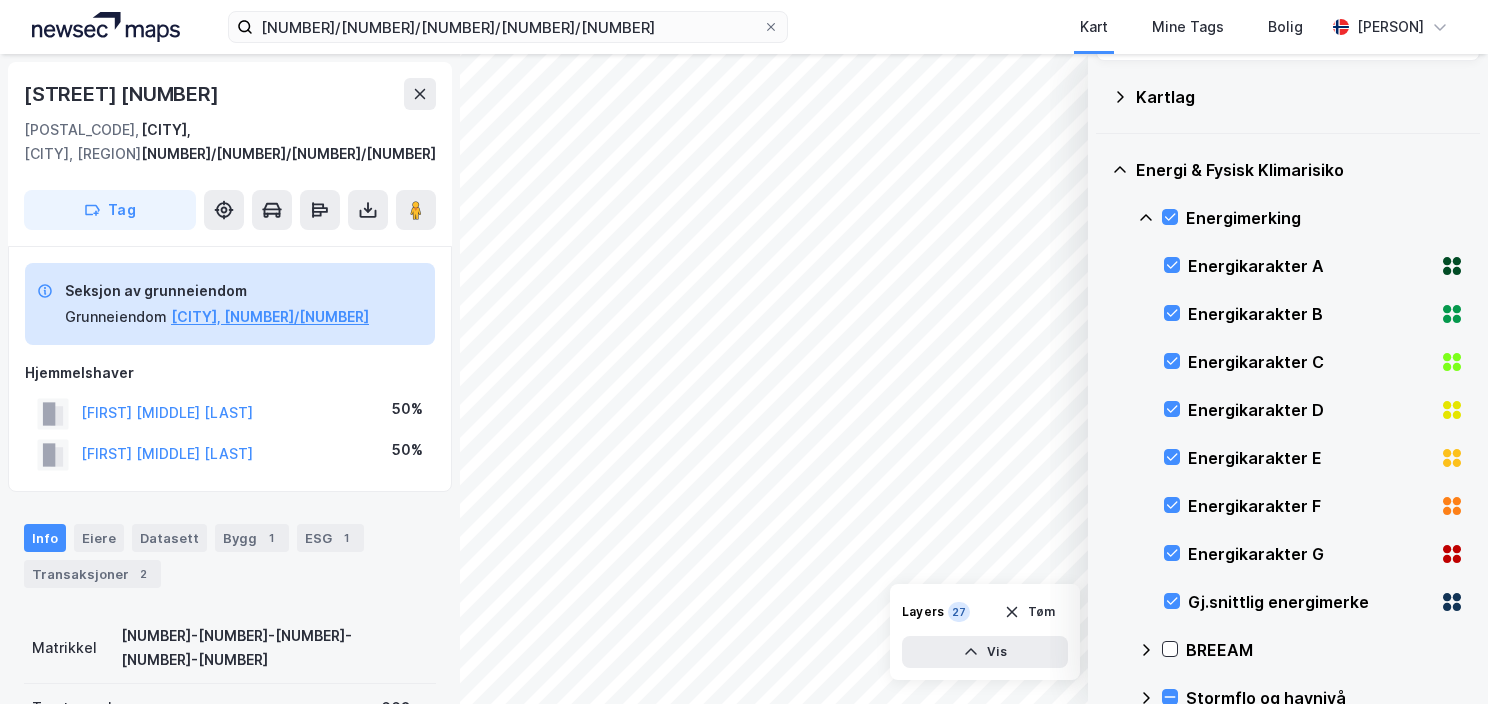 click 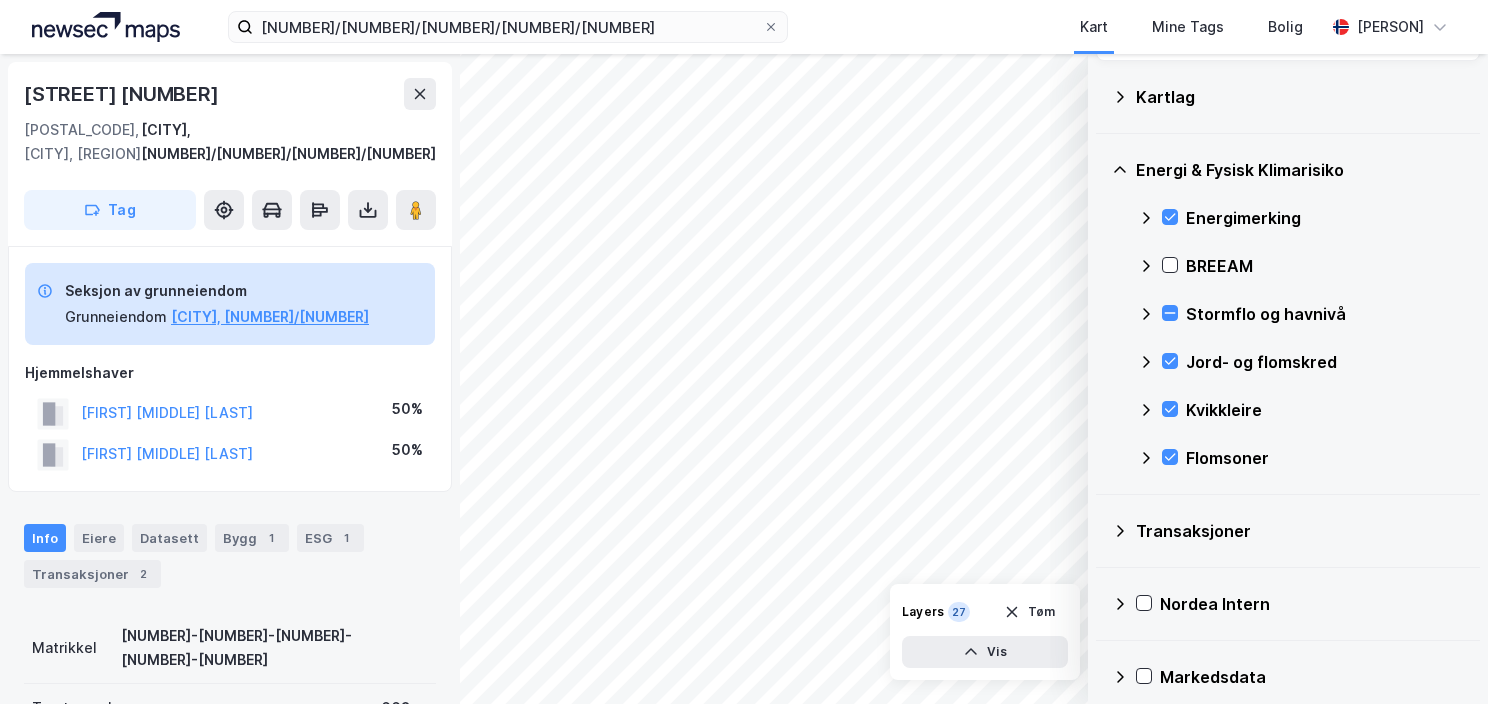 click 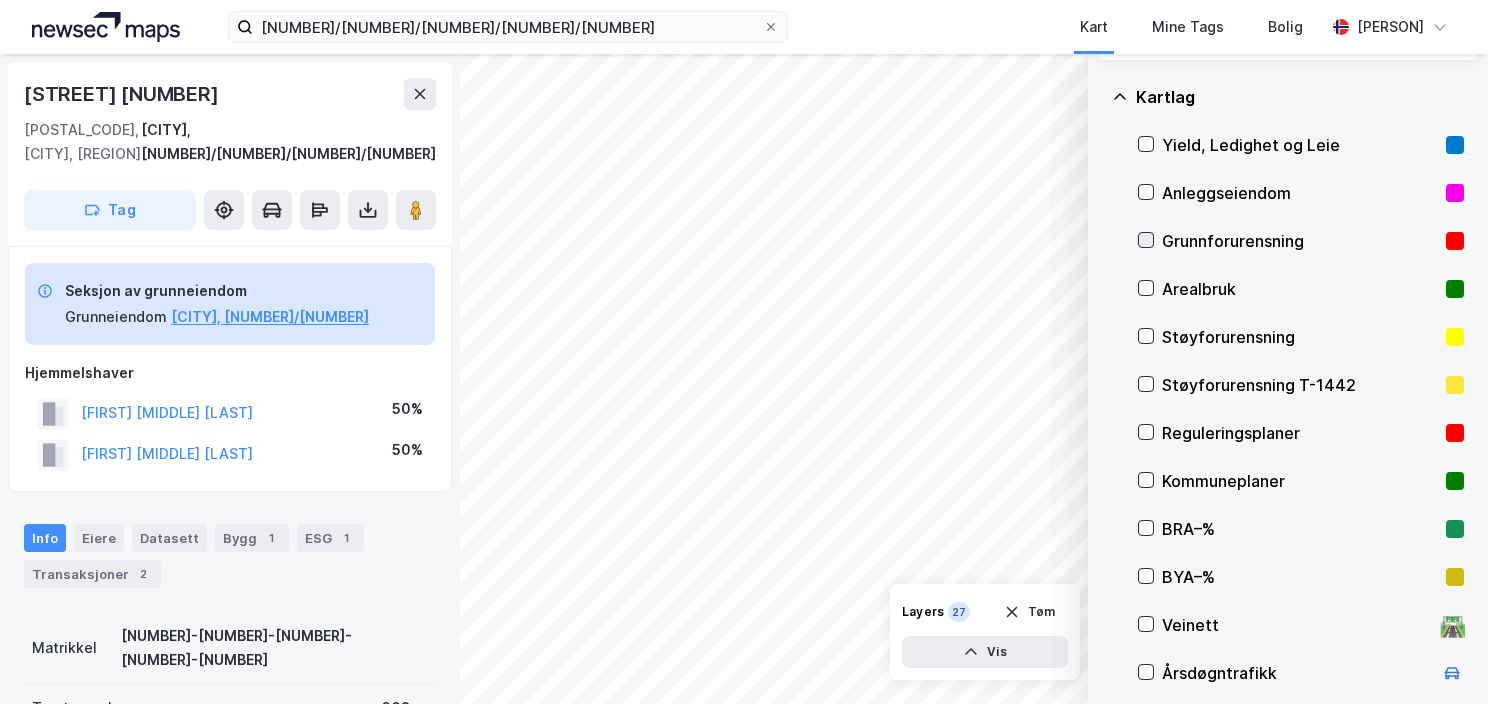 click 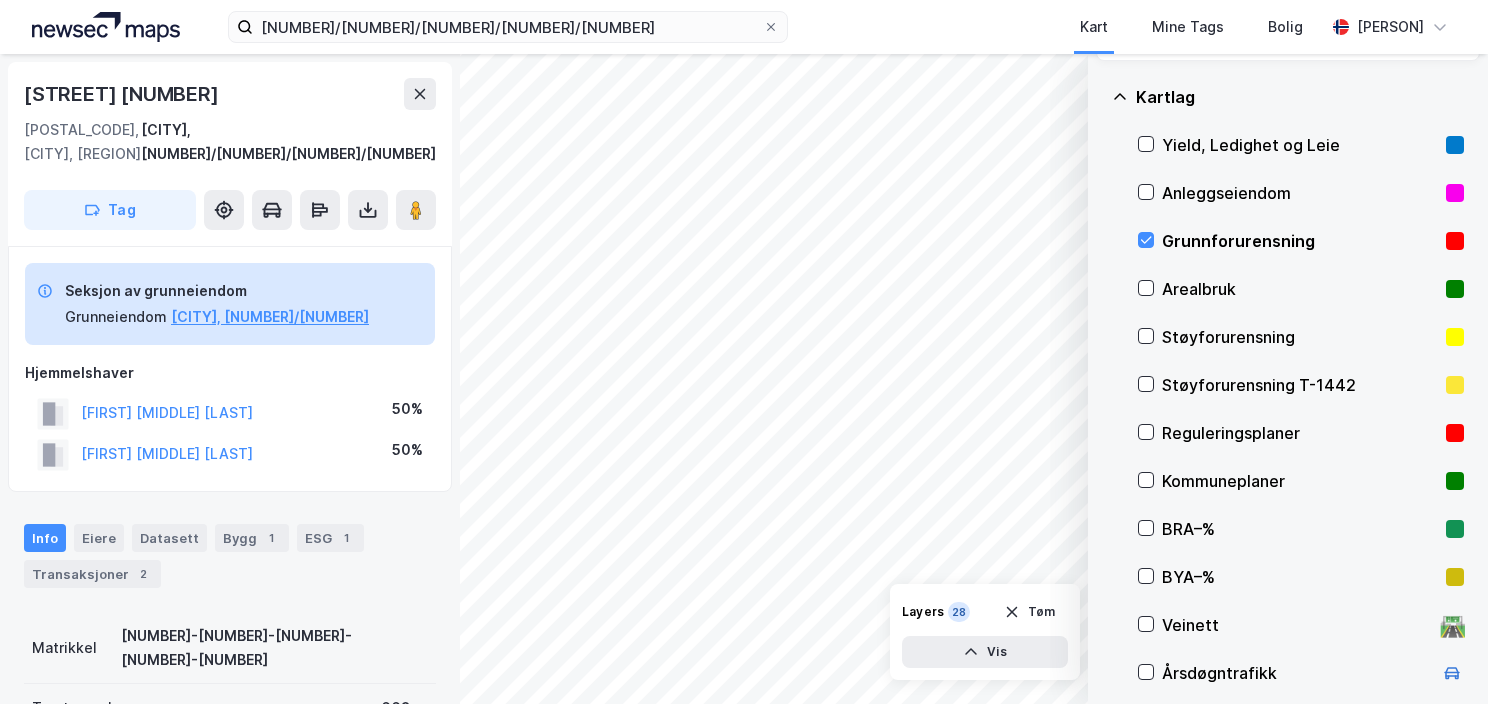 click 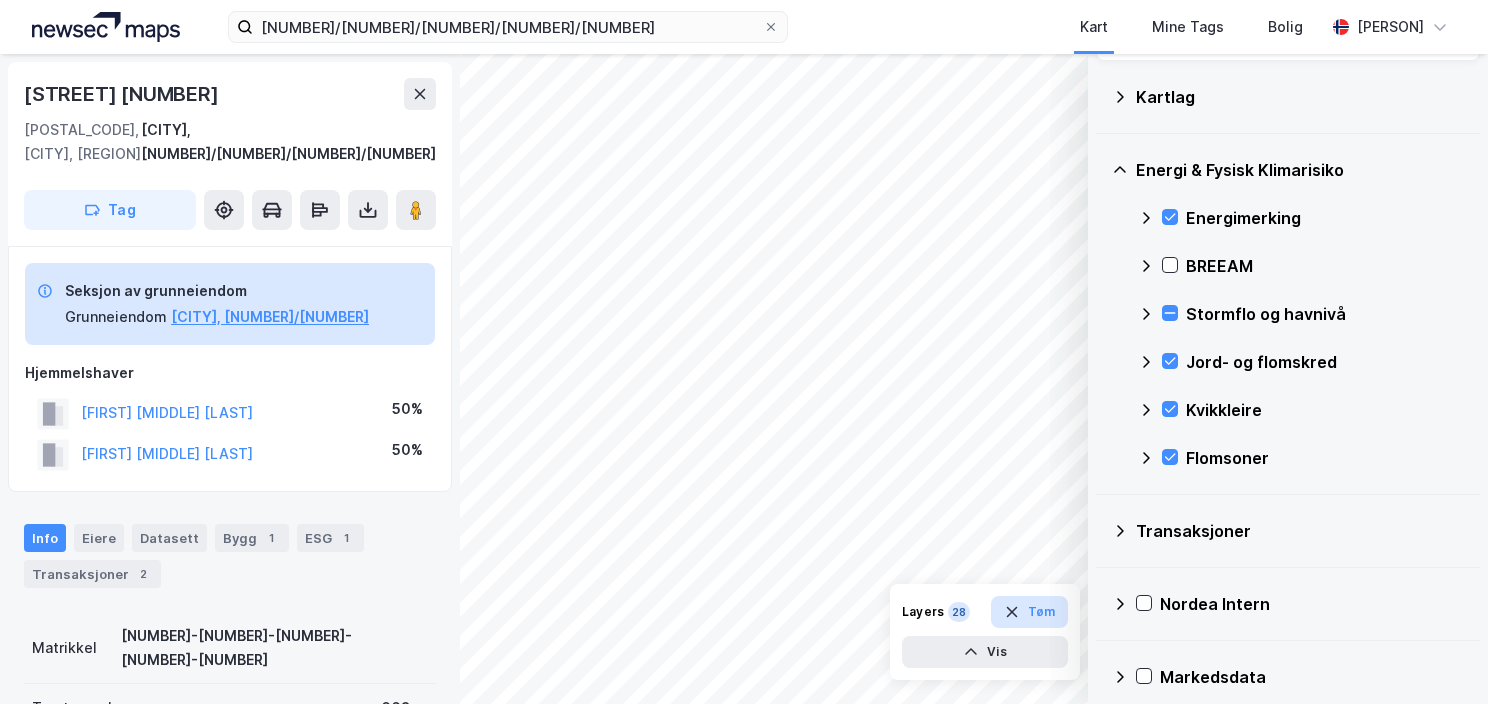 click on "Tøm" at bounding box center [1029, 612] 